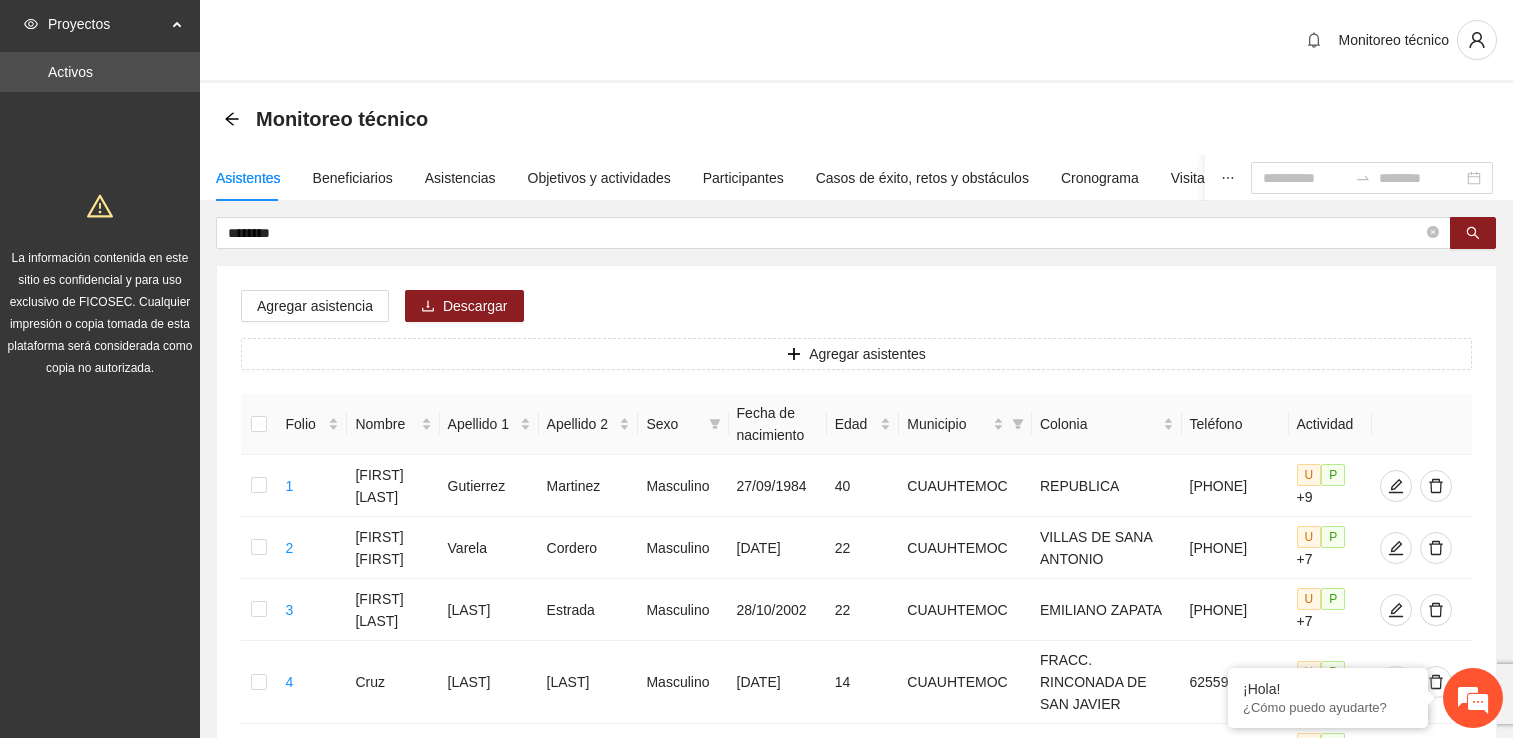 scroll, scrollTop: 47, scrollLeft: 0, axis: vertical 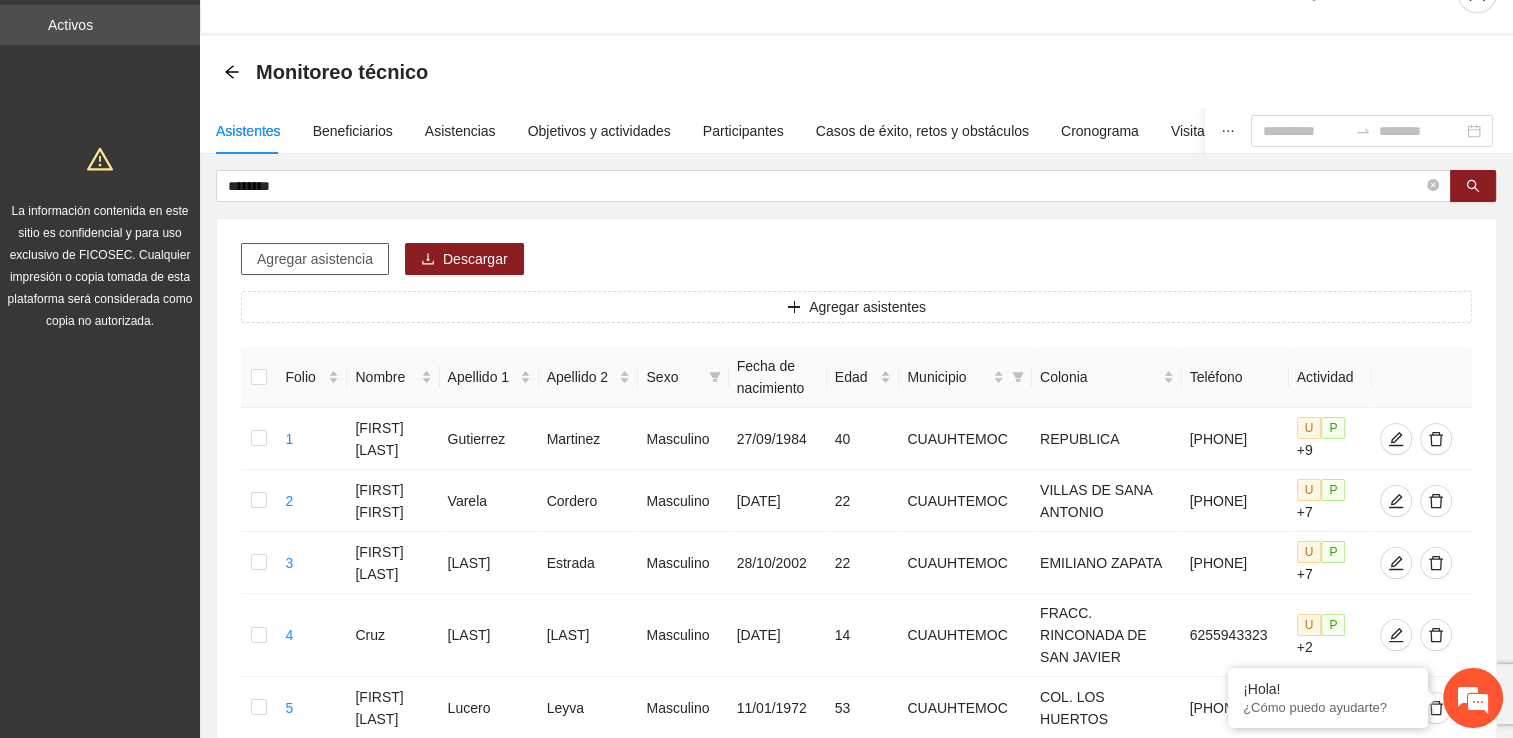 click on "Agregar asistencia" at bounding box center (315, 259) 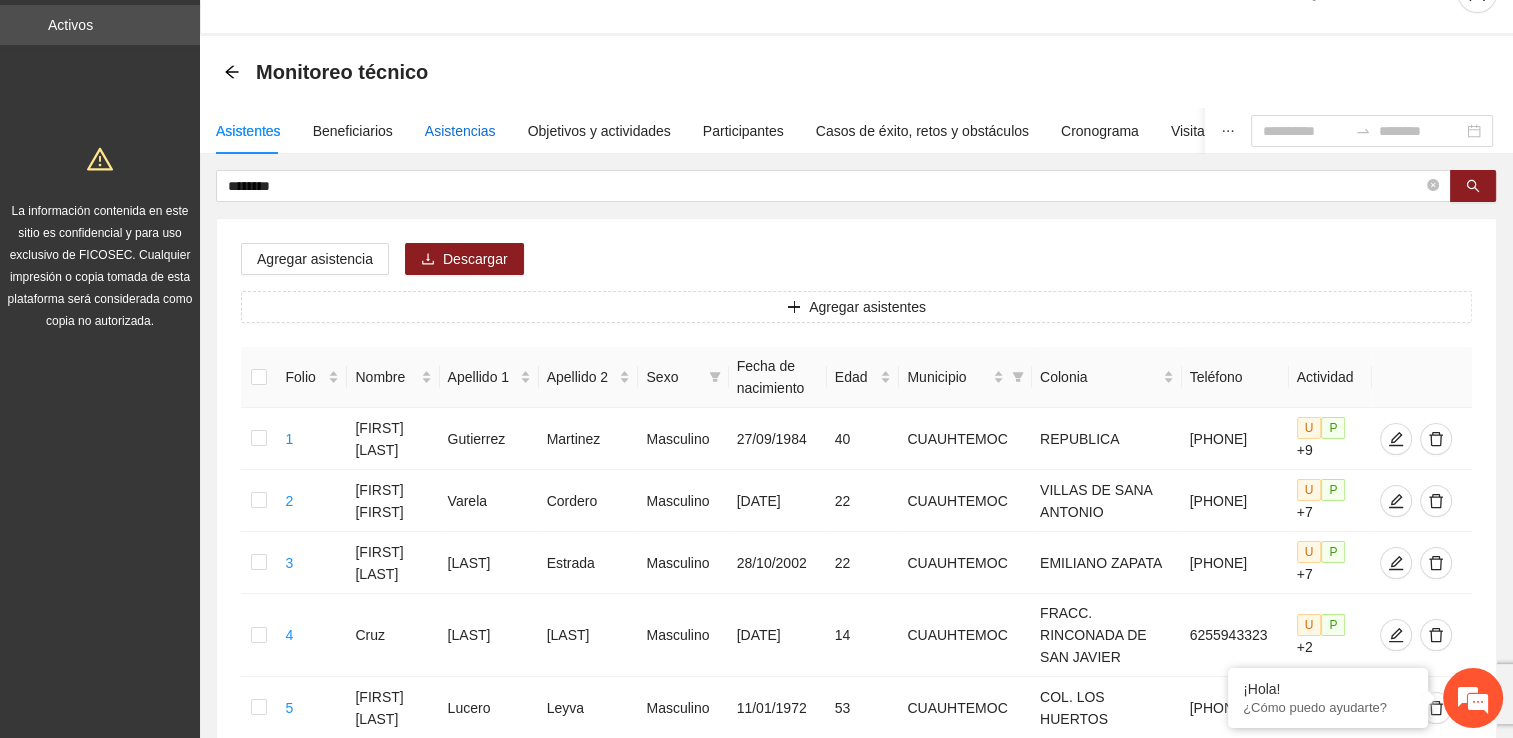 click on "Asistencias" at bounding box center (460, 131) 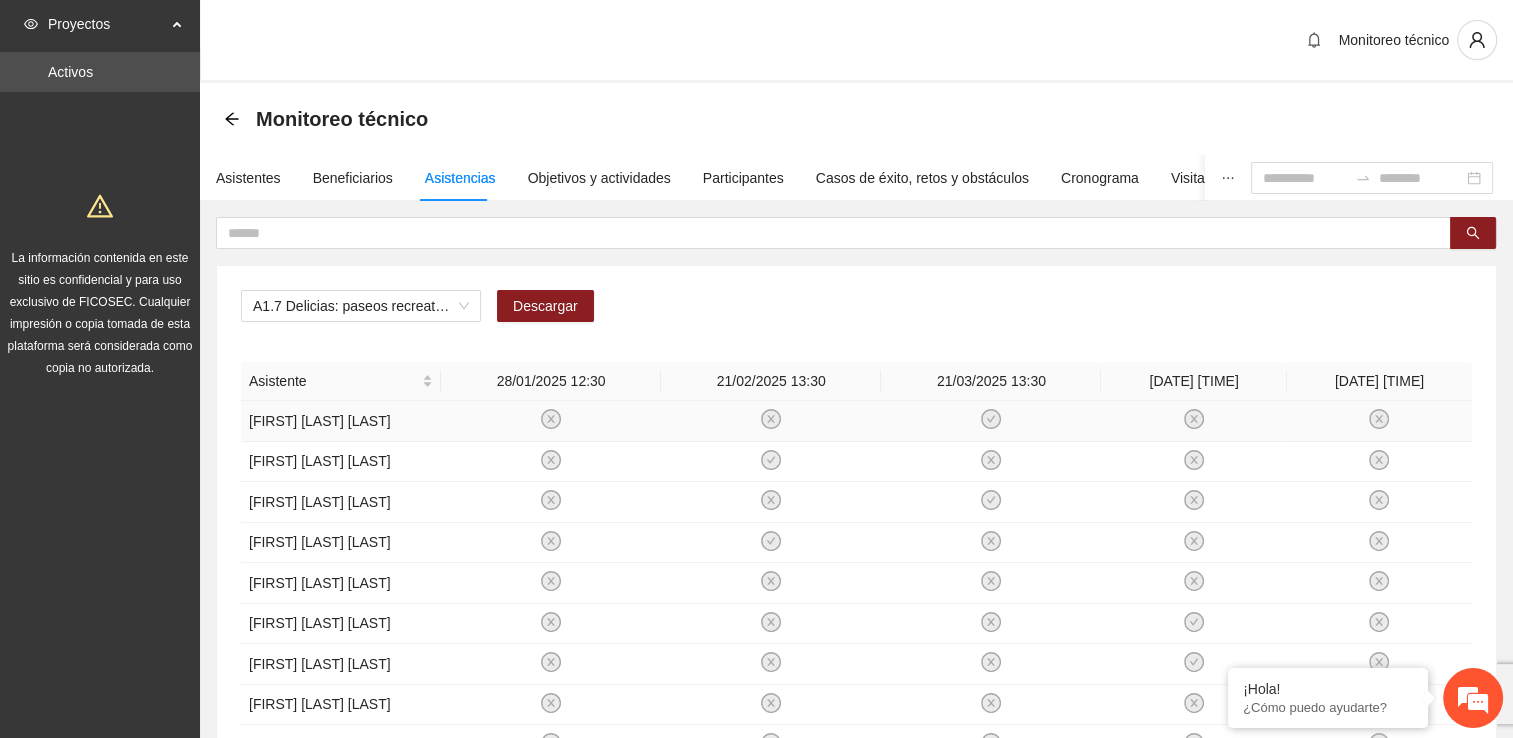 scroll, scrollTop: 100, scrollLeft: 0, axis: vertical 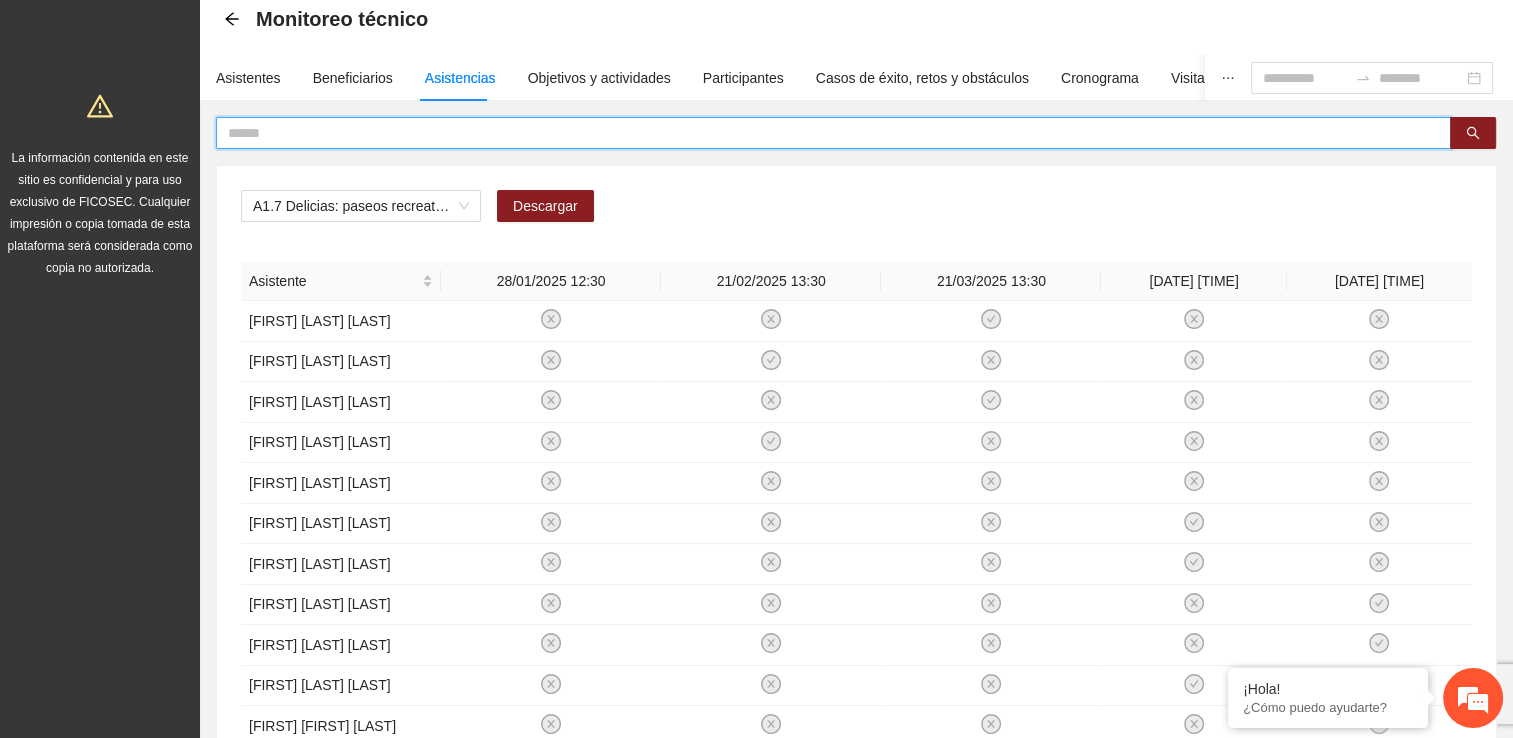 click at bounding box center (825, 133) 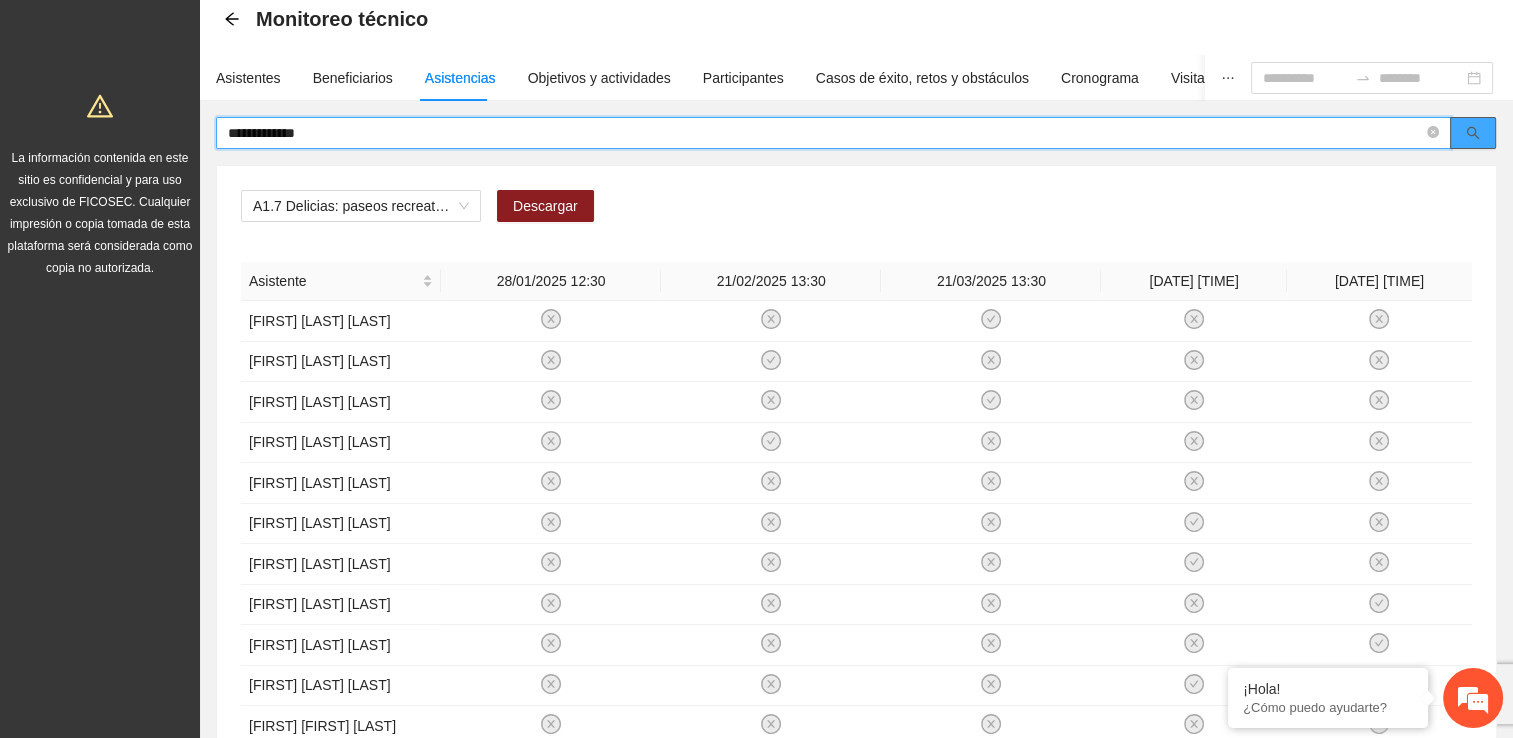 click at bounding box center (1473, 133) 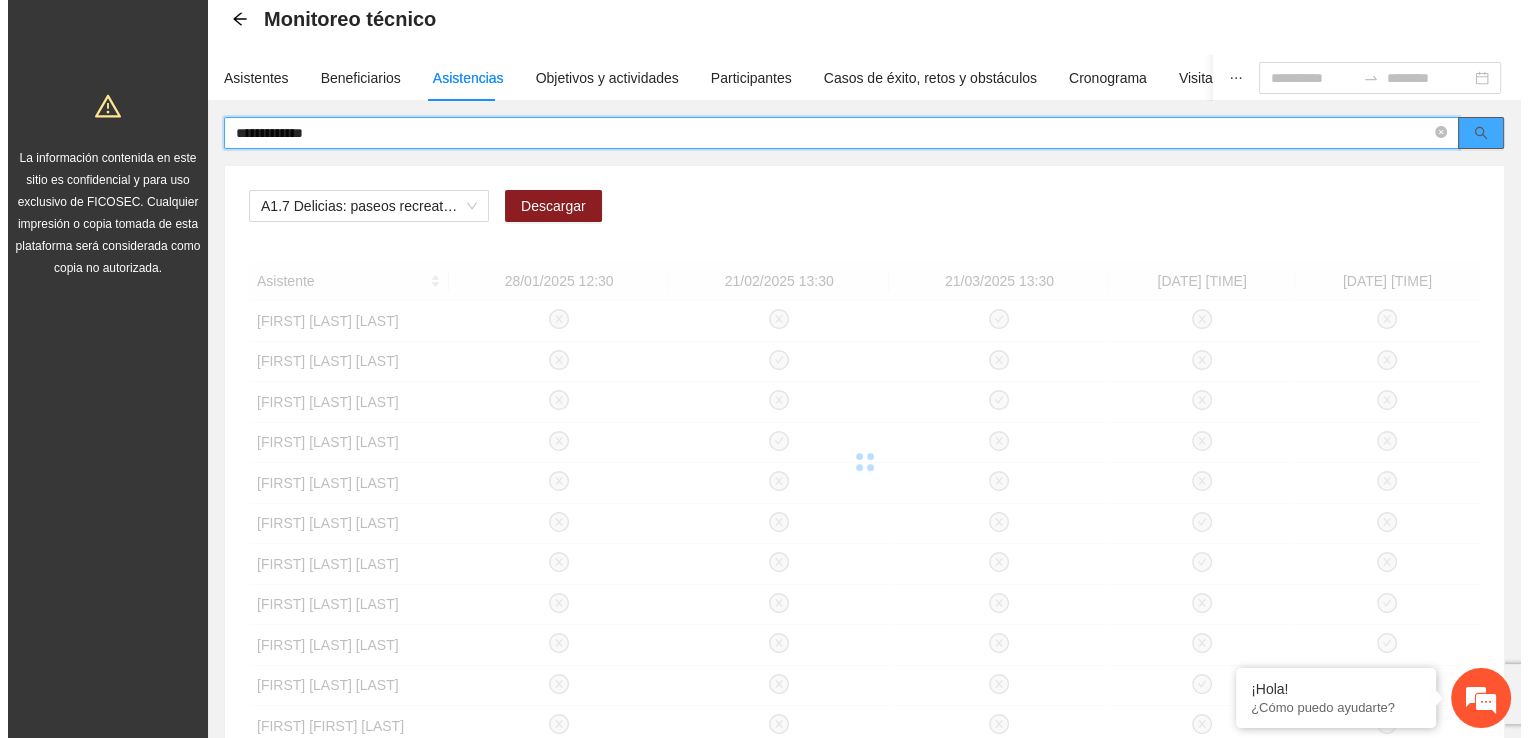 scroll, scrollTop: 0, scrollLeft: 0, axis: both 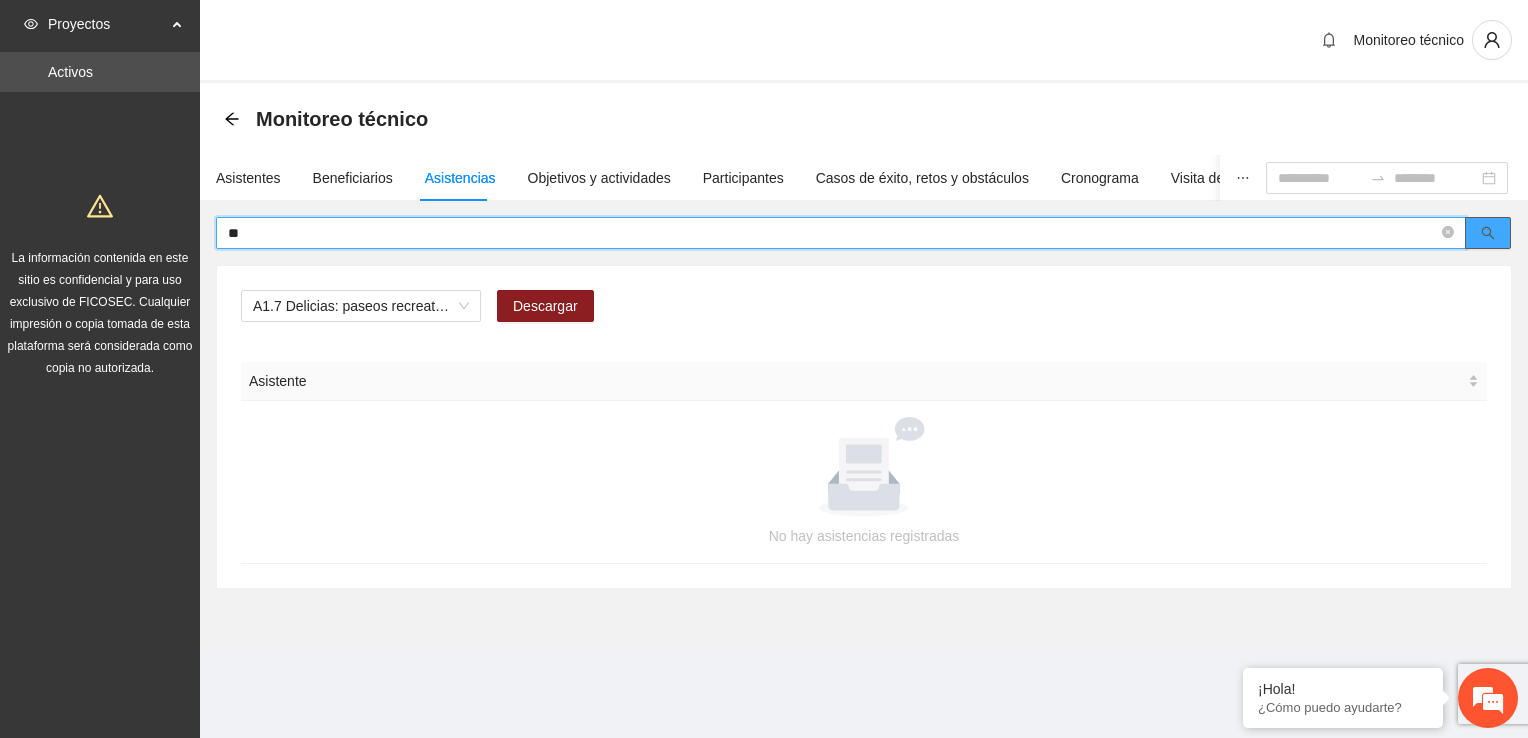 type on "*" 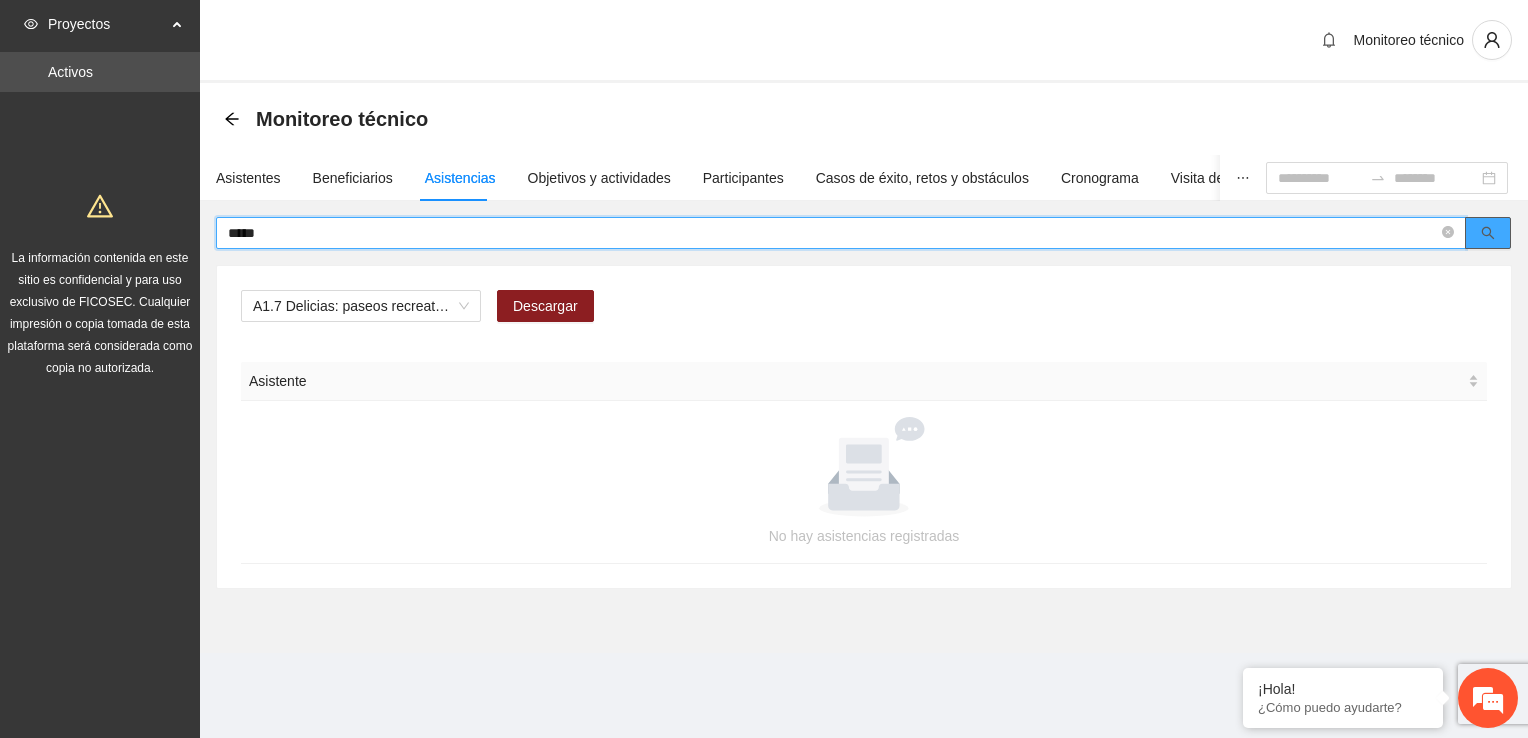 click at bounding box center (1488, 233) 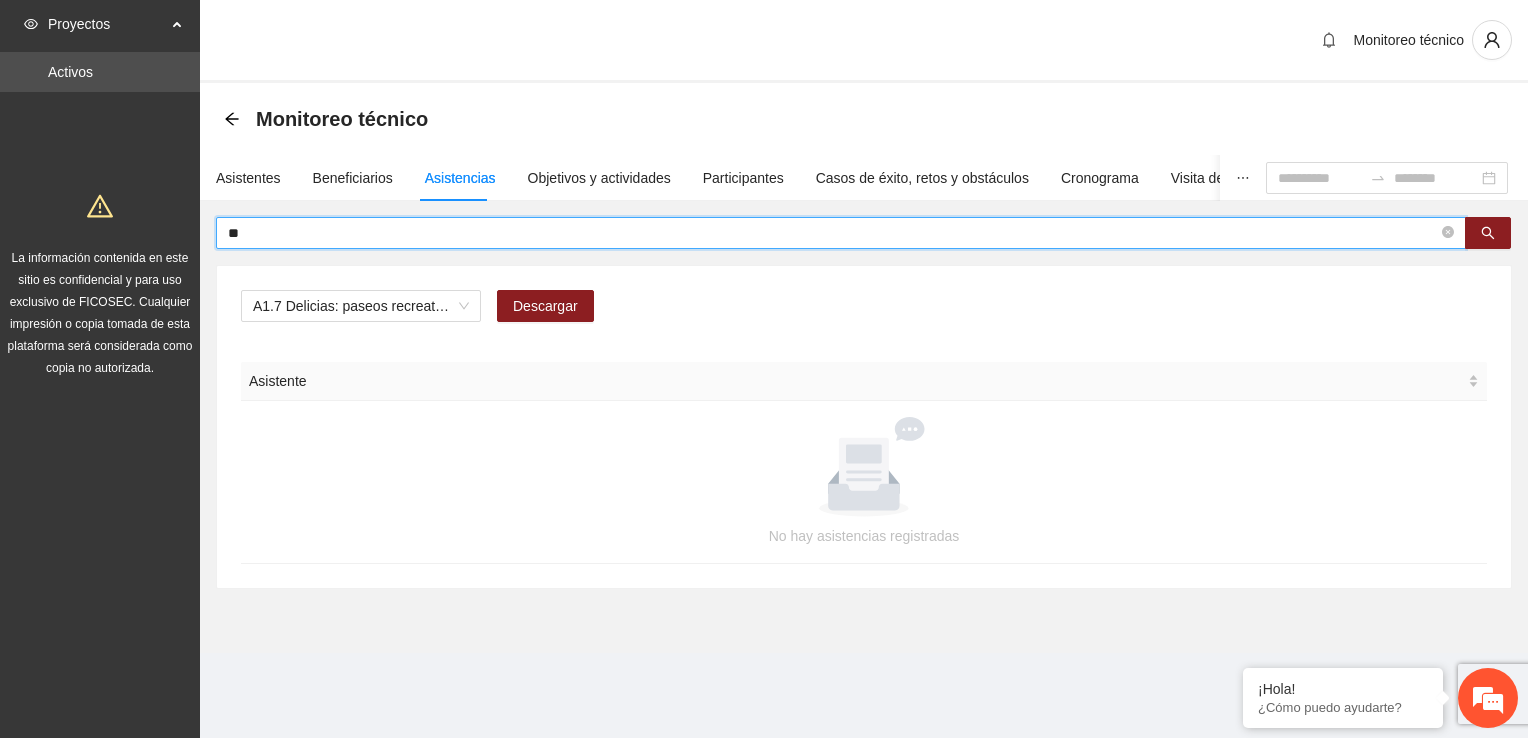 type on "*" 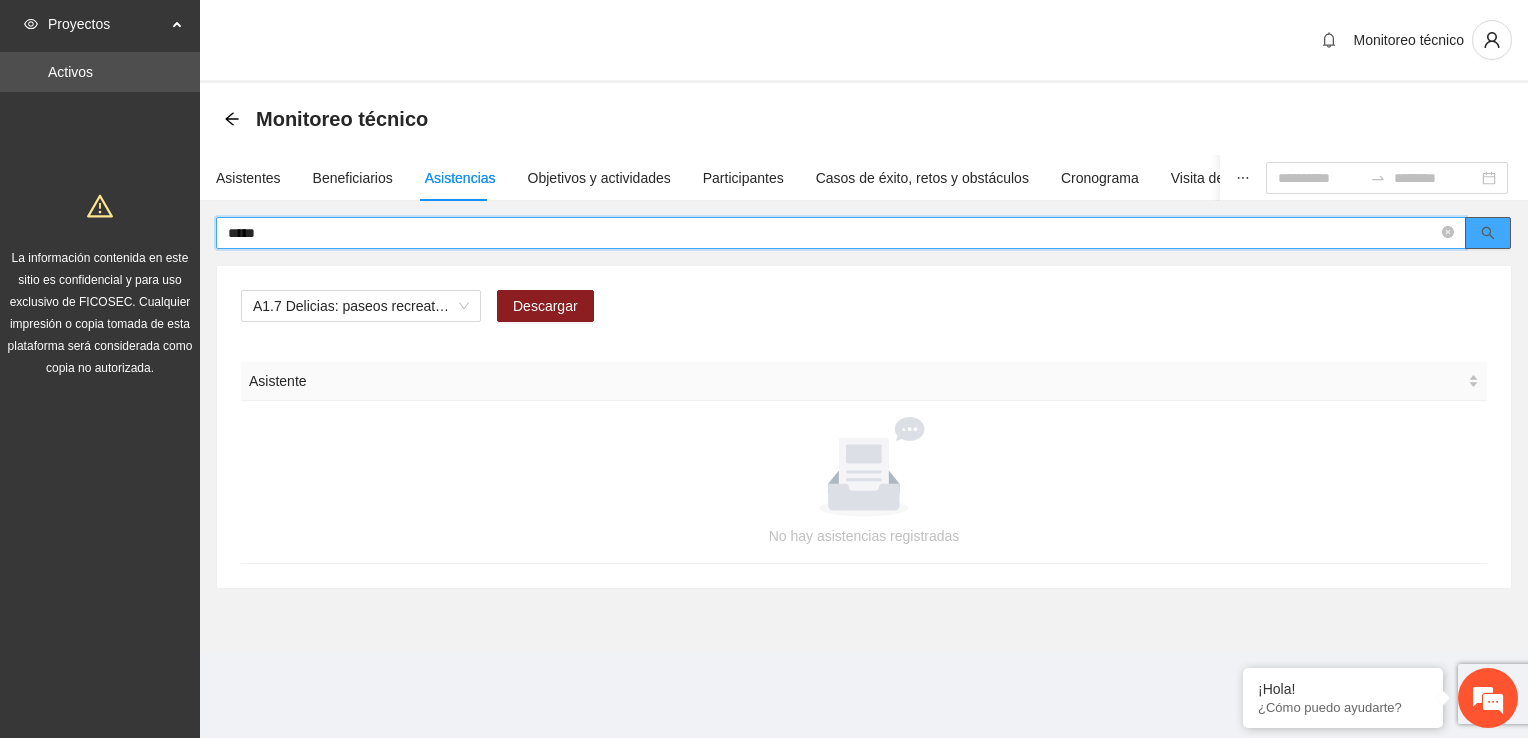 click 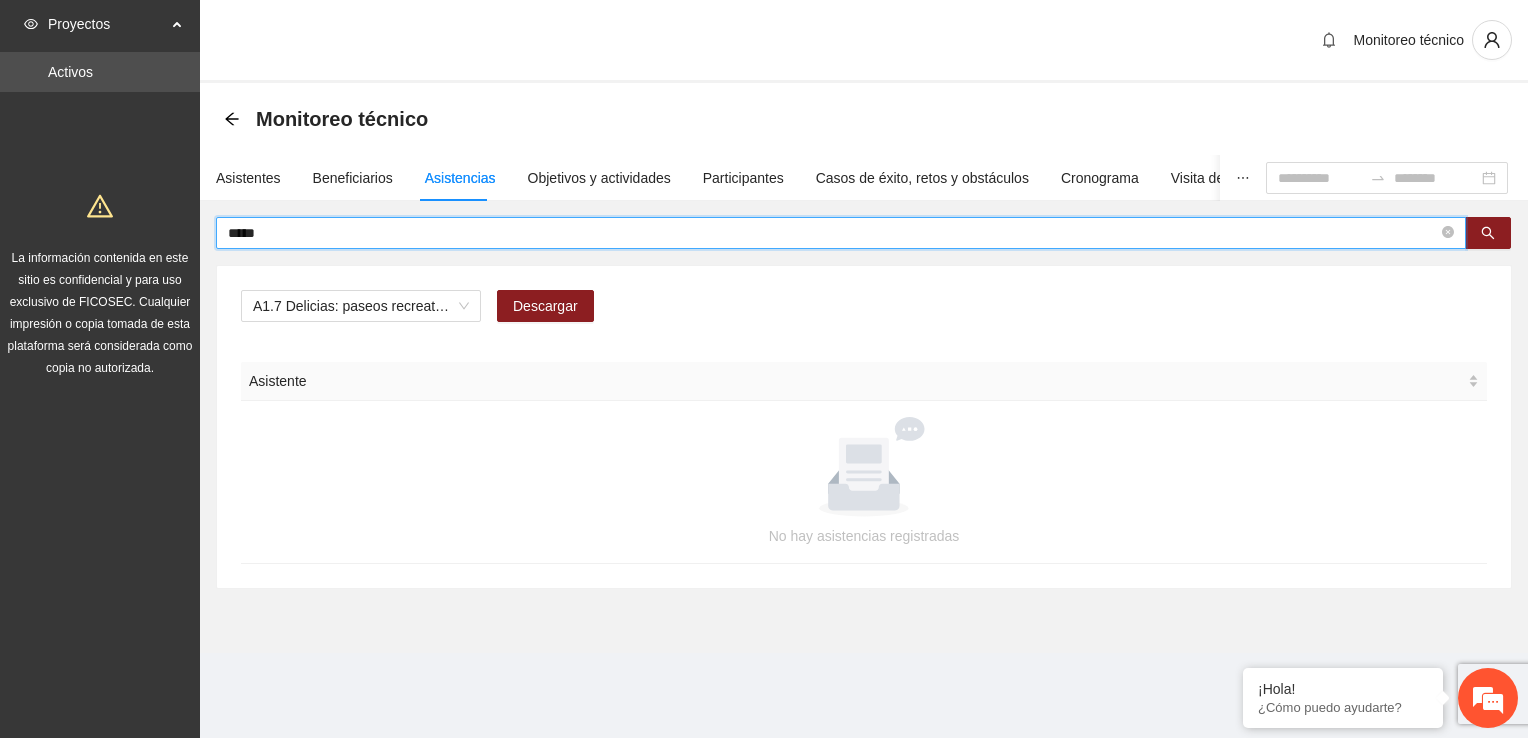 type on "*****" 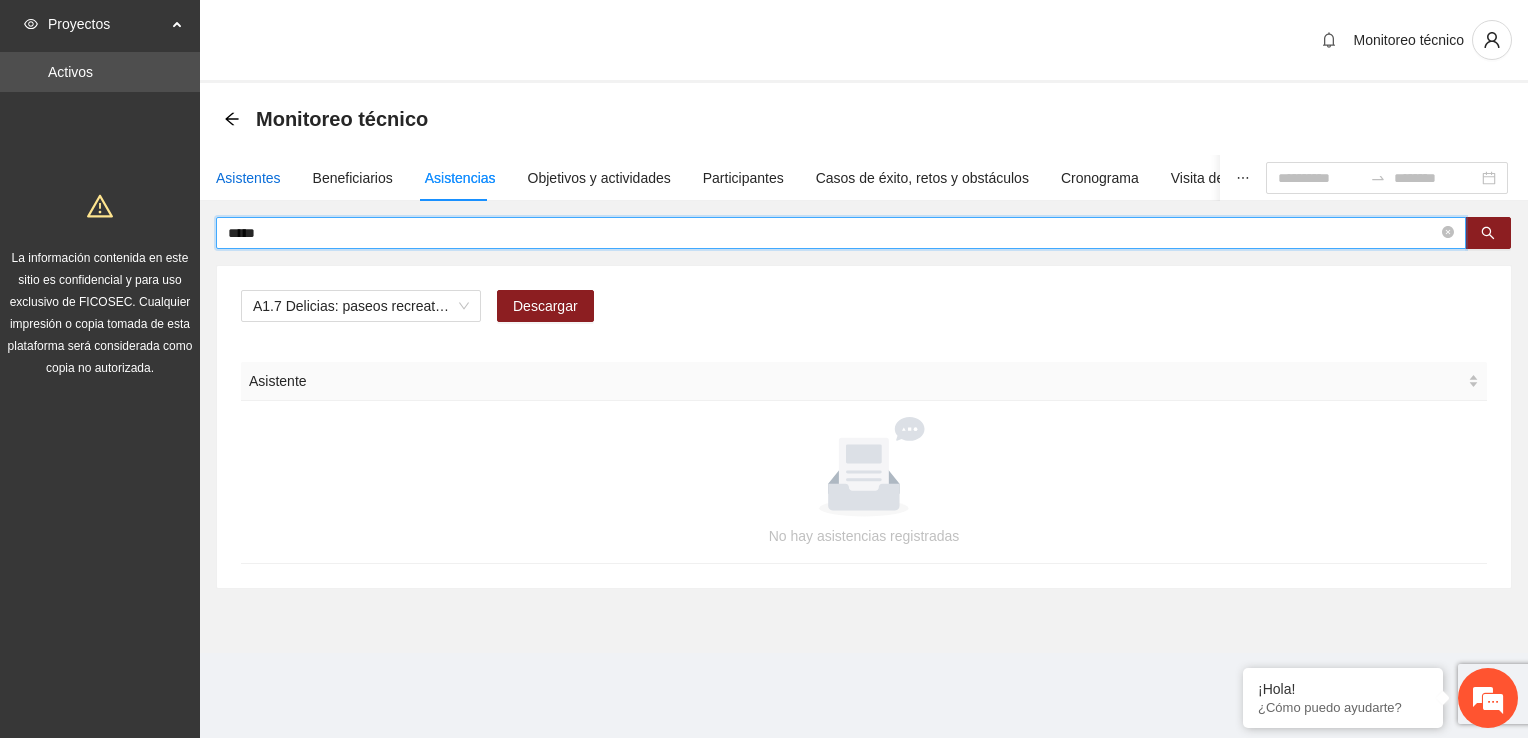 click on "Asistentes" at bounding box center [248, 178] 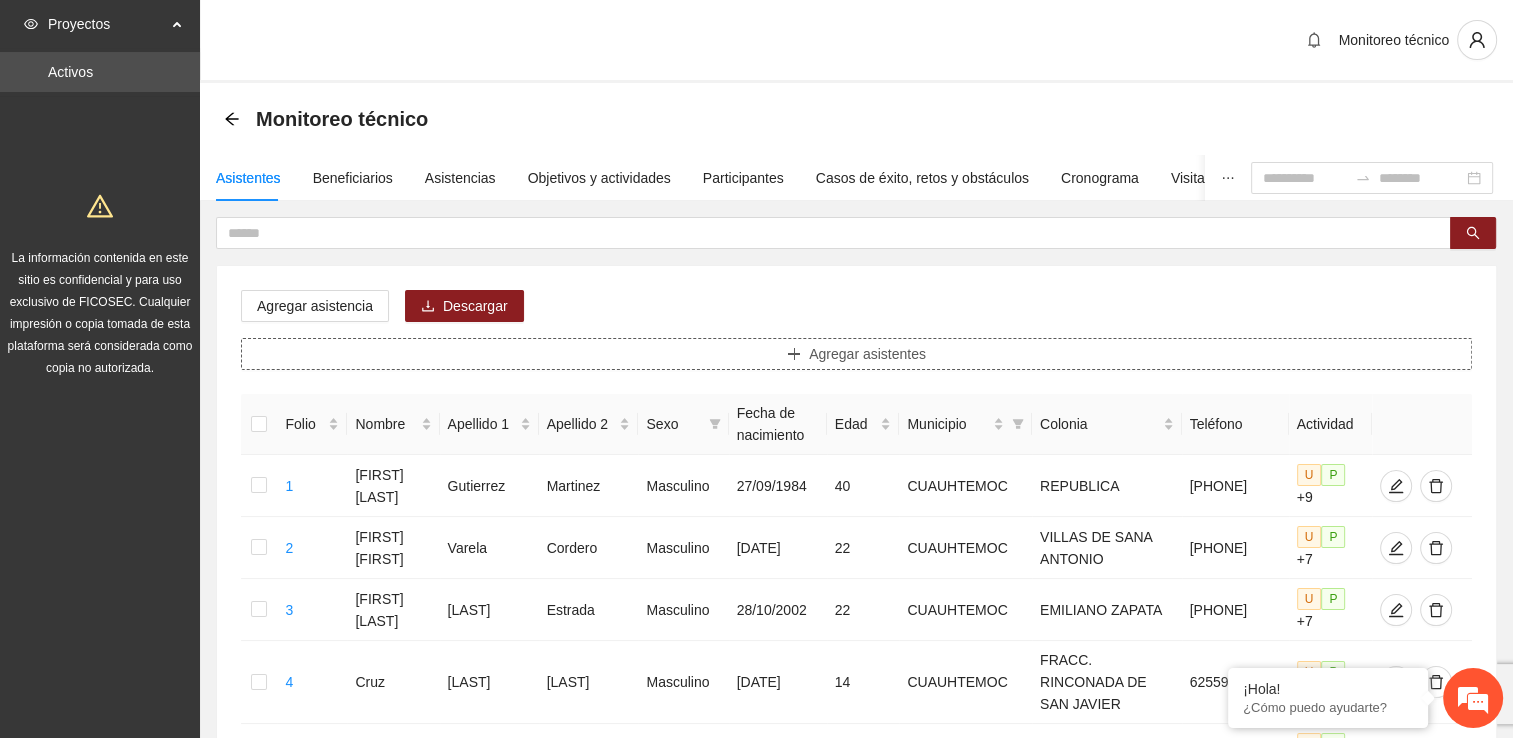 click on "Agregar asistentes" at bounding box center [856, 354] 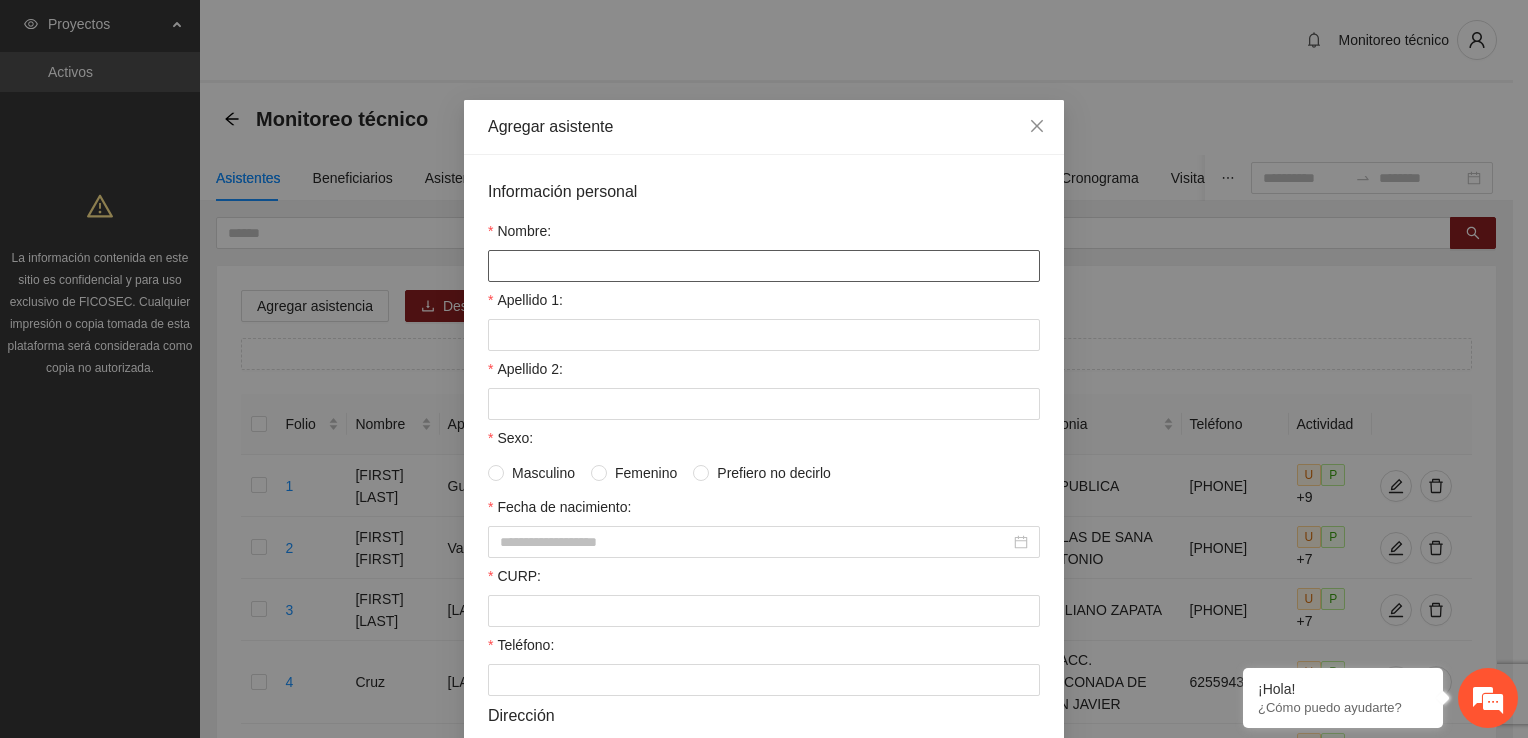 click on "Nombre:" at bounding box center [764, 266] 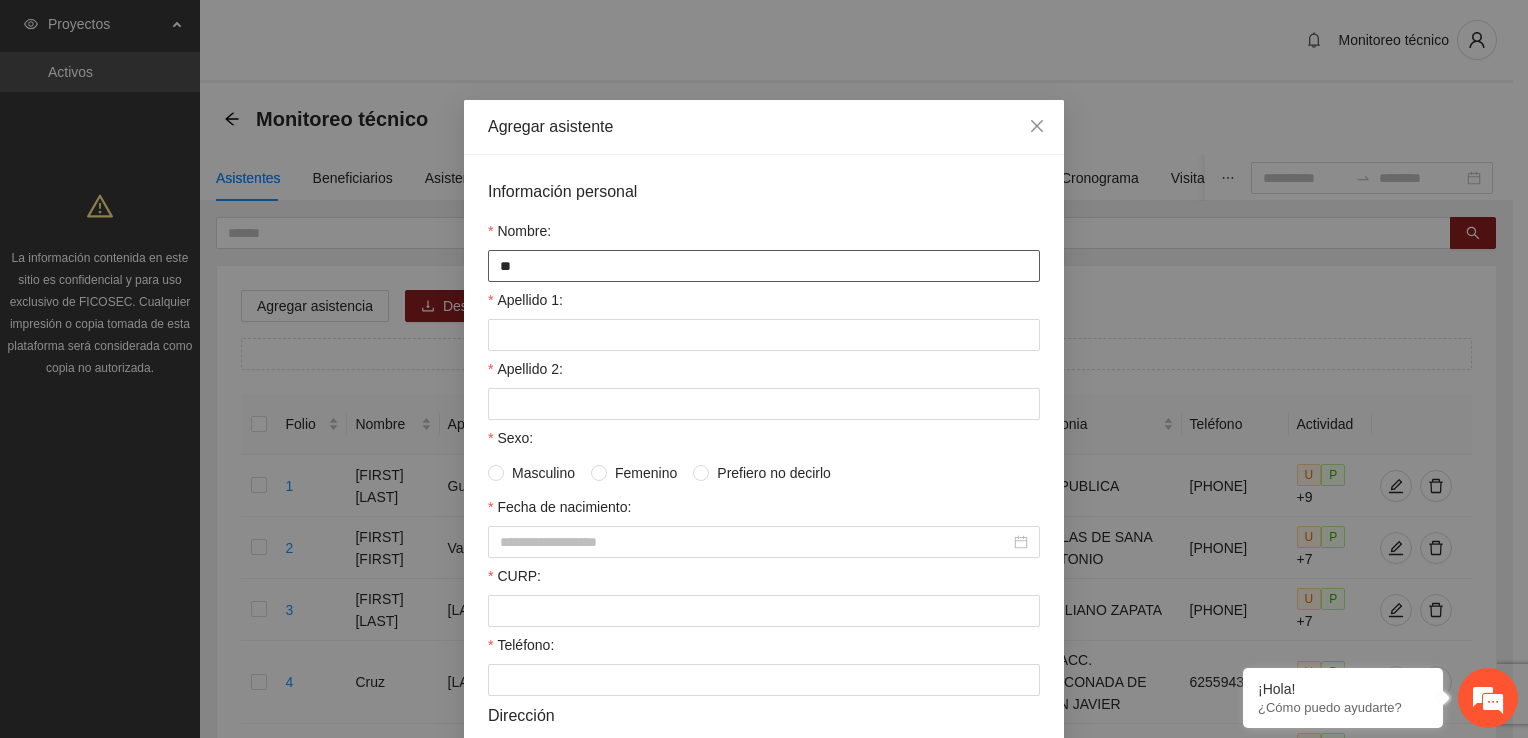 type on "*" 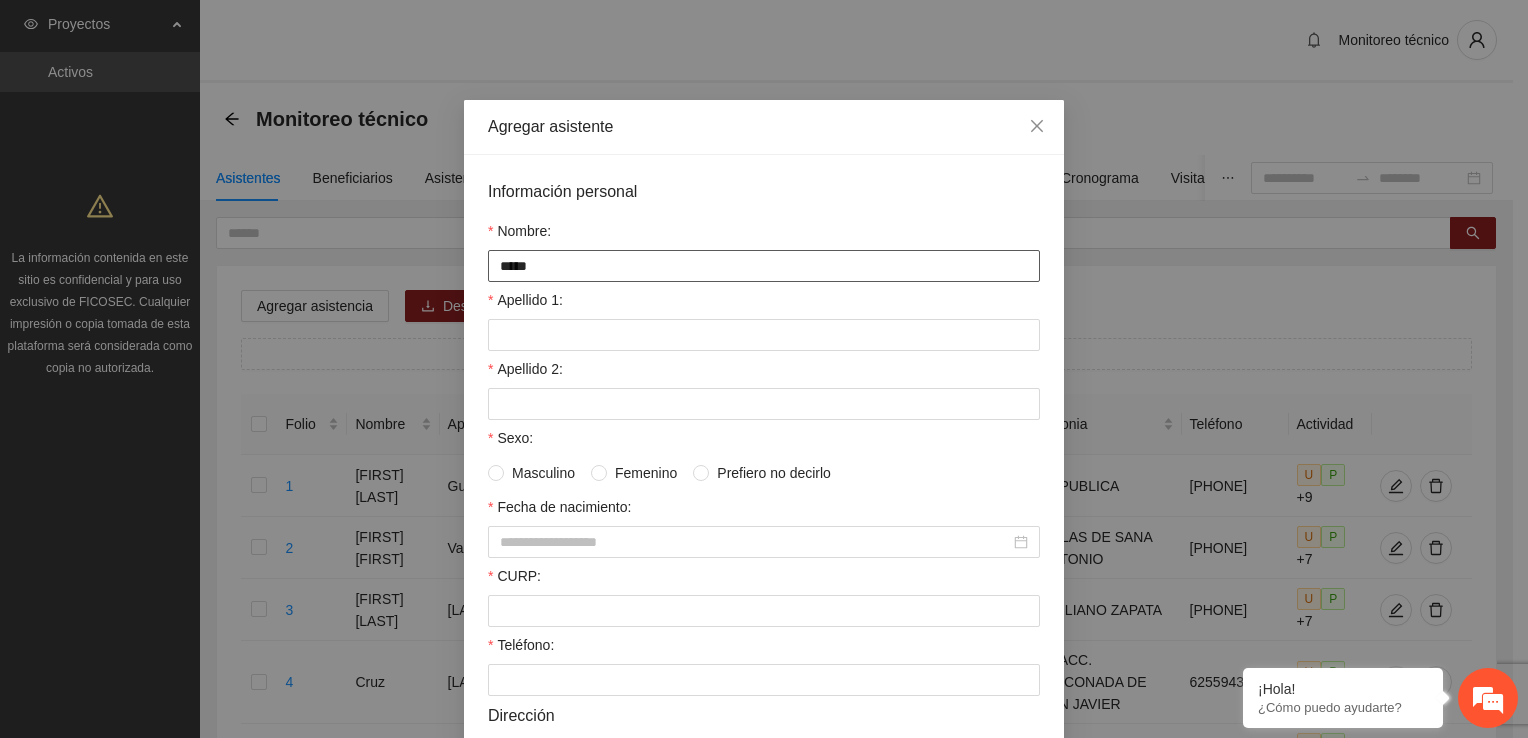 type on "*****" 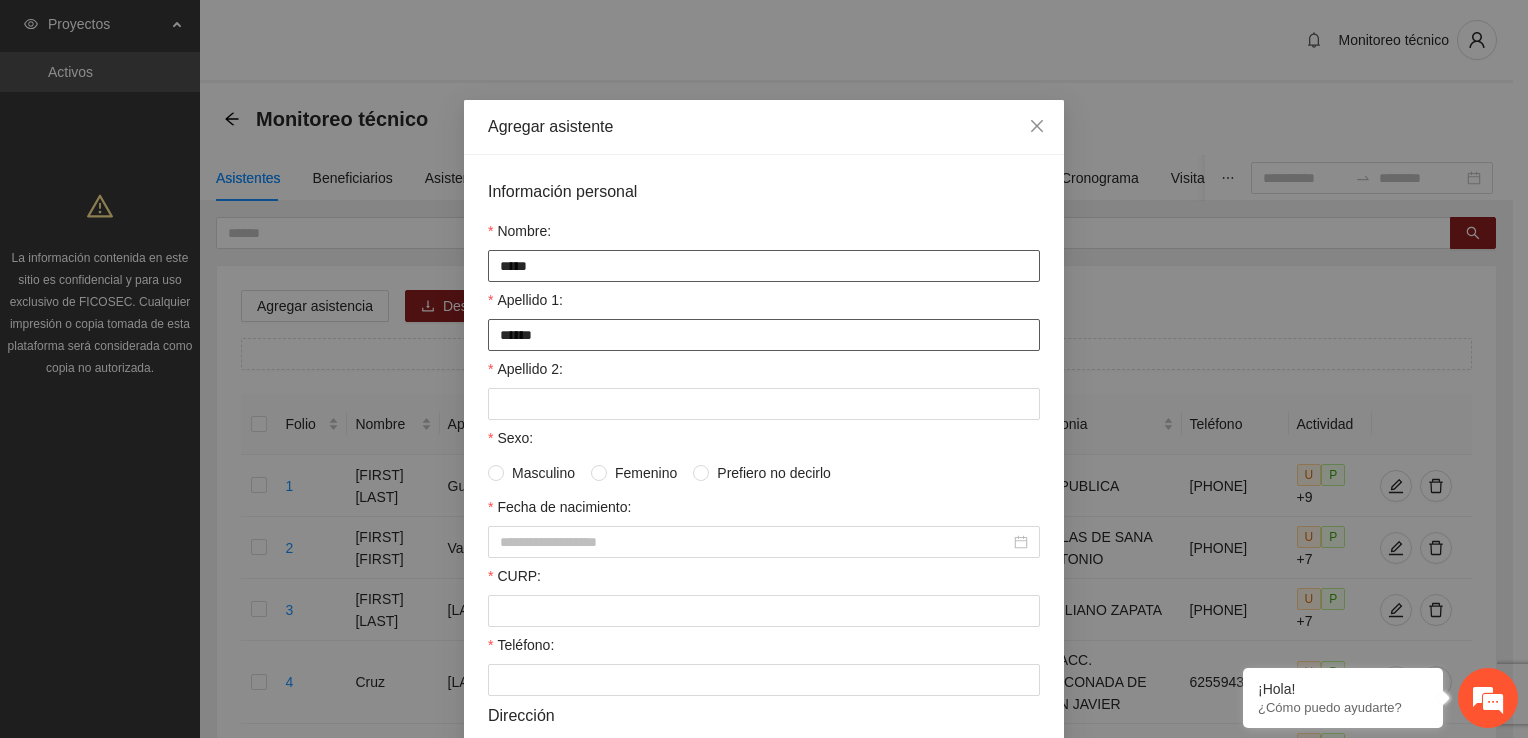 type on "******" 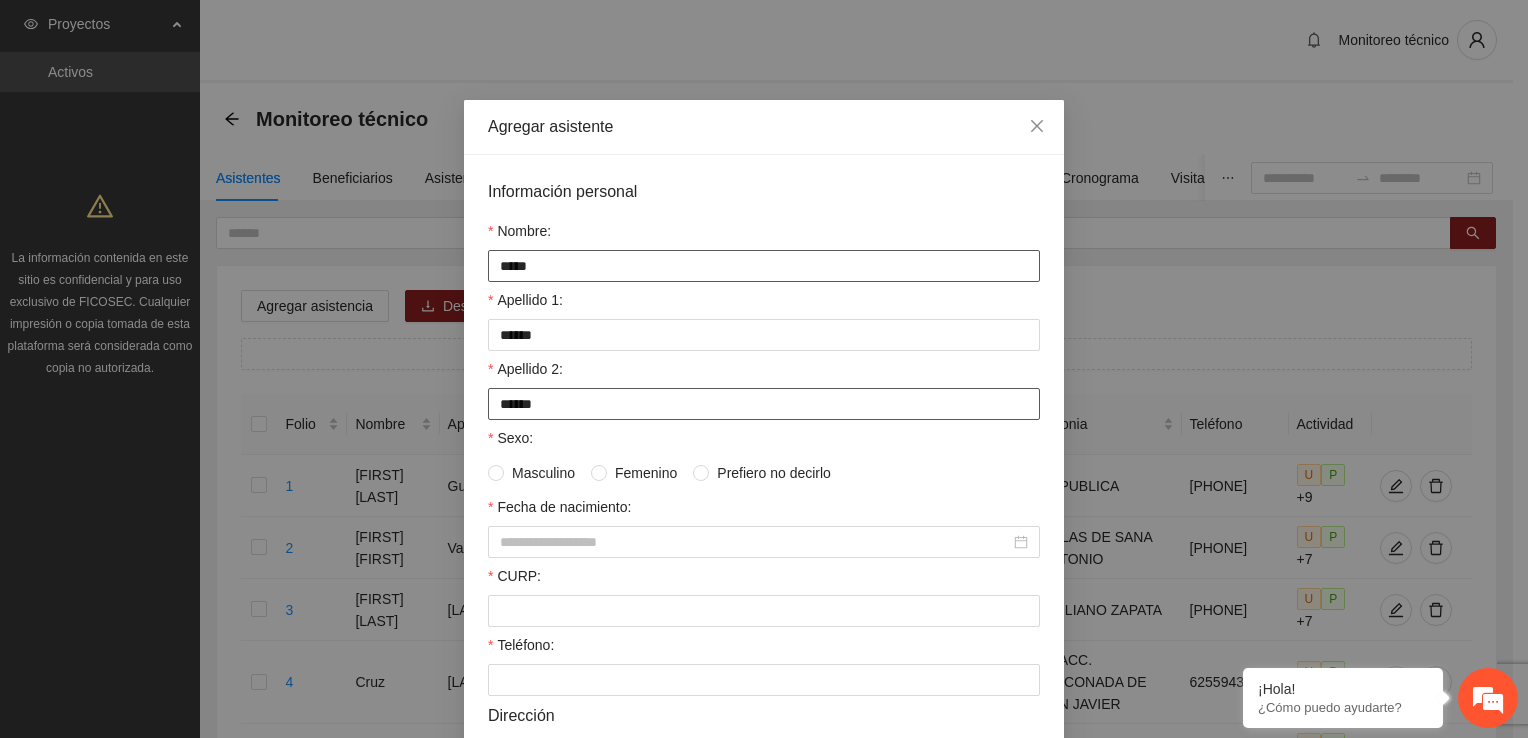 type on "*****" 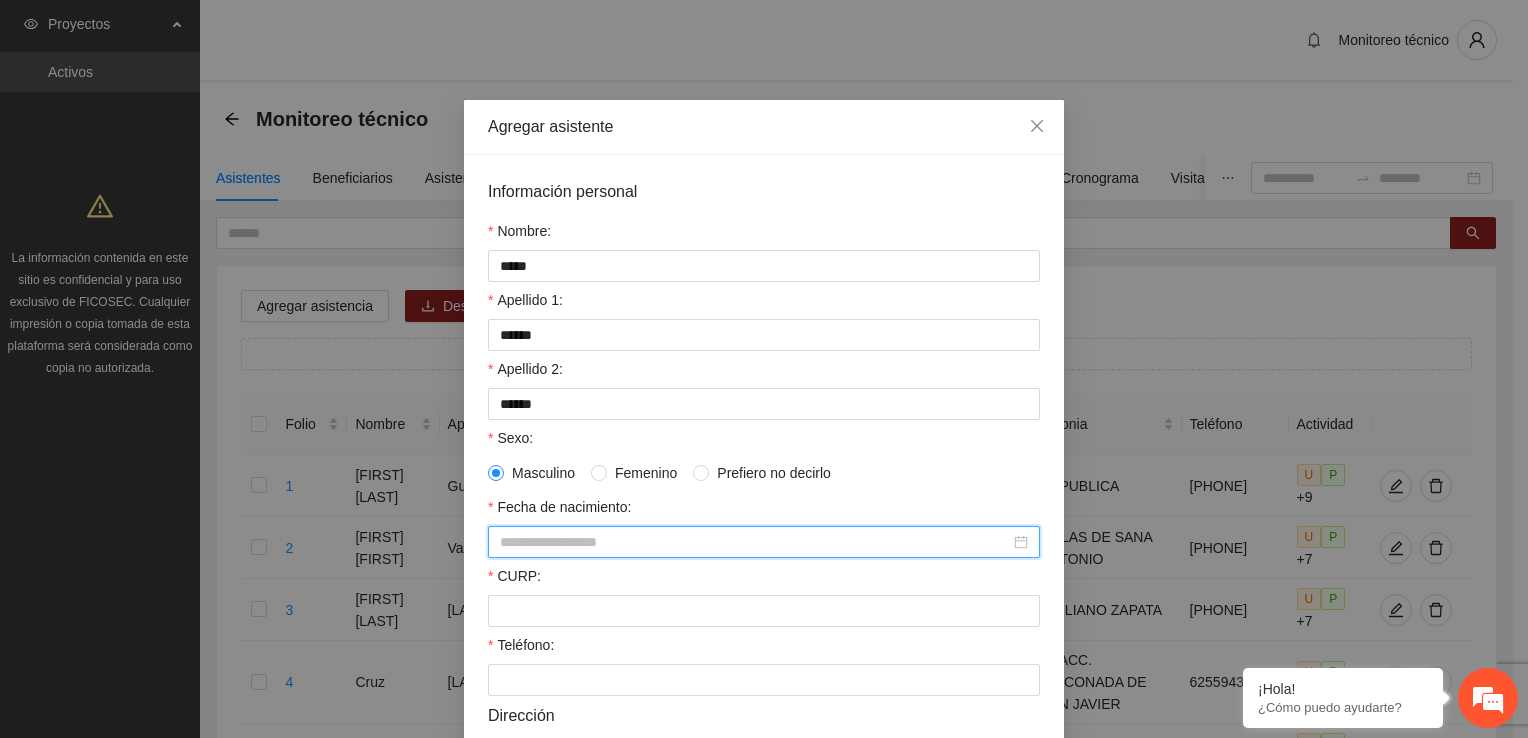 click on "Fecha de nacimiento:" at bounding box center [755, 542] 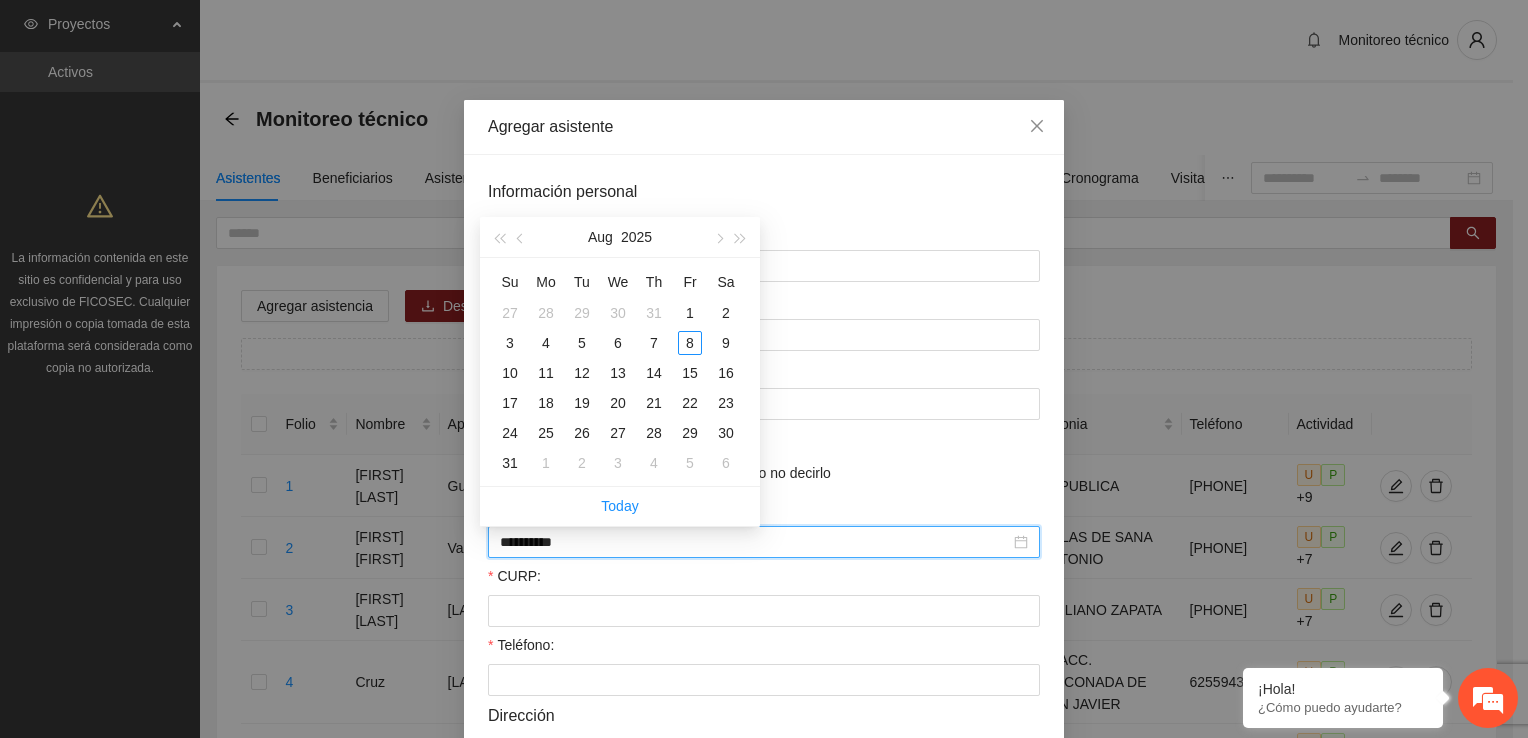 type on "**********" 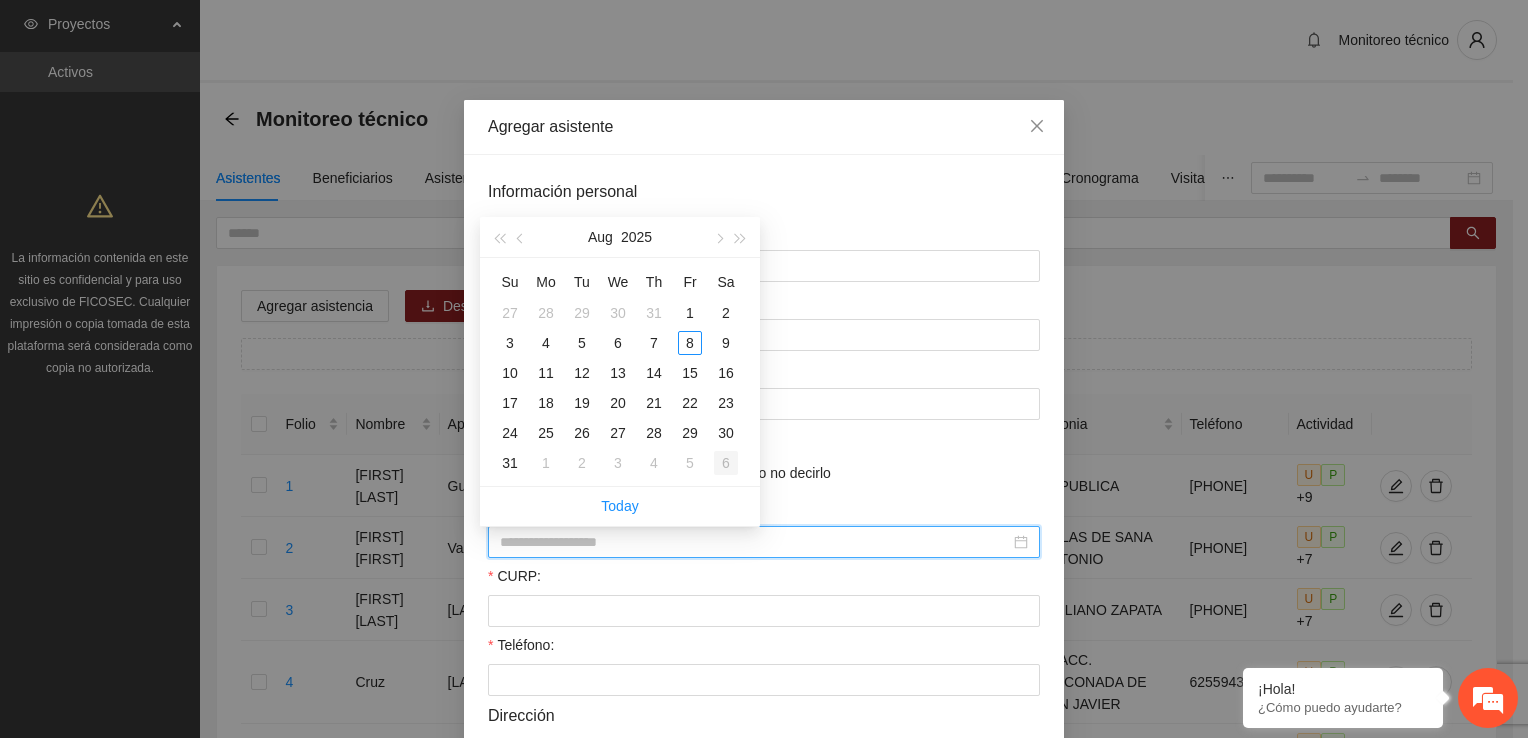 type on "**********" 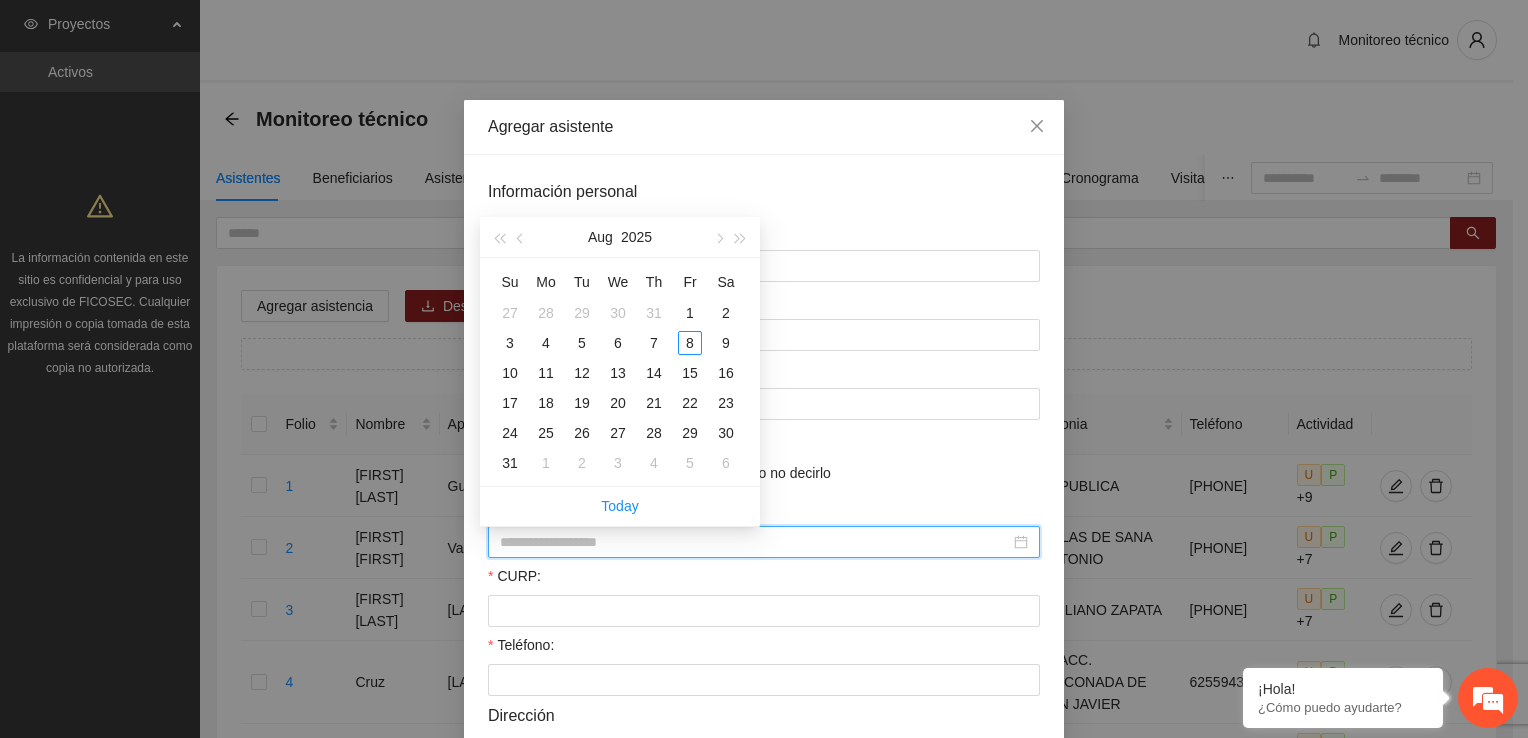 click on "Fecha de nacimiento:" at bounding box center (755, 542) 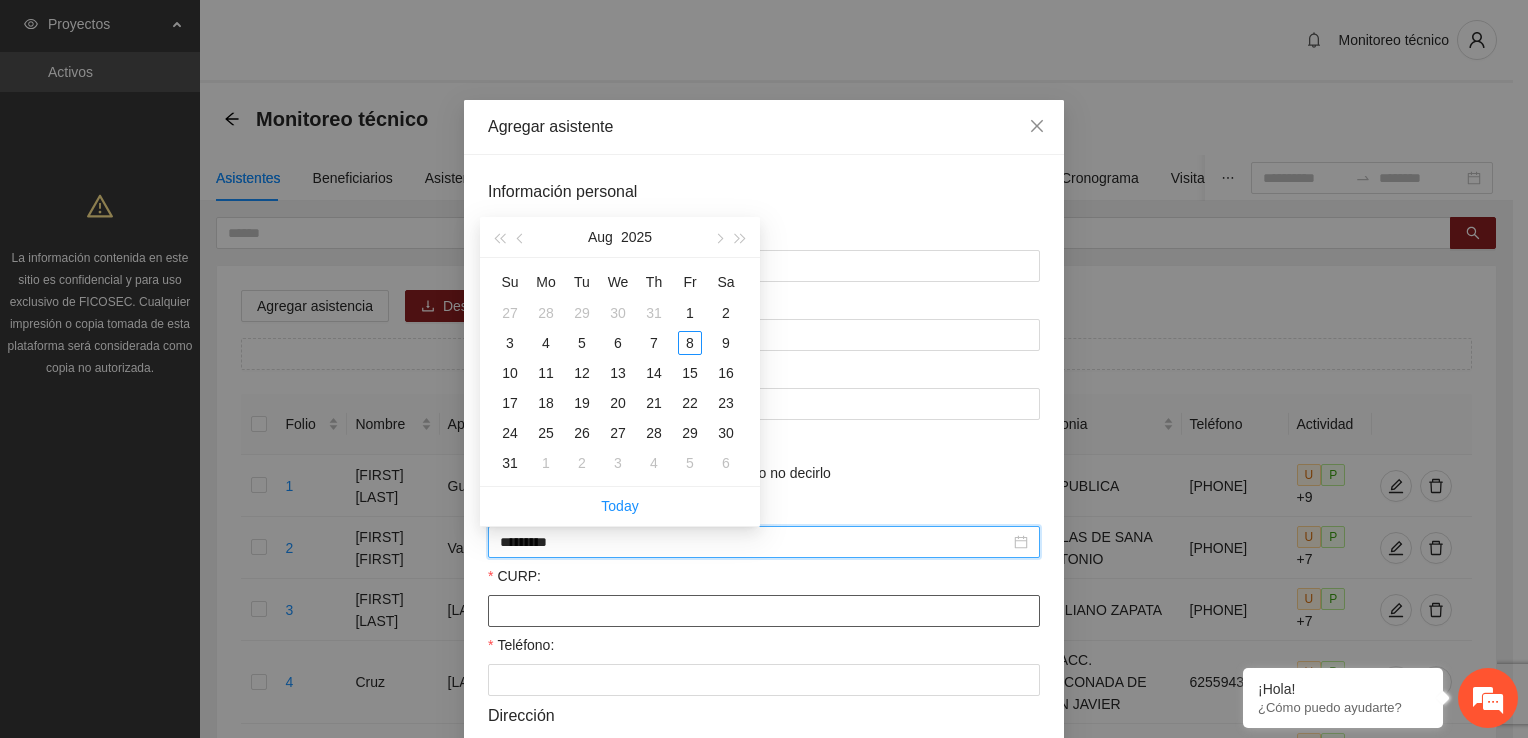 type on "*********" 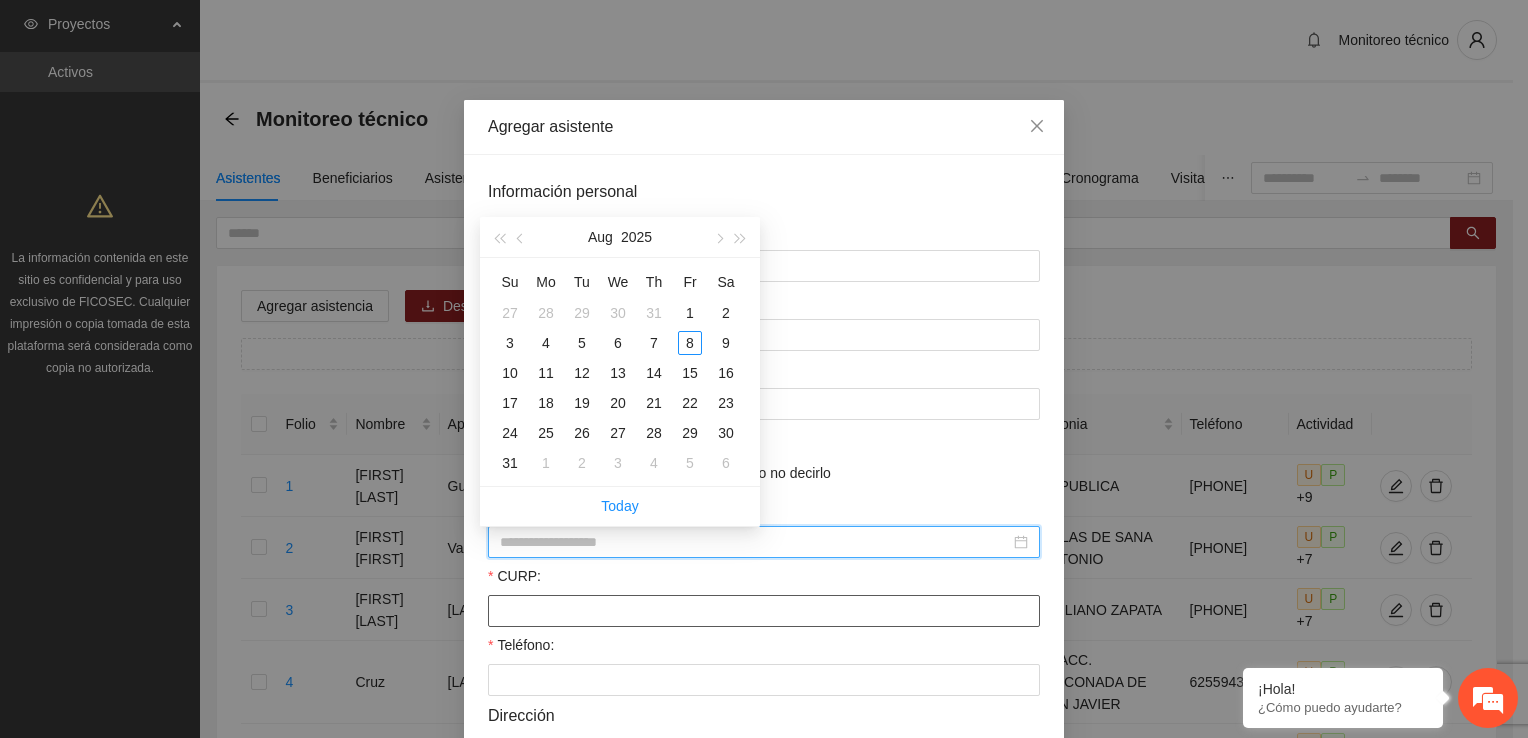 click on "CURP:" at bounding box center [764, 611] 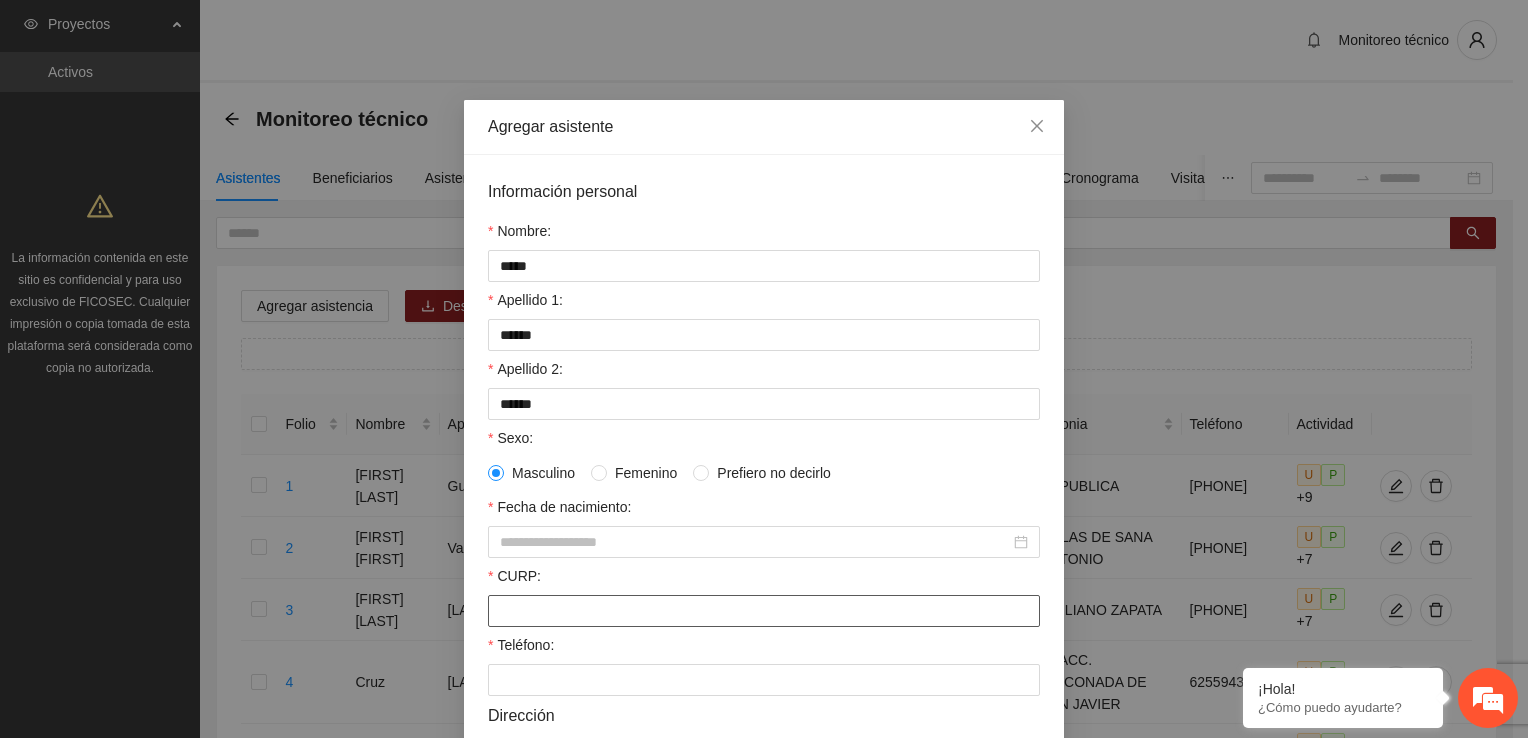 paste on "**********" 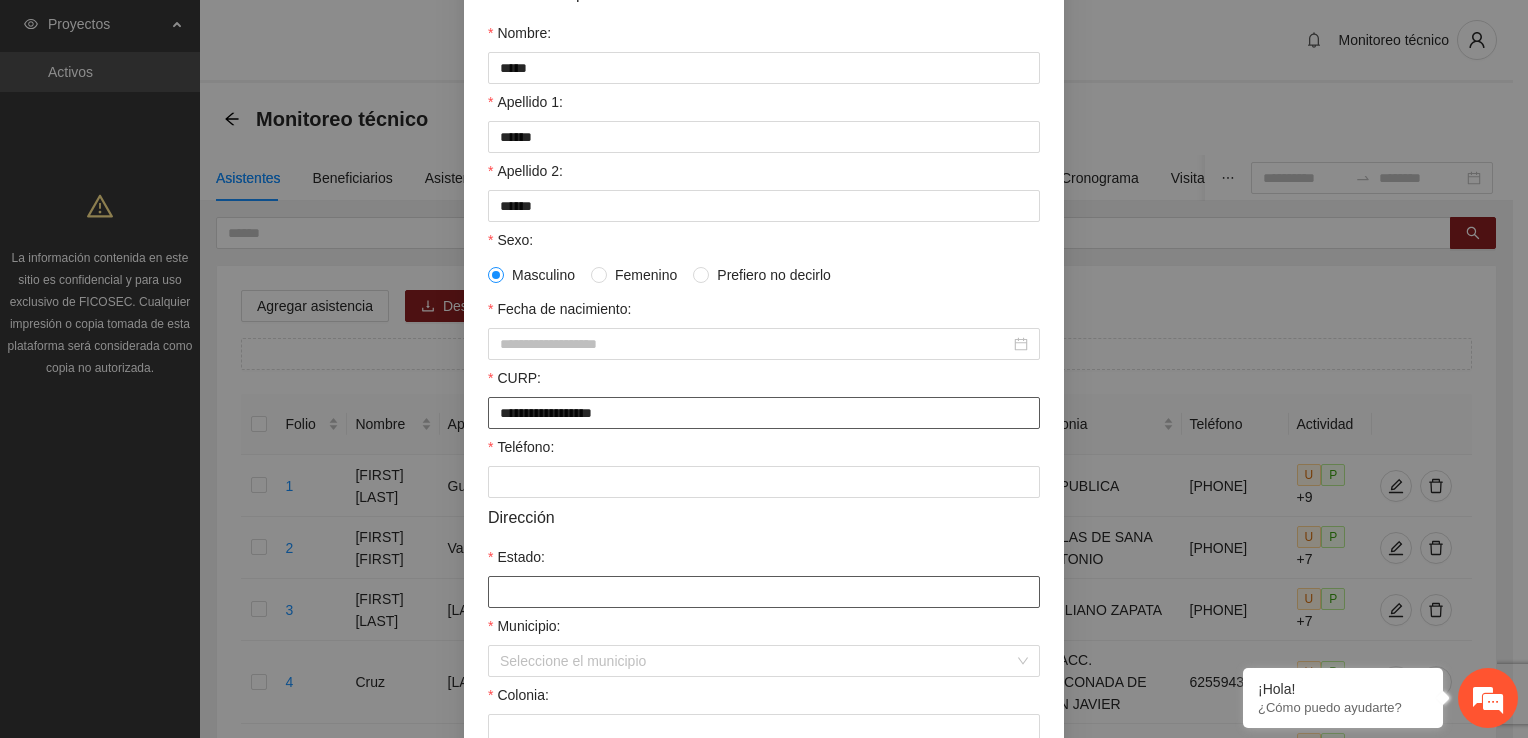 scroll, scrollTop: 200, scrollLeft: 0, axis: vertical 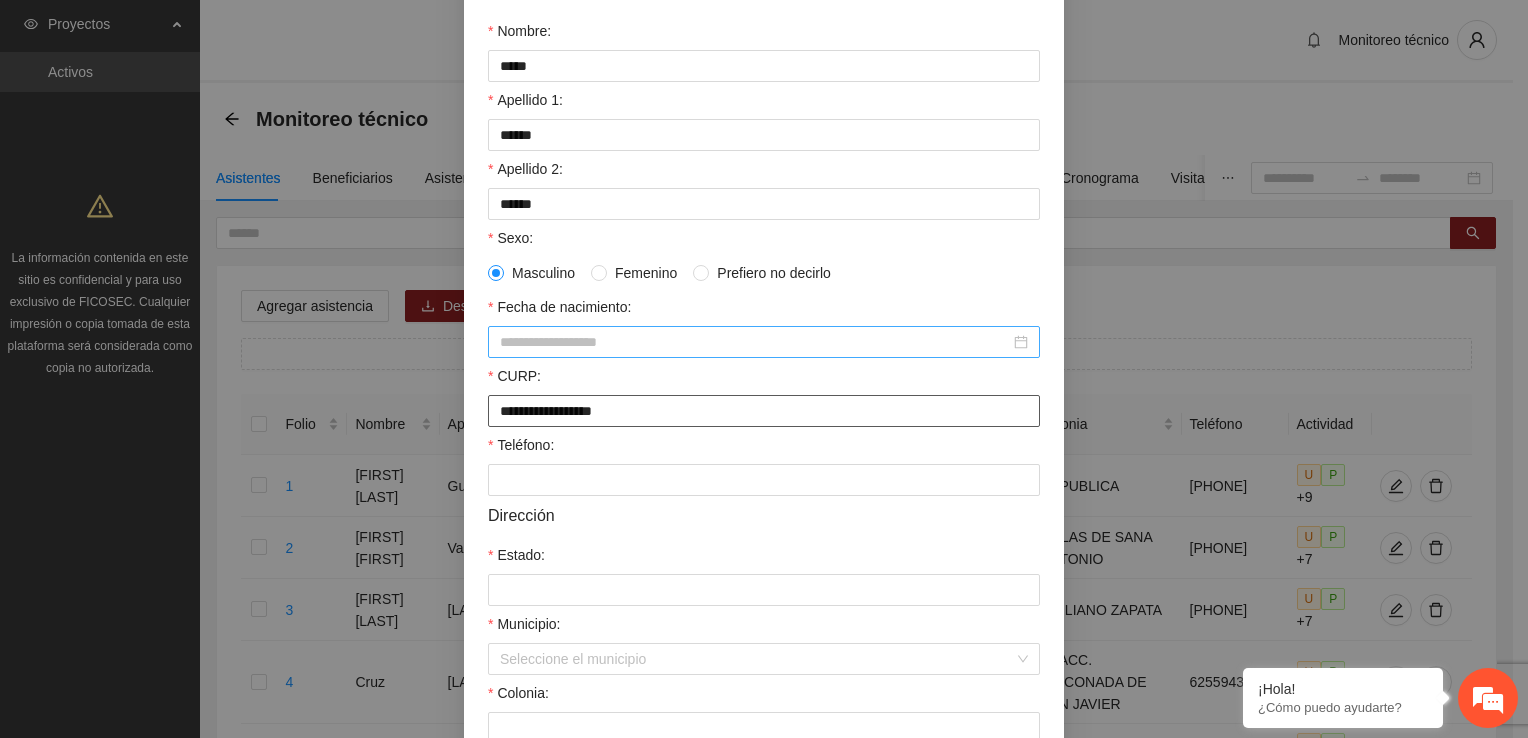 type on "**********" 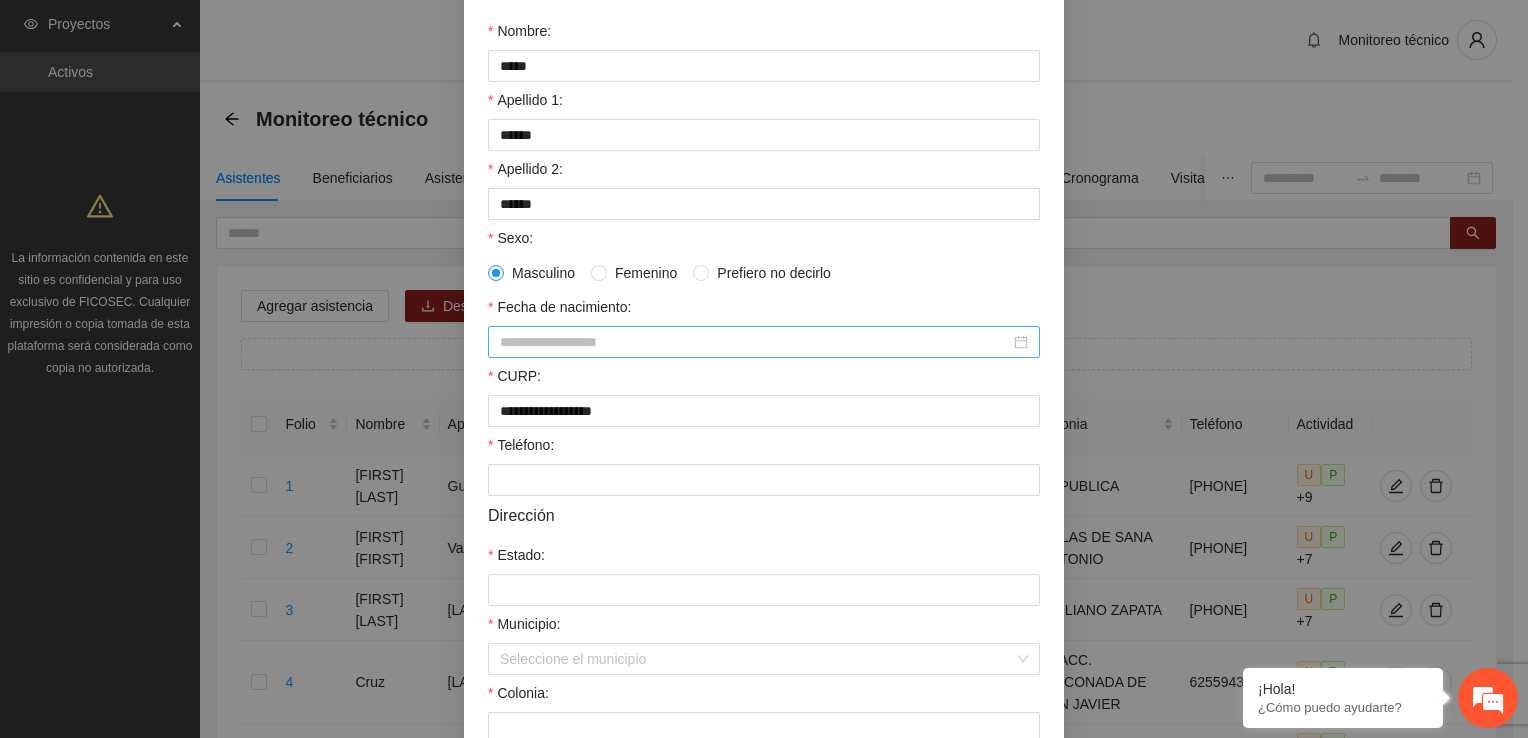 click on "Fecha de nacimiento:" at bounding box center (755, 342) 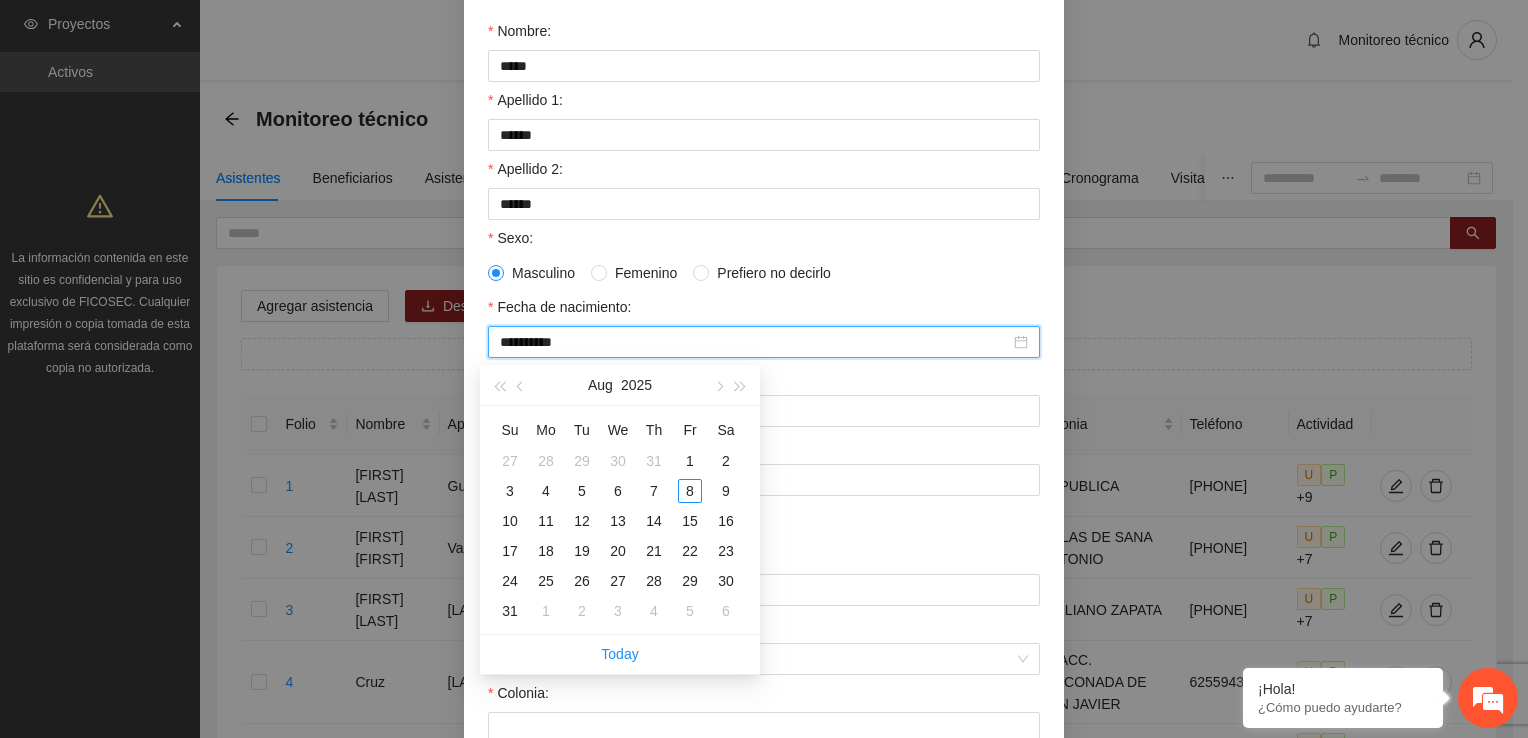 type on "**********" 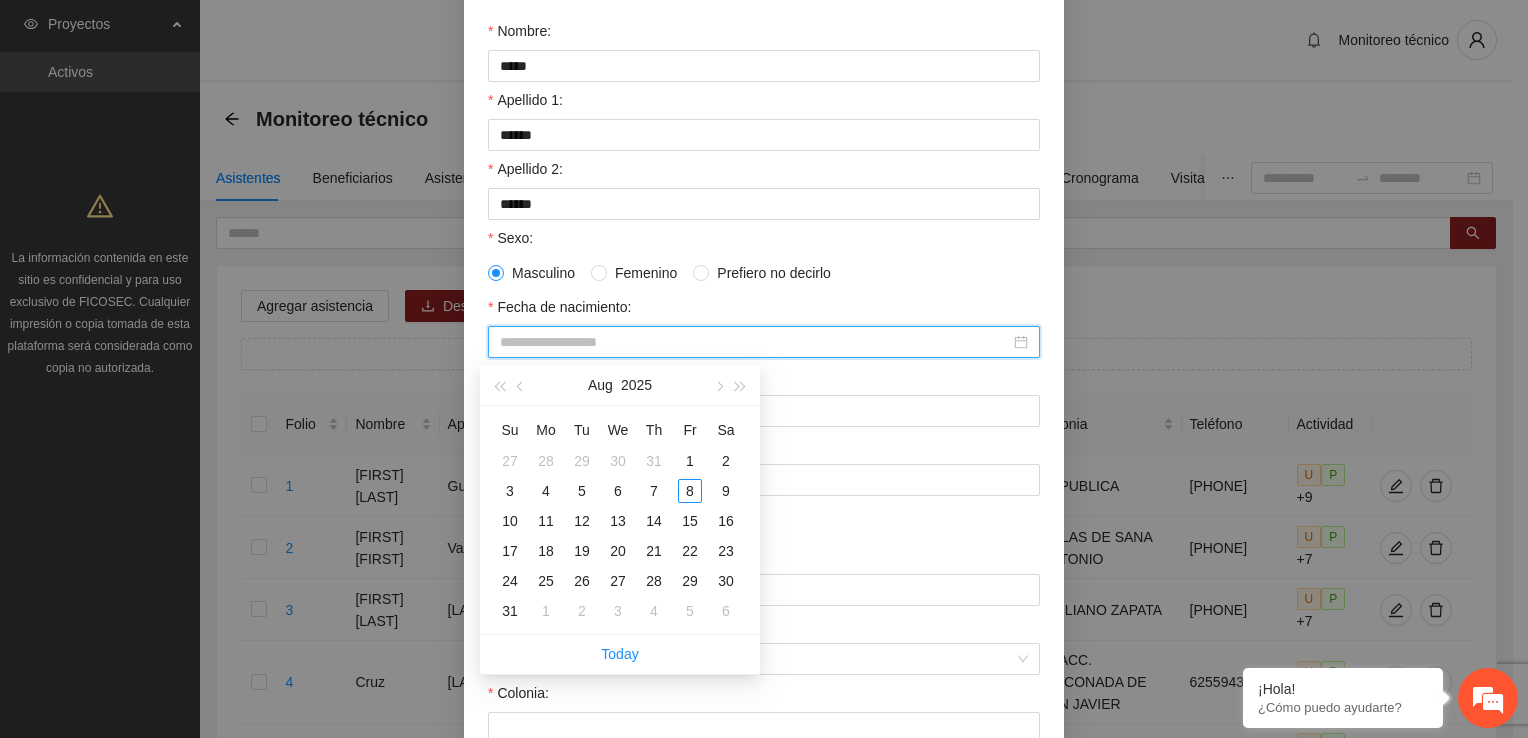paste on "*********" 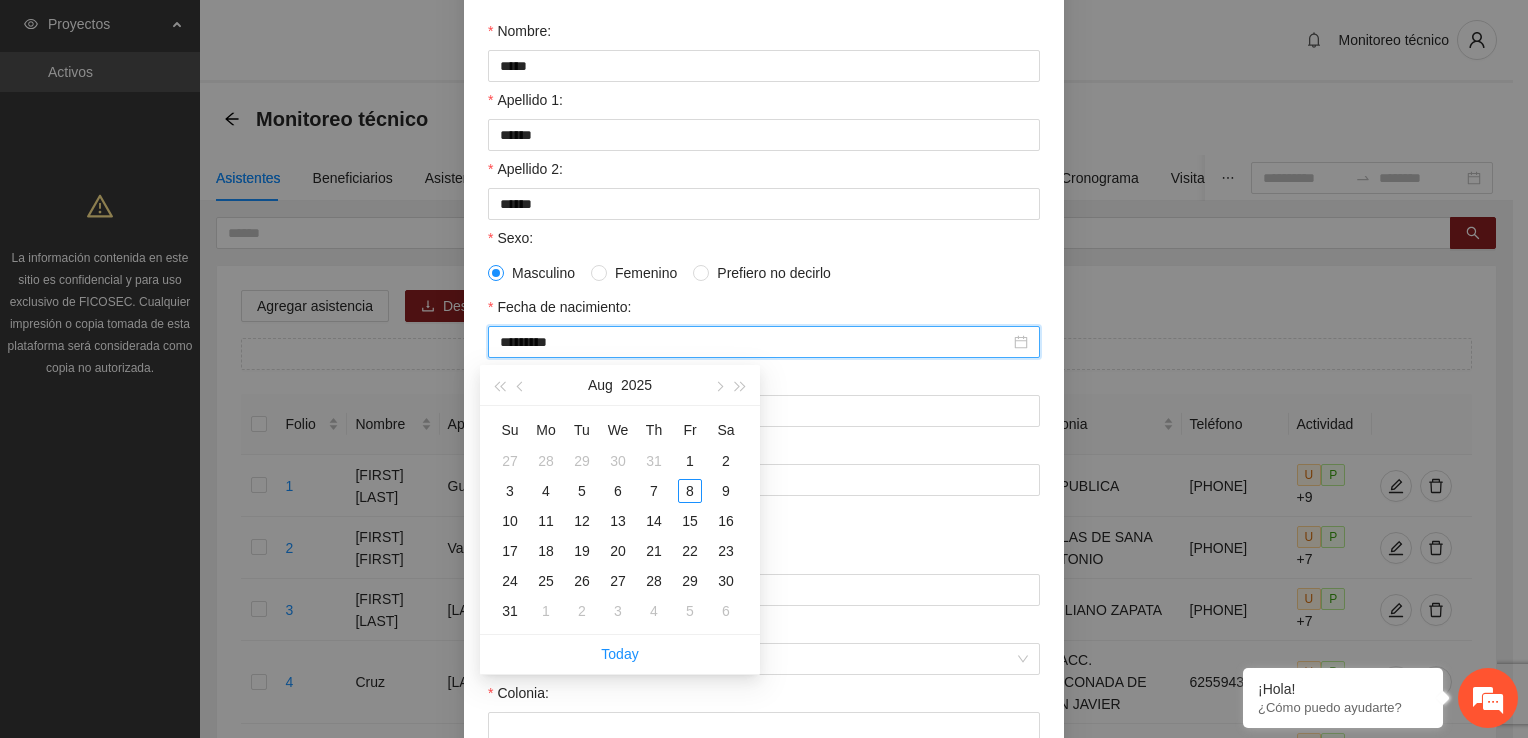 type on "*********" 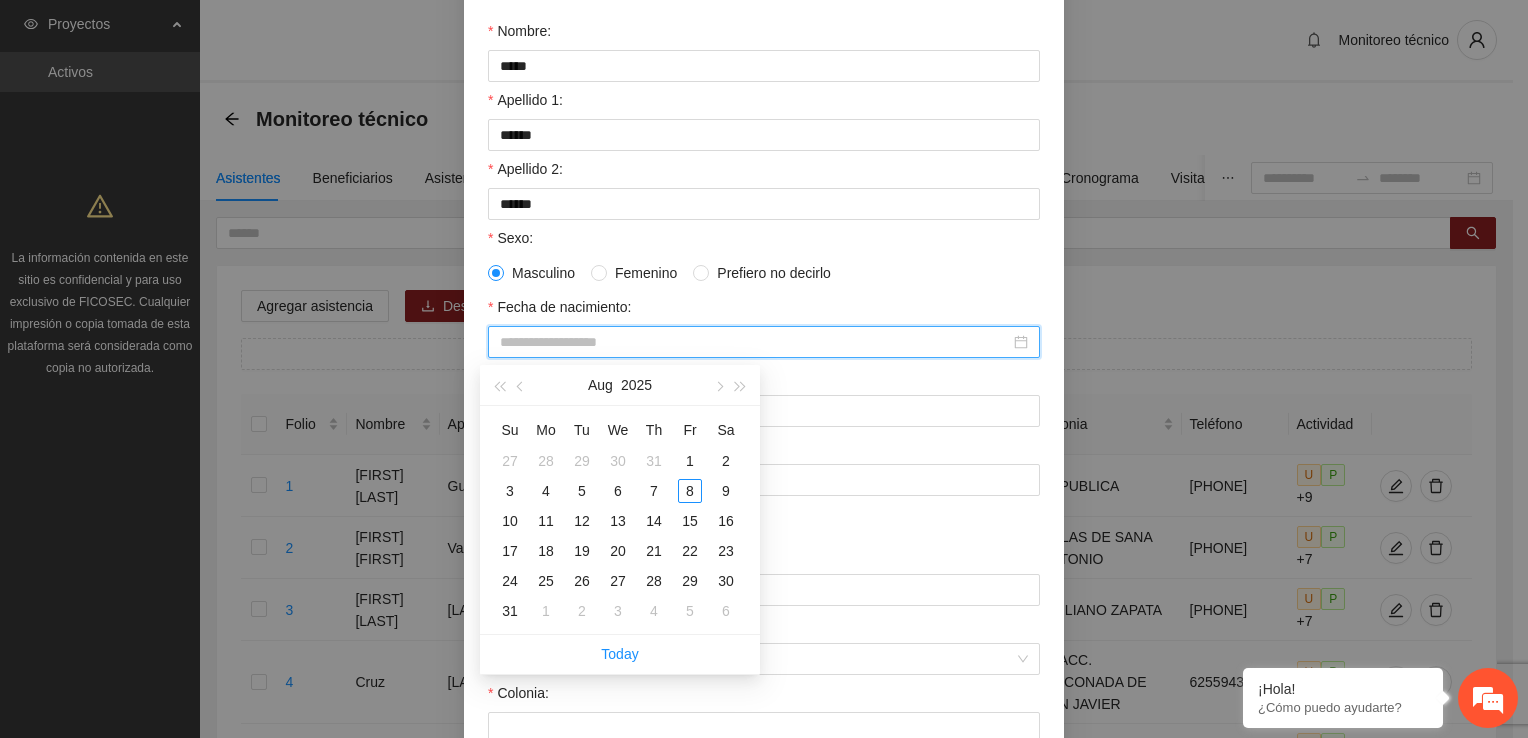 click on "Dirección" at bounding box center (764, 515) 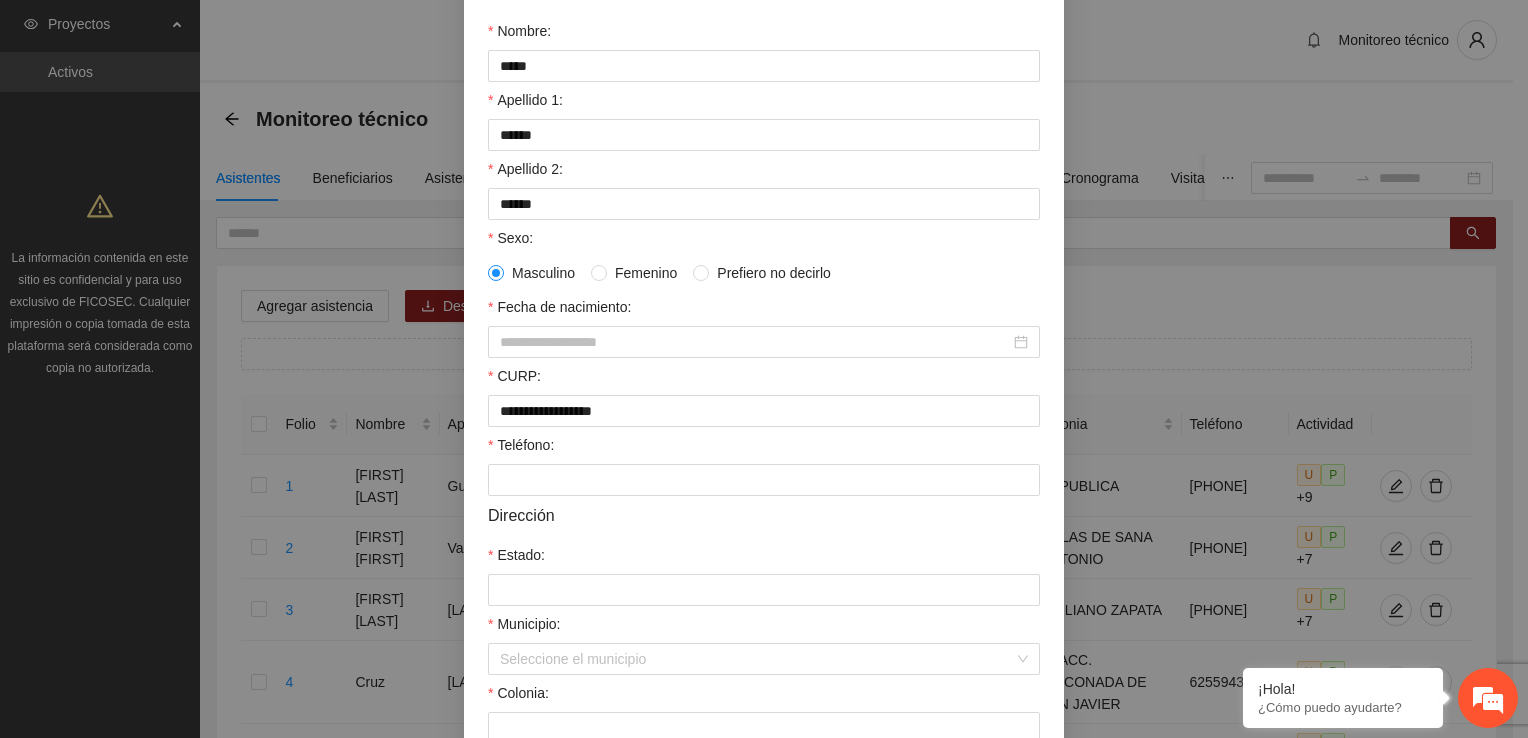 click on "Fecha de nacimiento:" at bounding box center [764, 311] 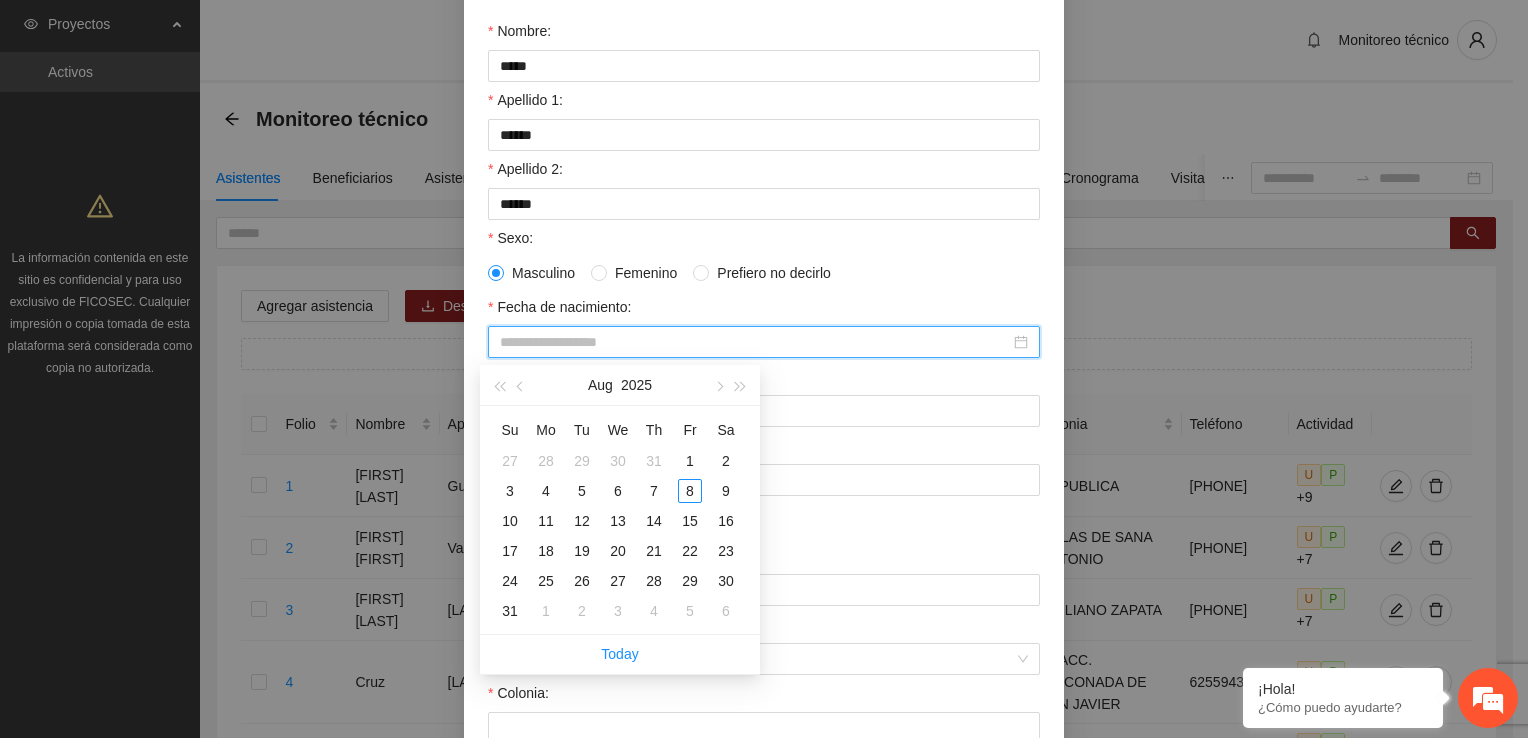 click on "Fecha de nacimiento:" at bounding box center (755, 342) 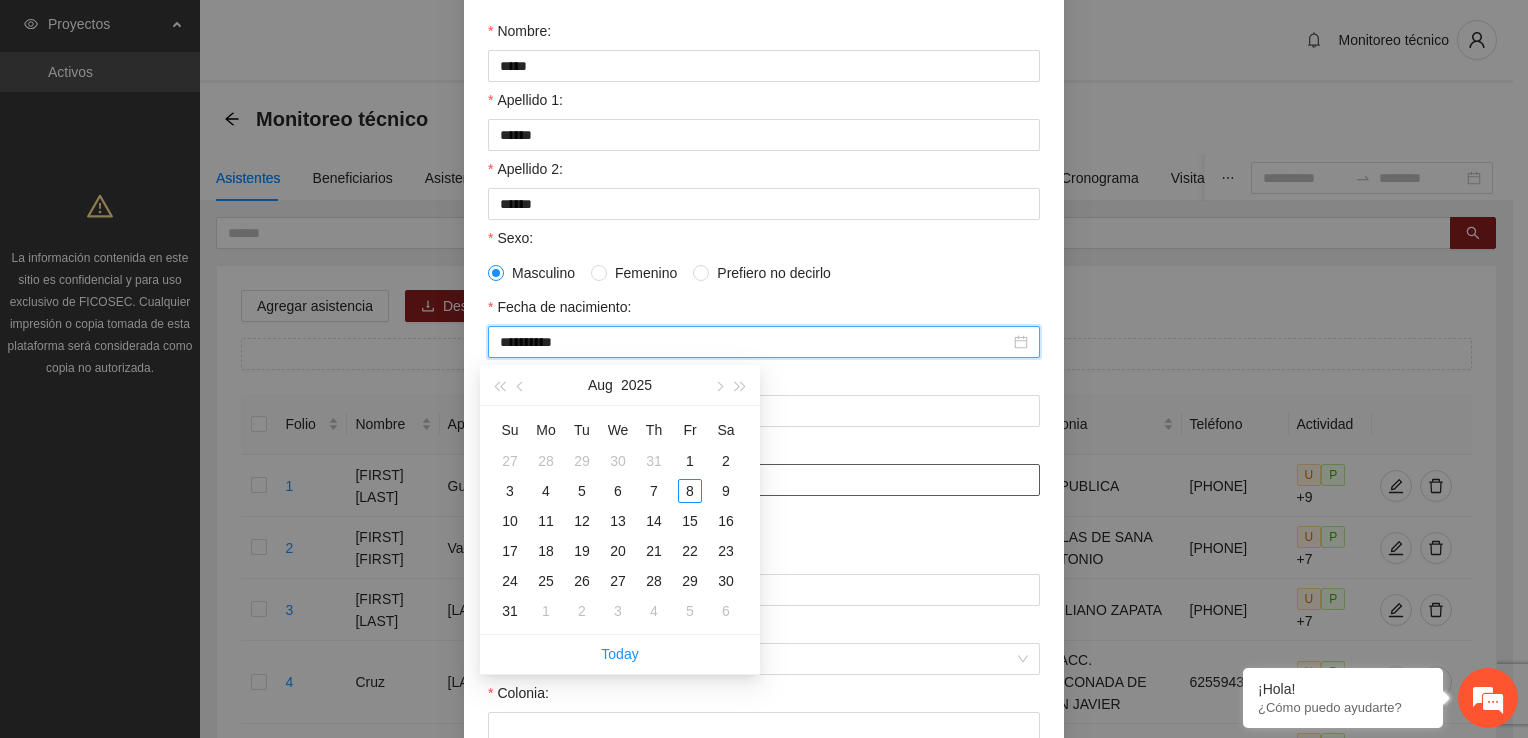 type on "**********" 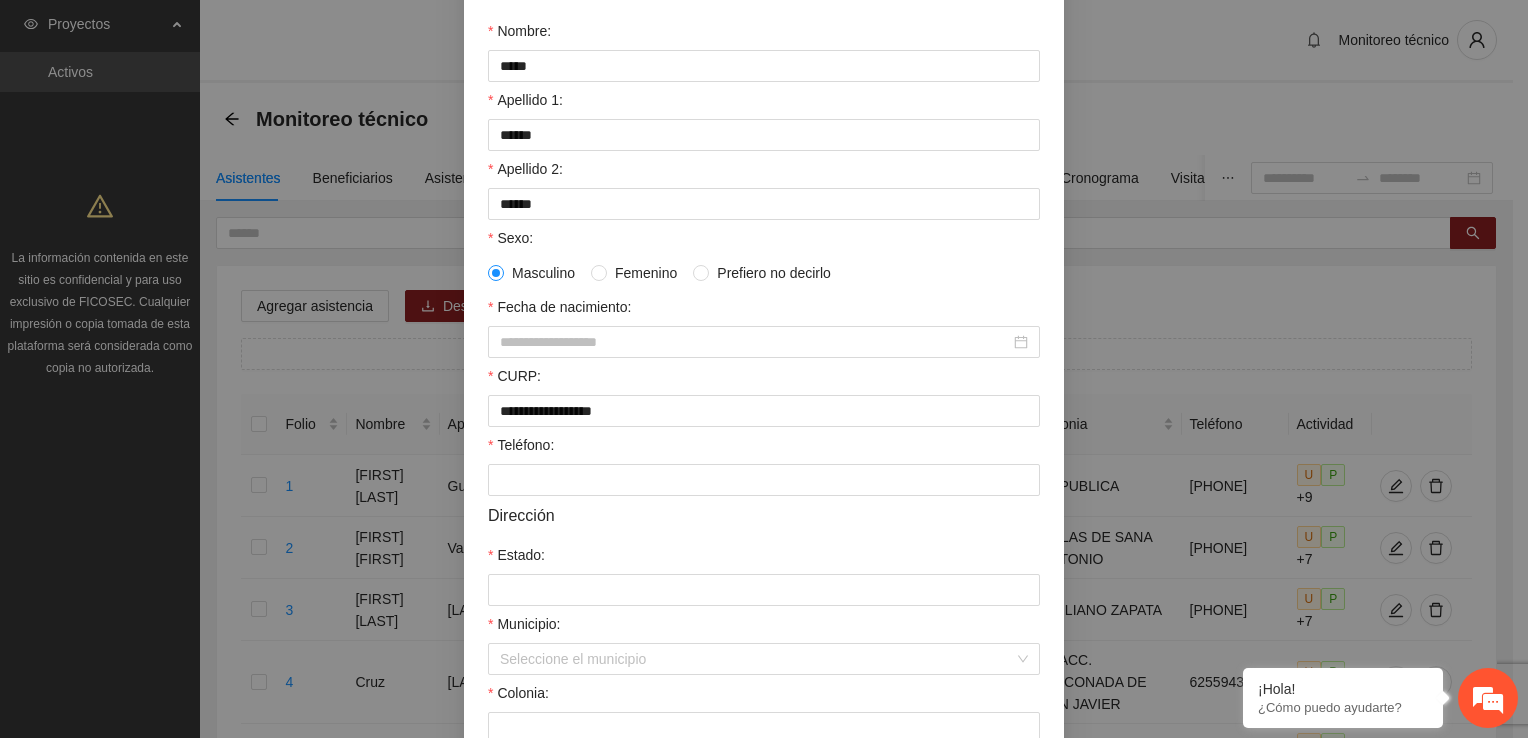 click on "**********" at bounding box center [764, 416] 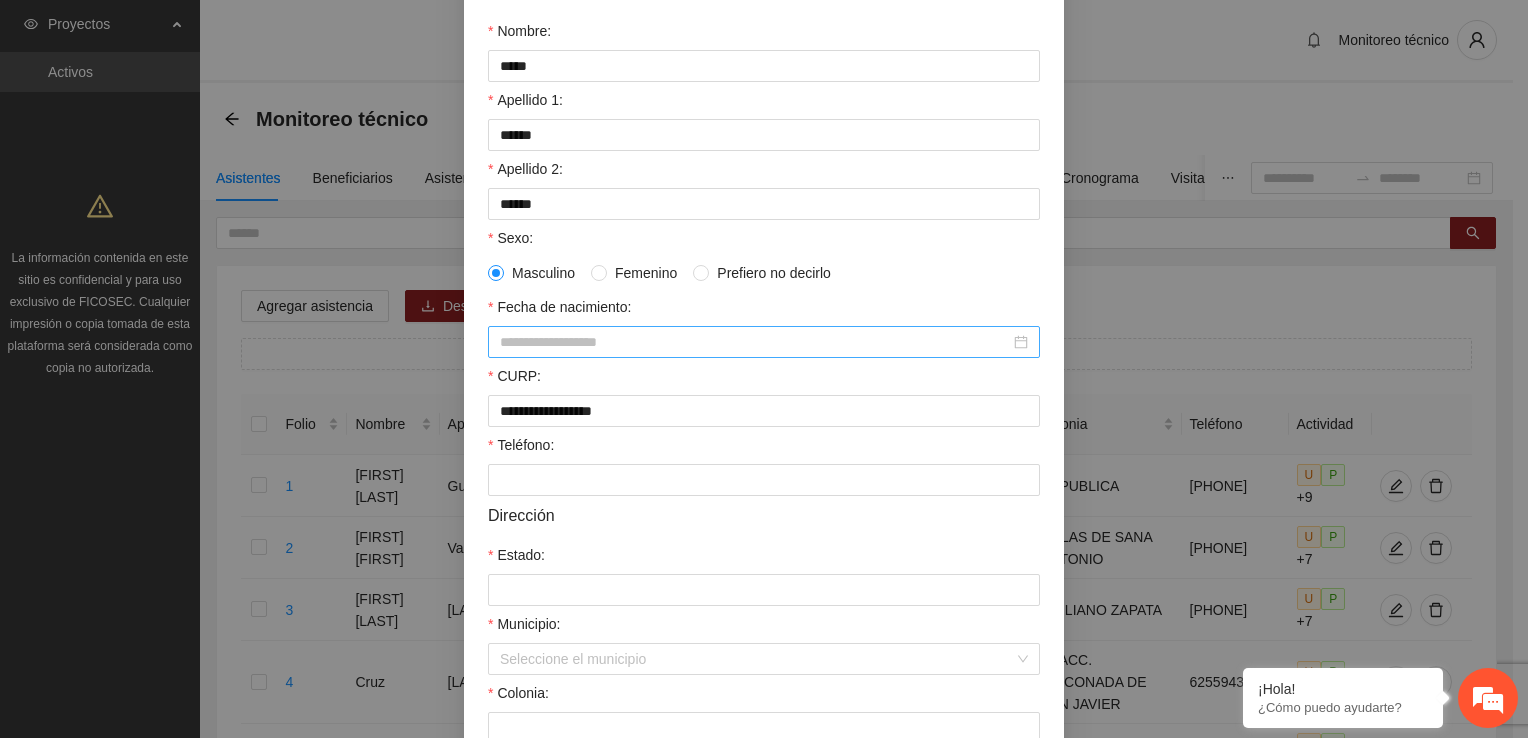 click on "Fecha de nacimiento:" at bounding box center (755, 342) 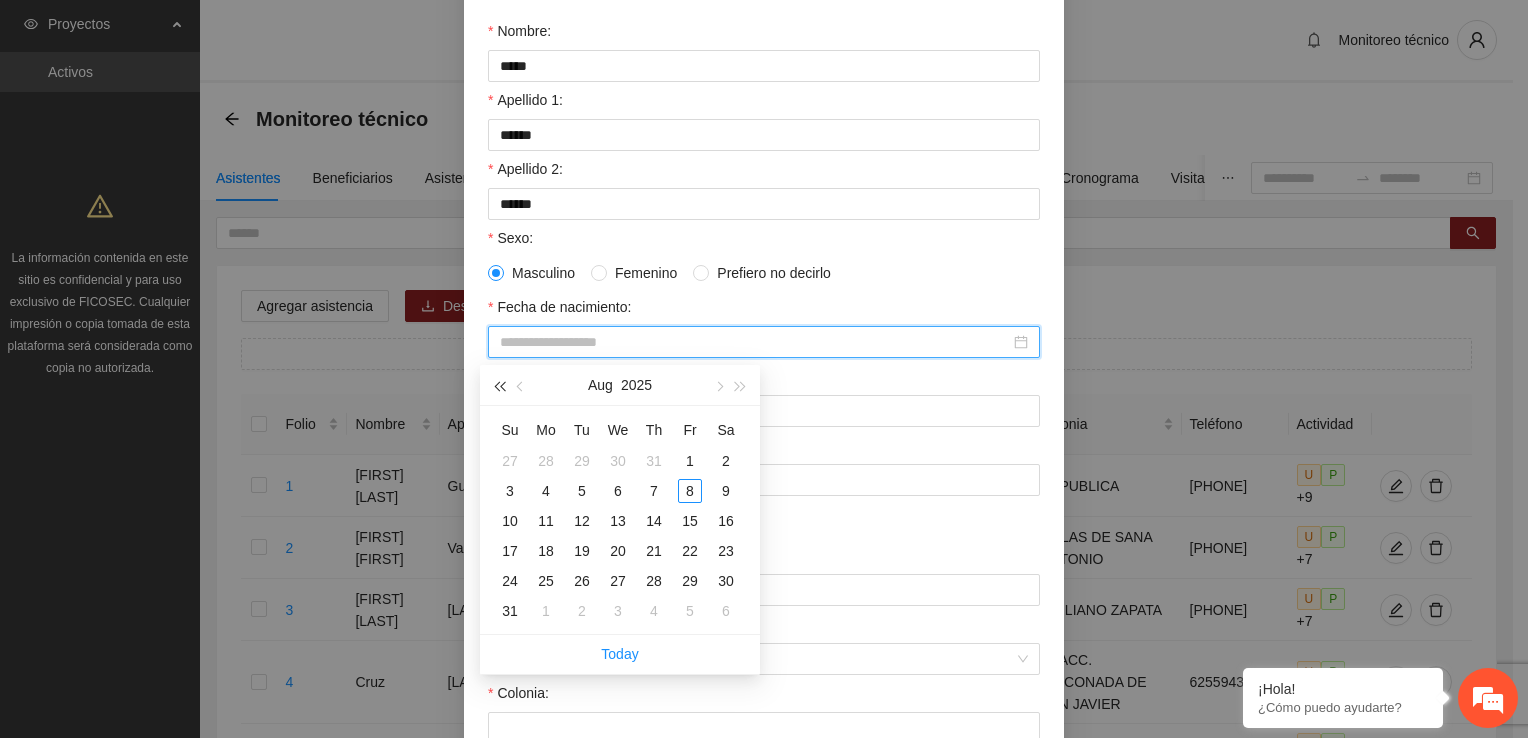 click at bounding box center (499, 385) 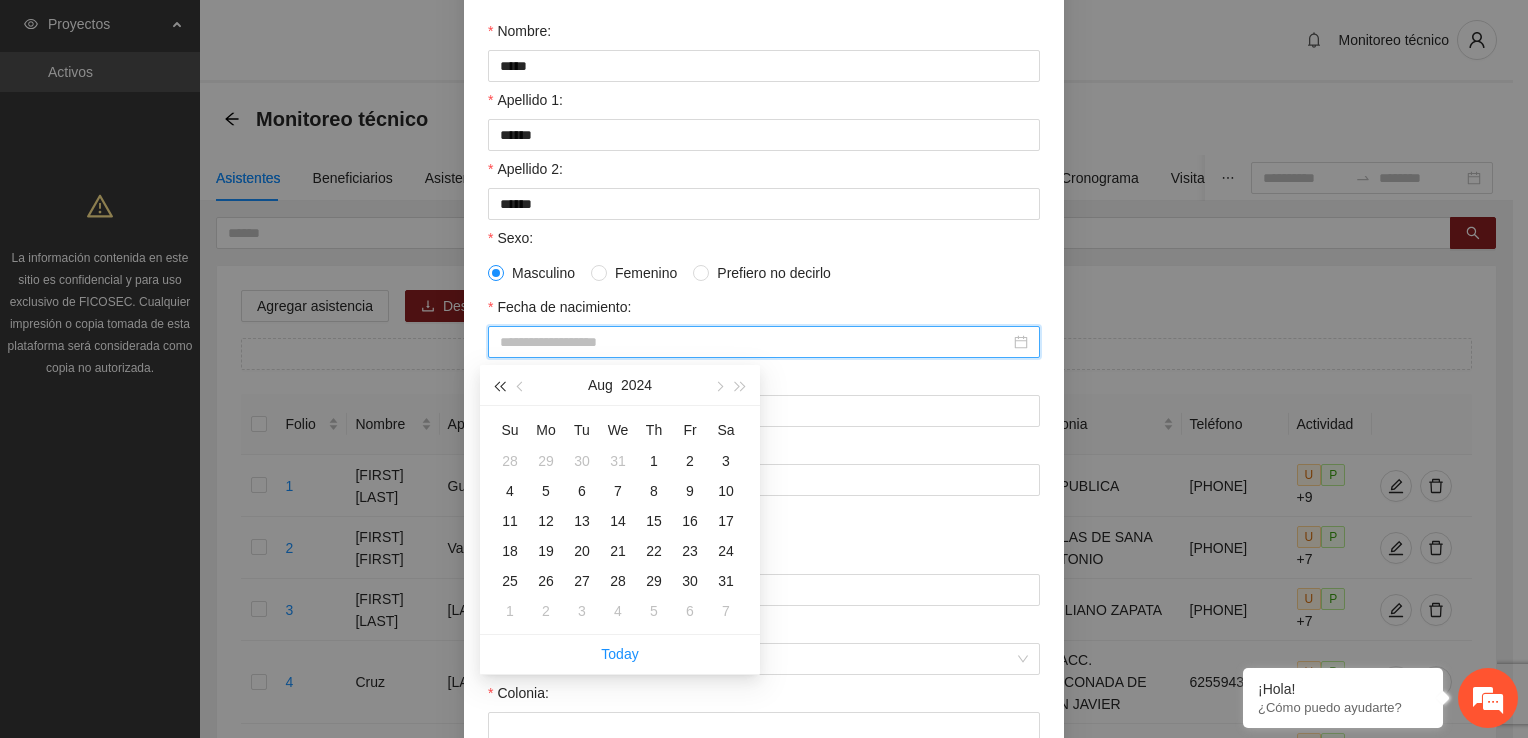 click at bounding box center [499, 385] 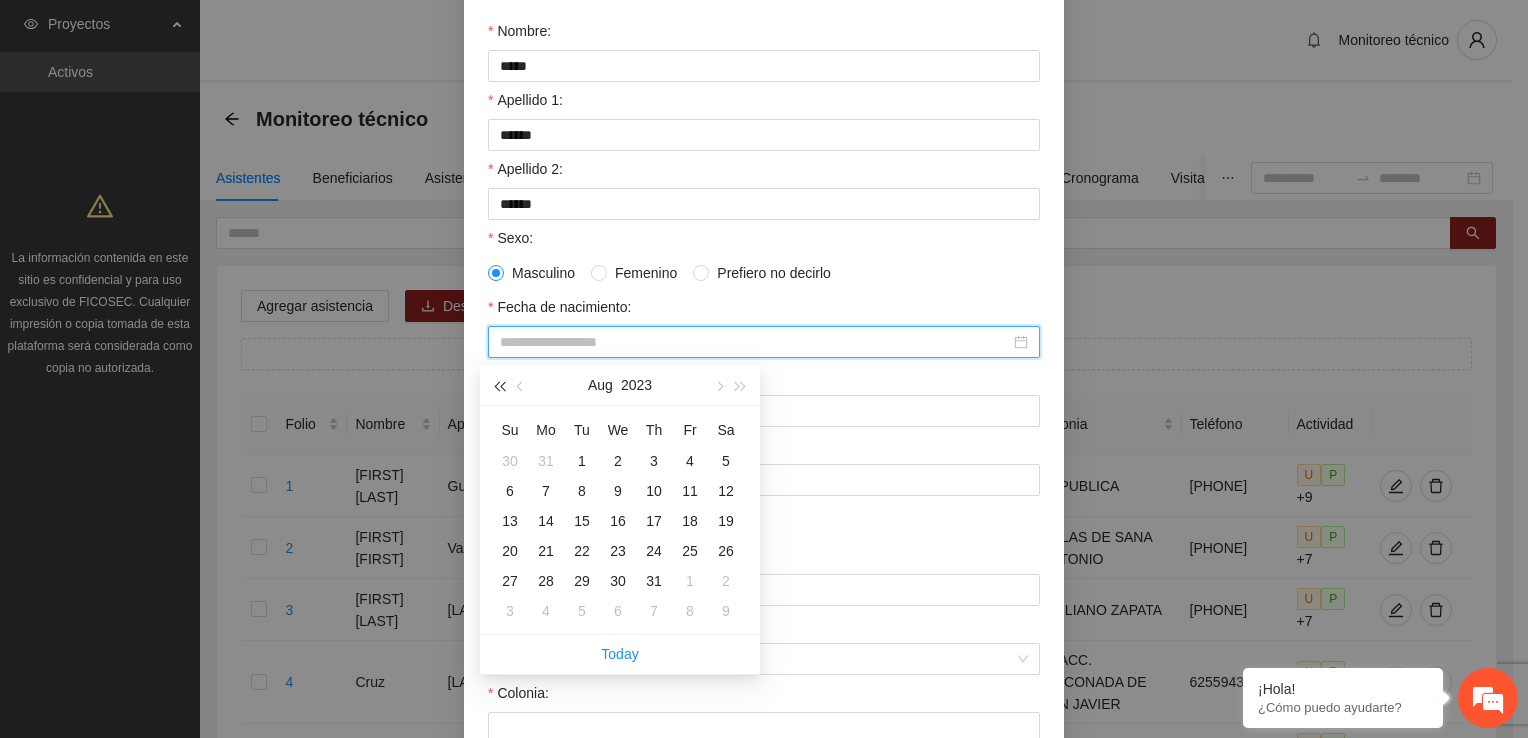 click at bounding box center (499, 385) 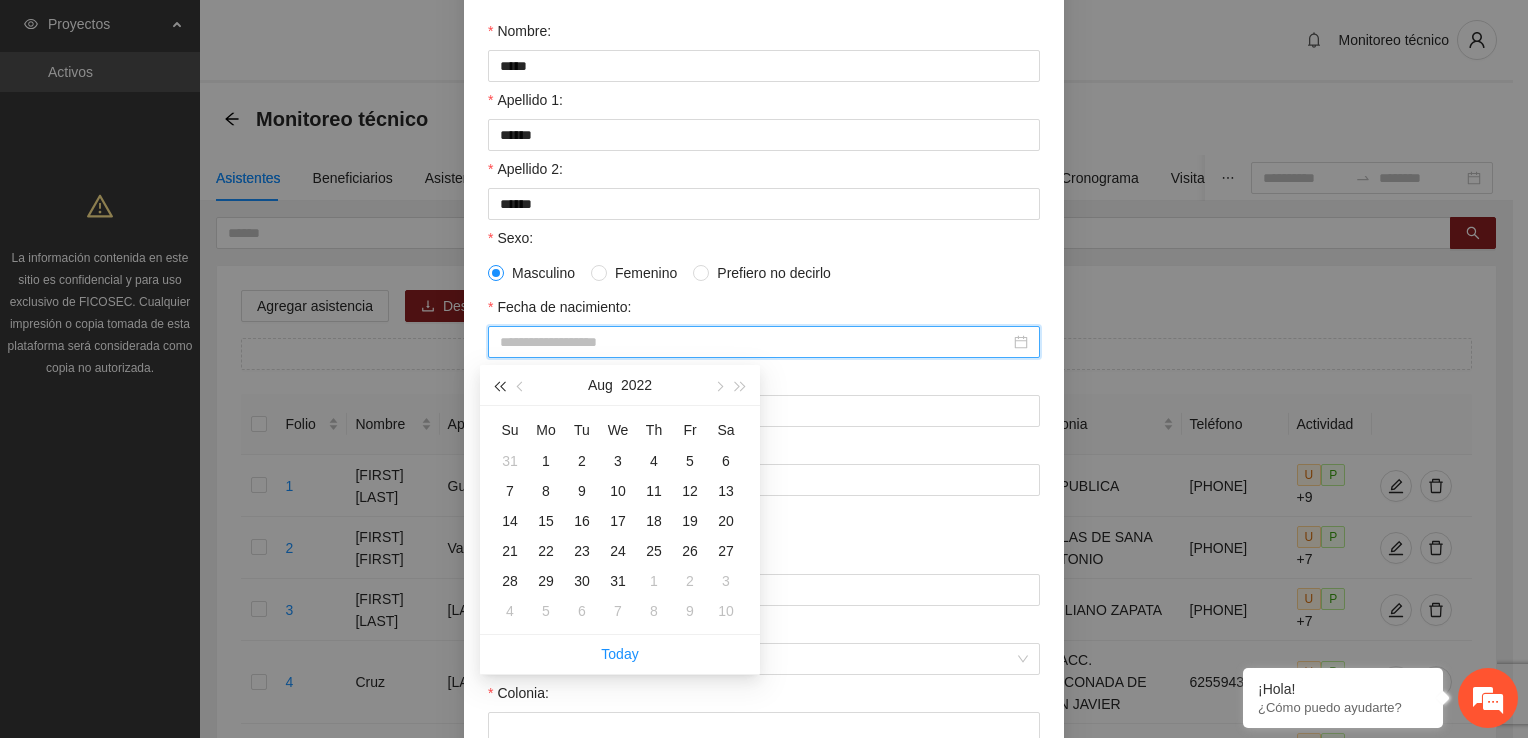 click at bounding box center (499, 385) 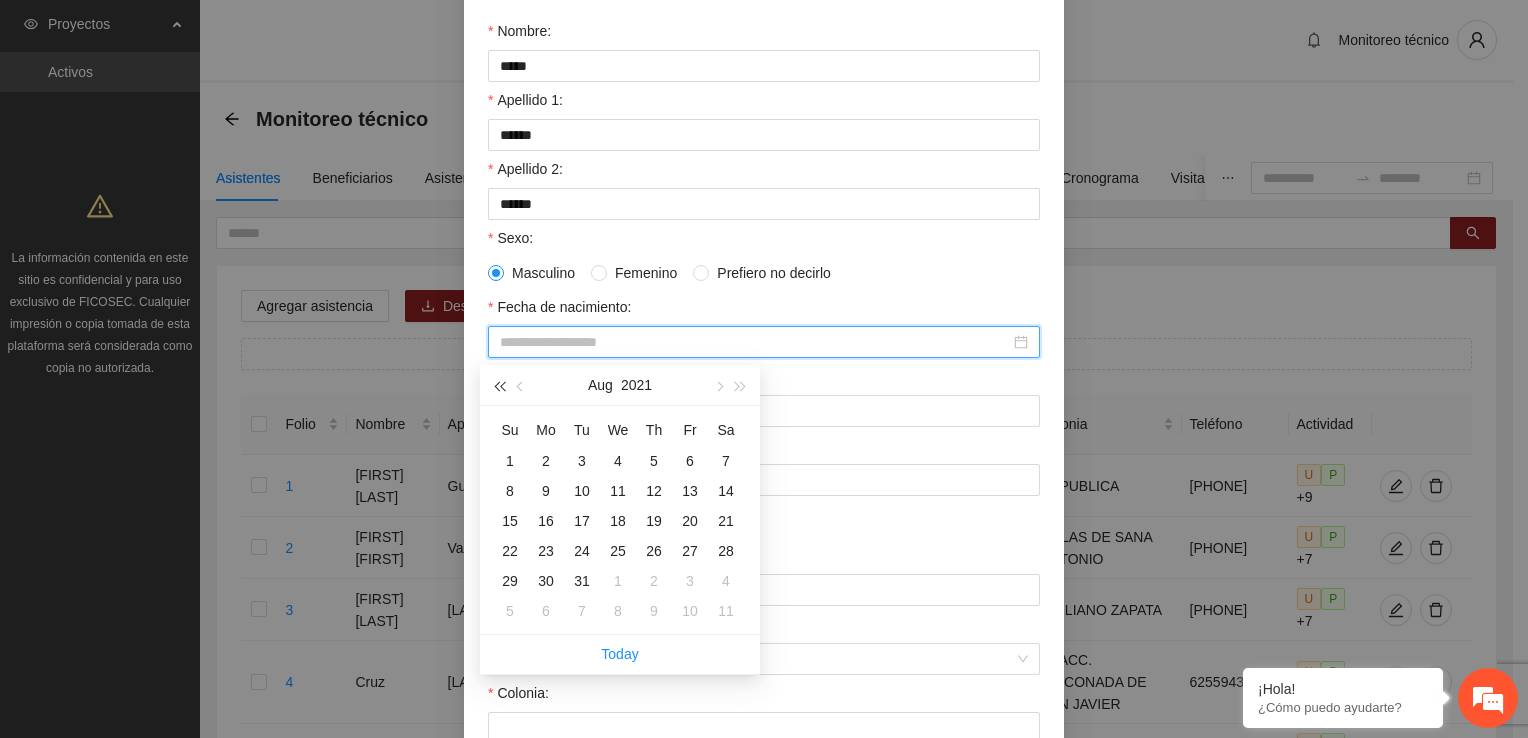 click at bounding box center [499, 385] 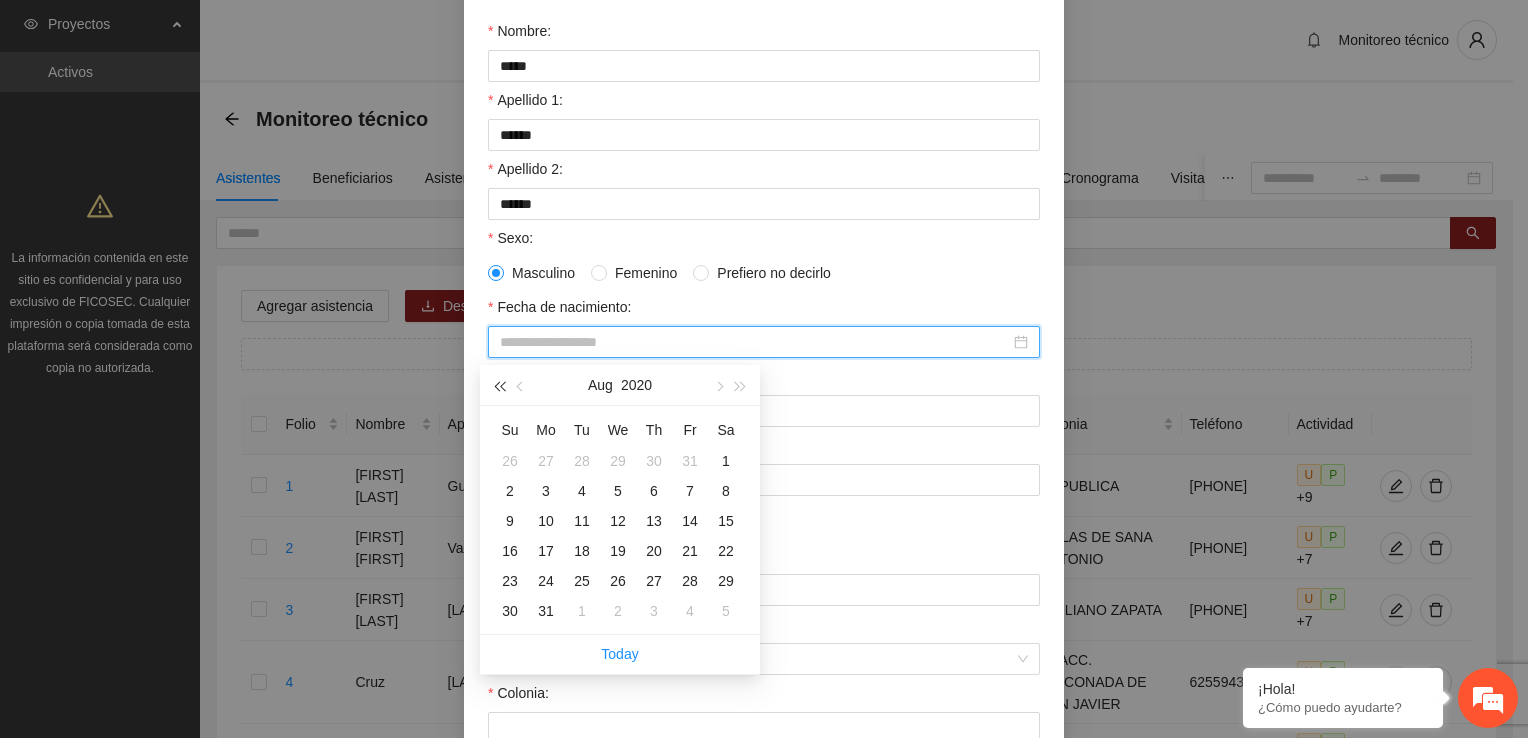 click at bounding box center (499, 385) 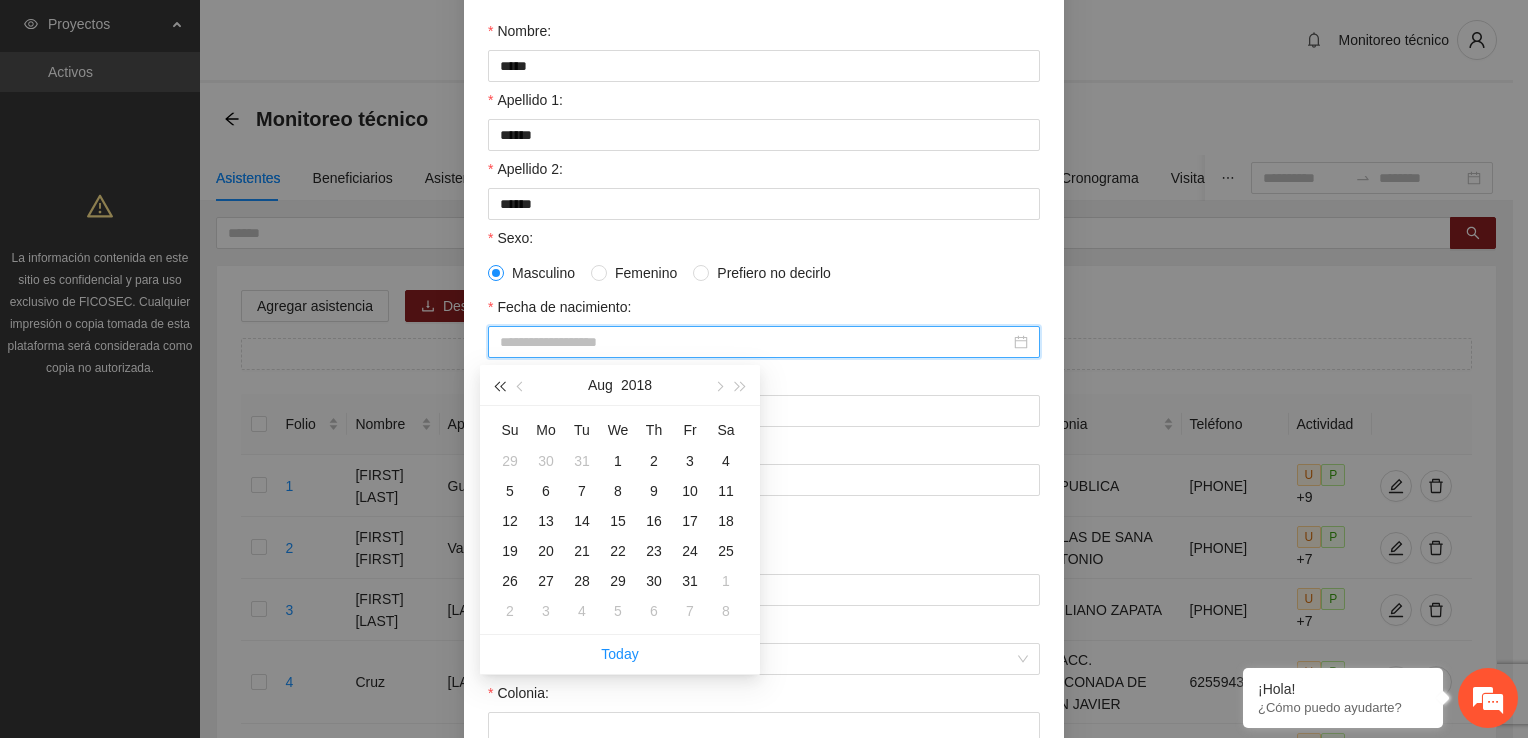 click at bounding box center [499, 385] 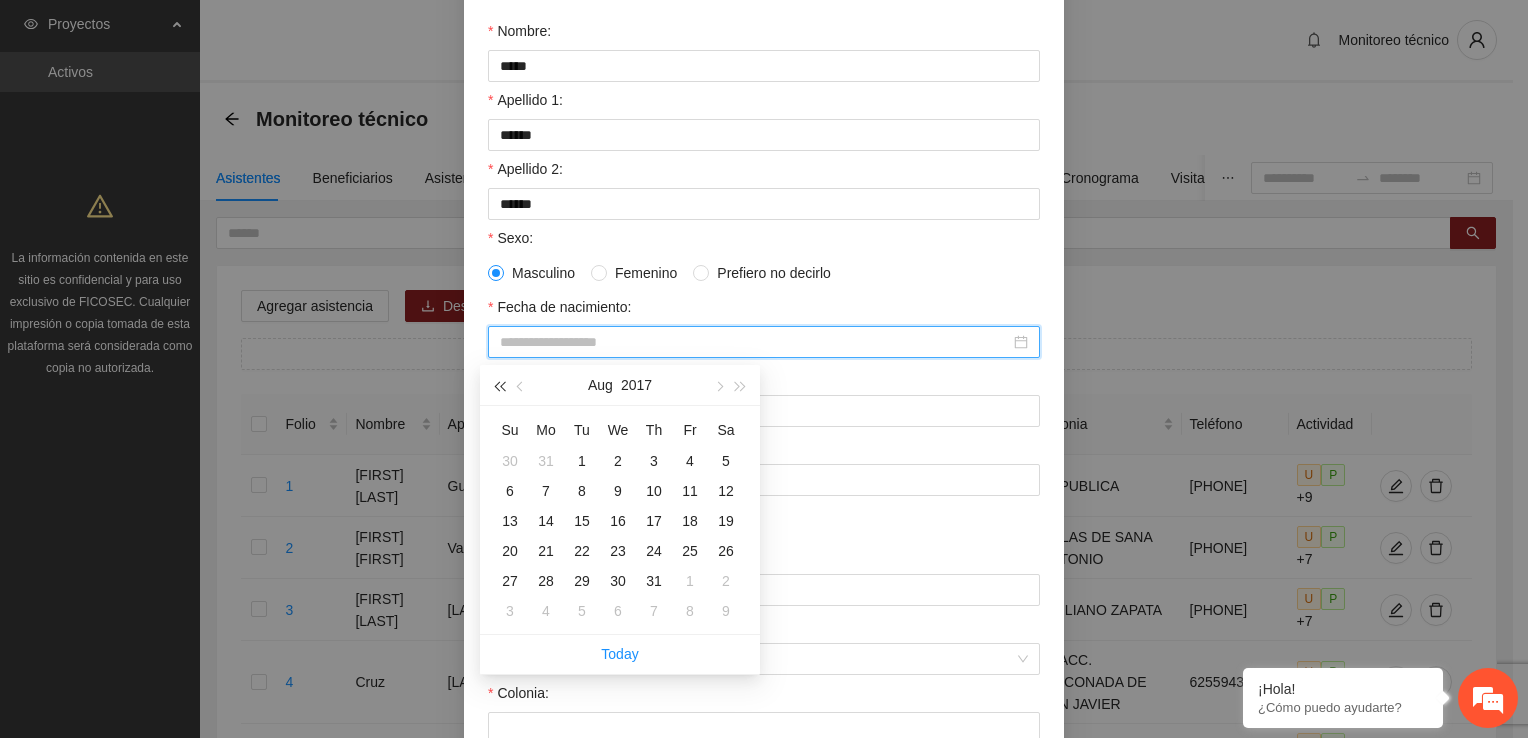 click at bounding box center (499, 385) 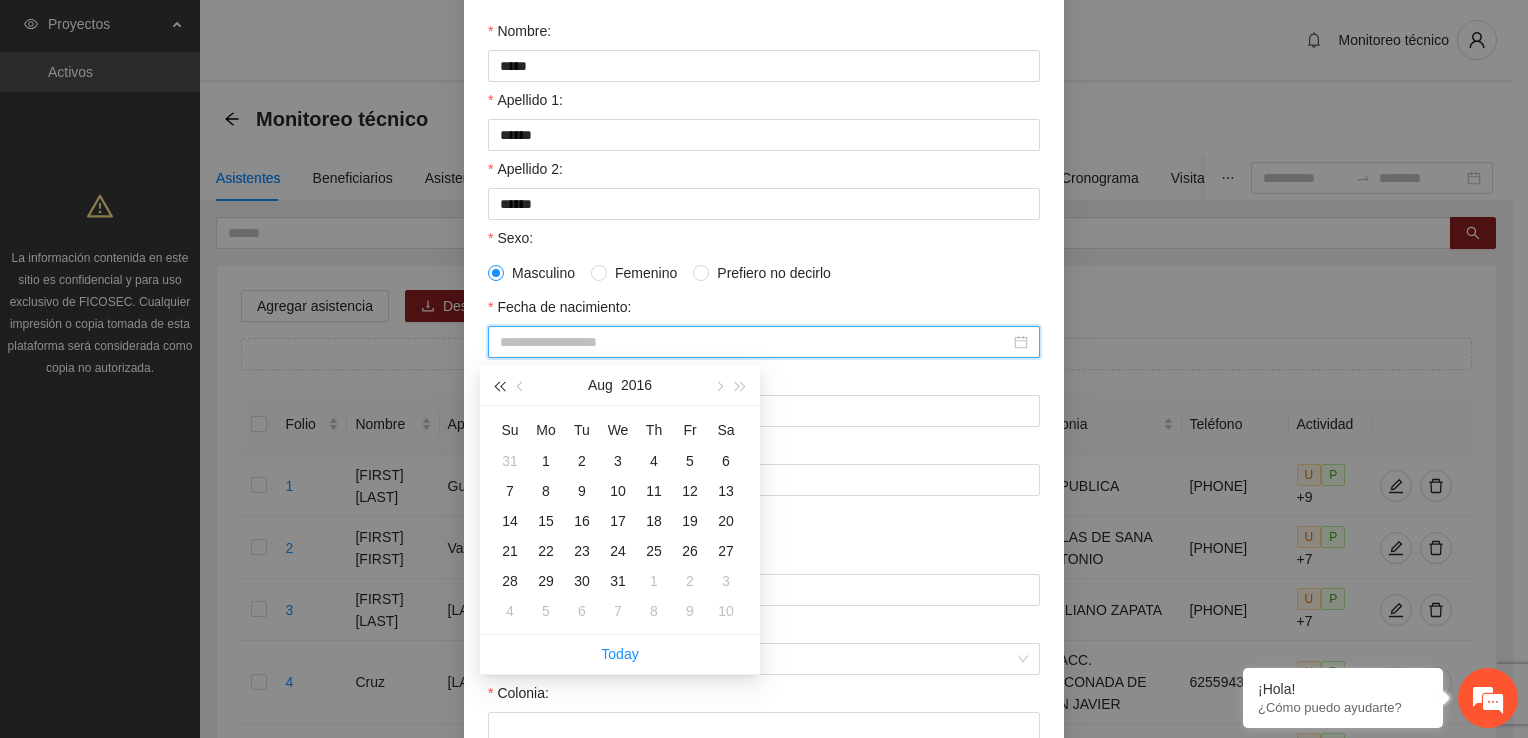 click at bounding box center (499, 385) 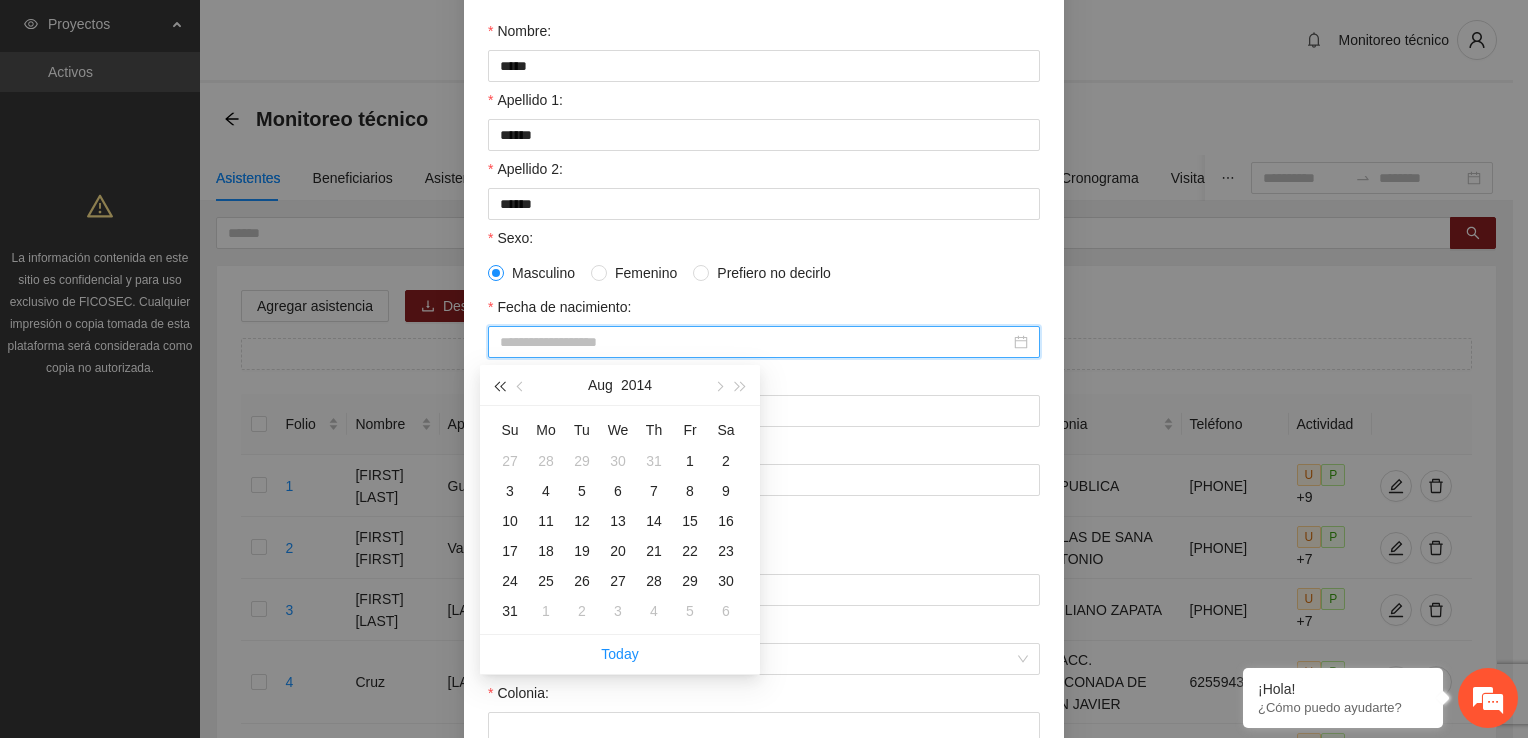 click at bounding box center [499, 385] 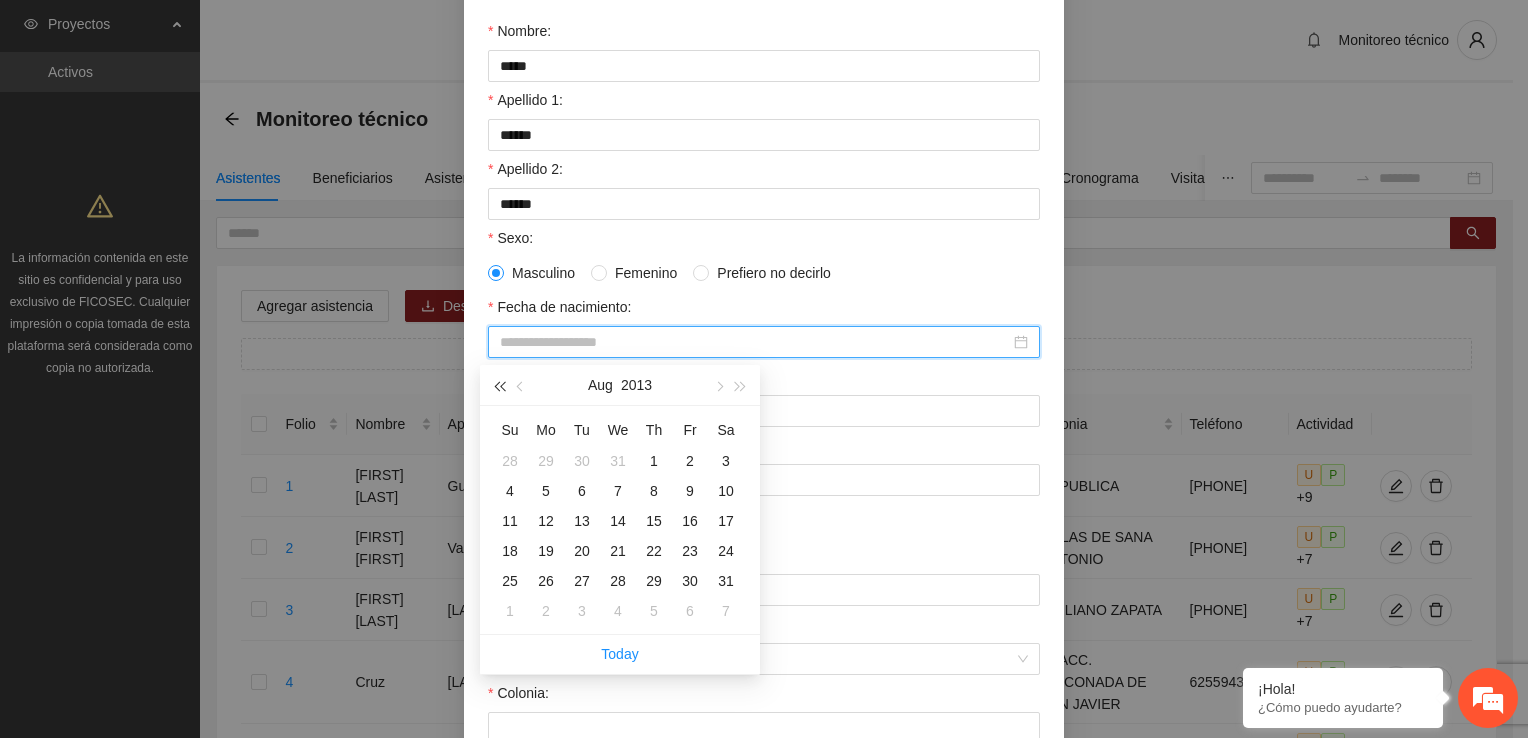 click at bounding box center [499, 385] 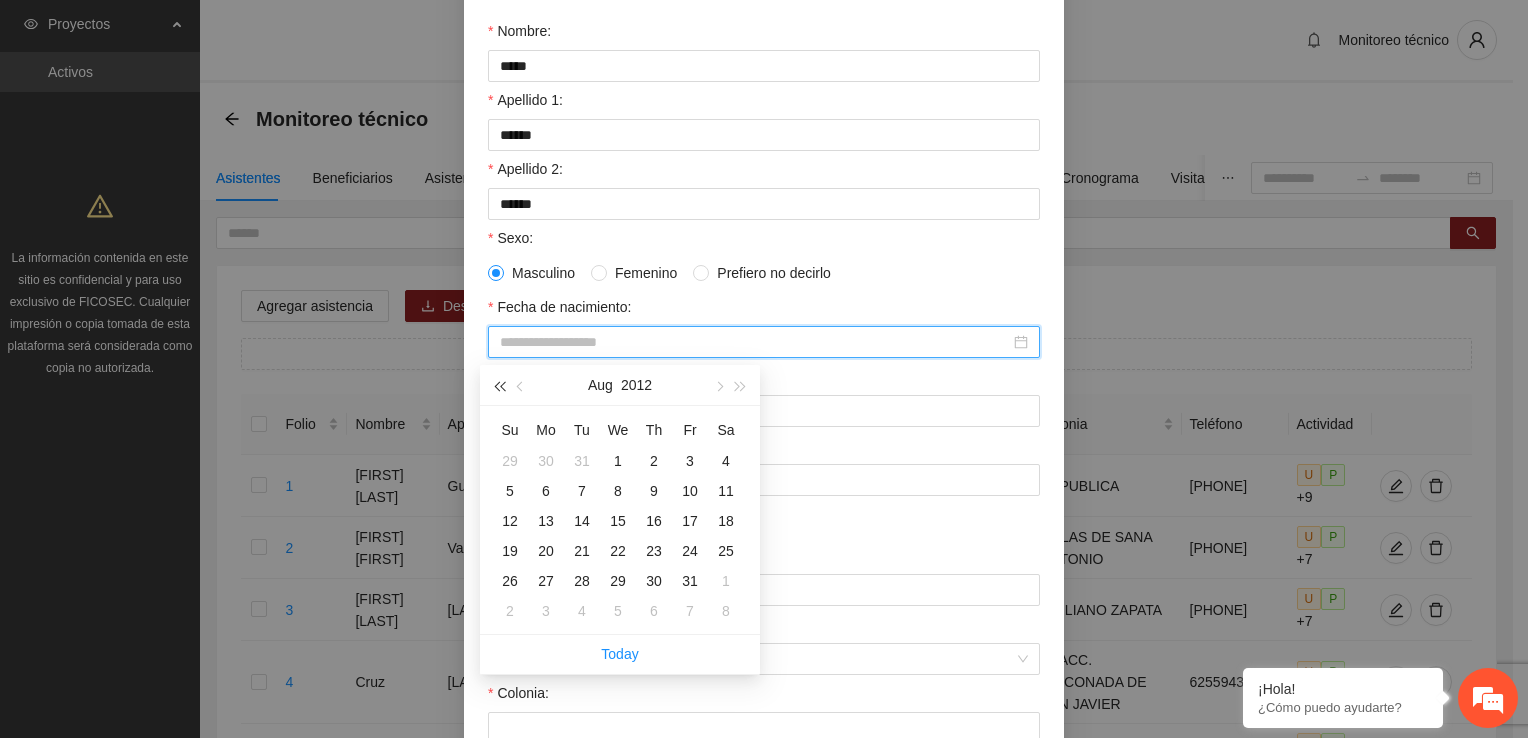 click at bounding box center [499, 385] 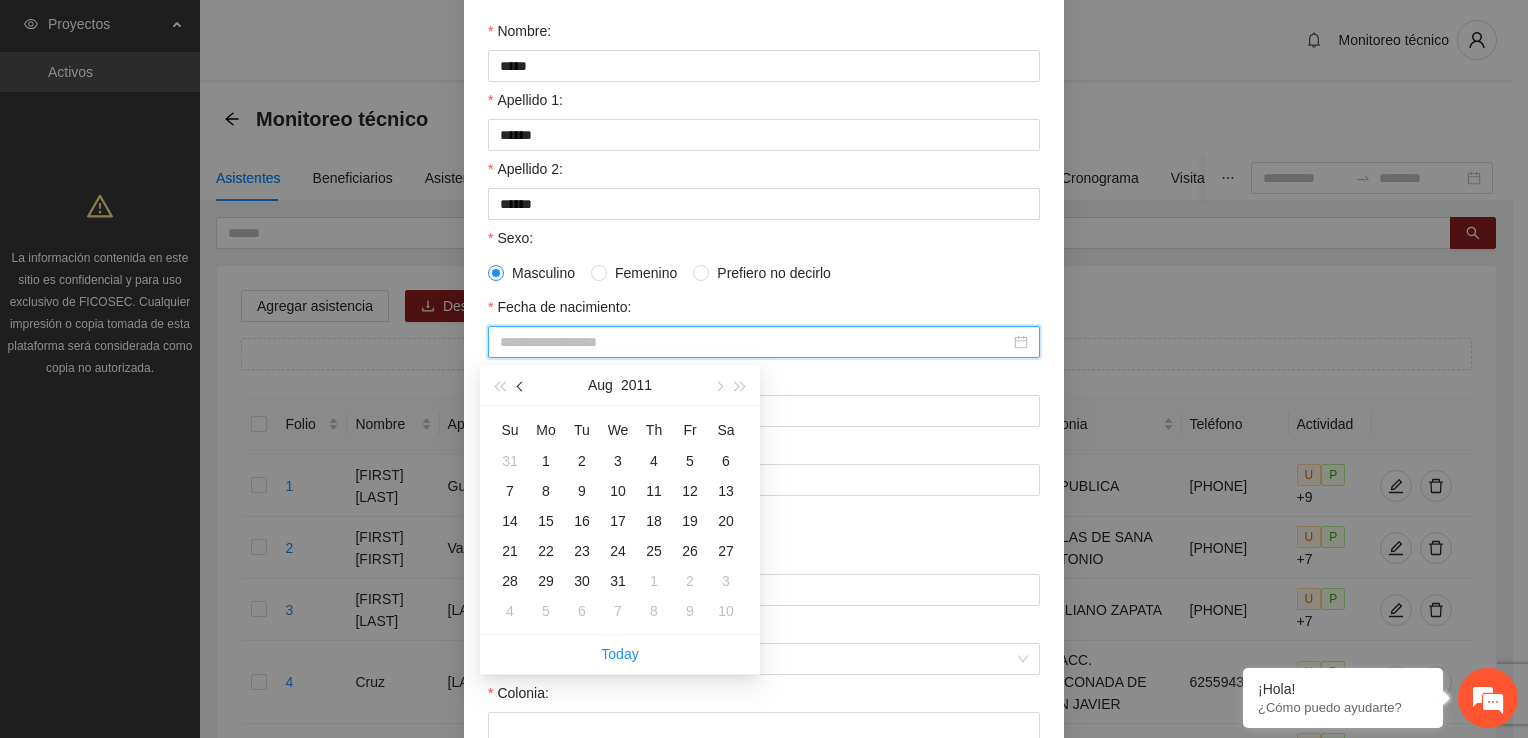 click at bounding box center (521, 385) 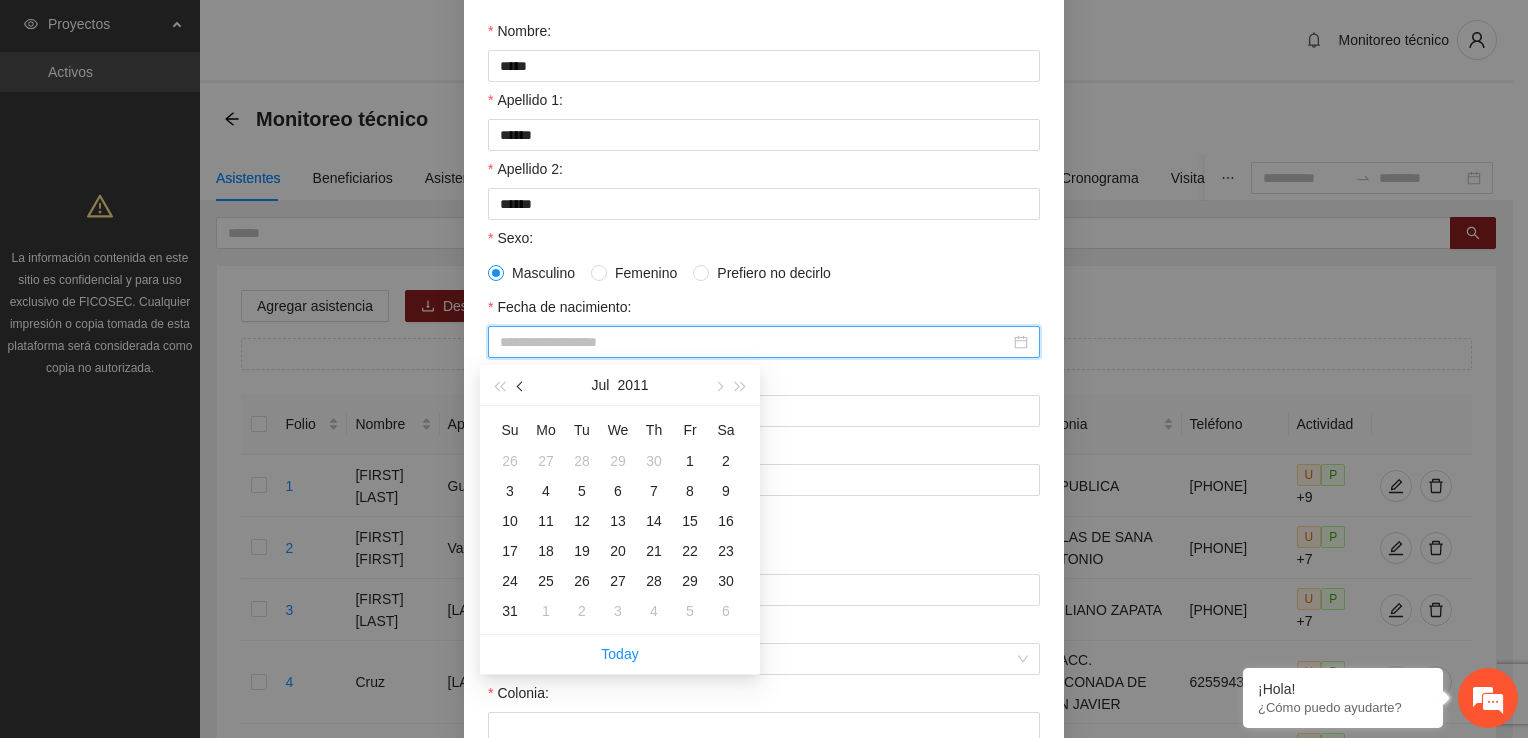click at bounding box center (521, 385) 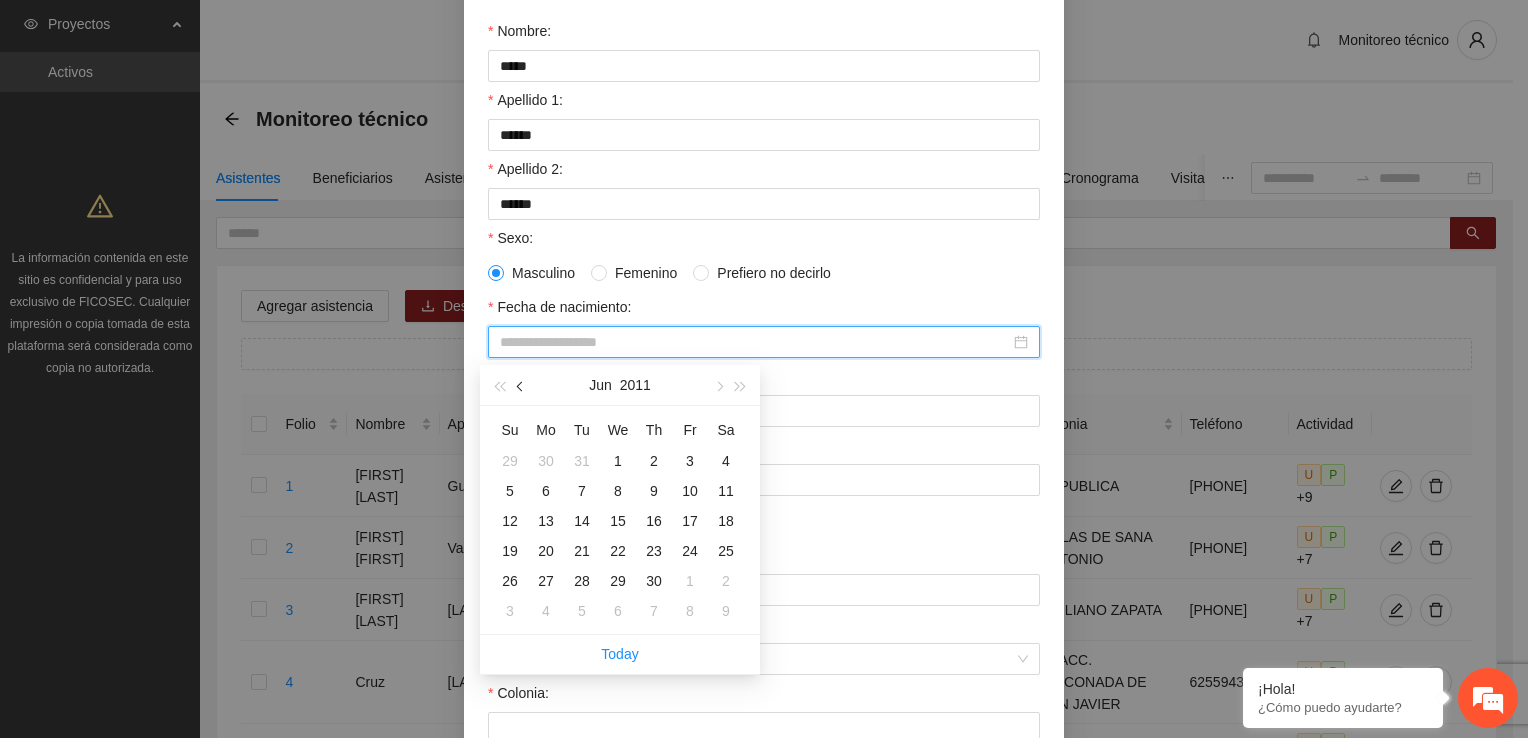 click at bounding box center [521, 385] 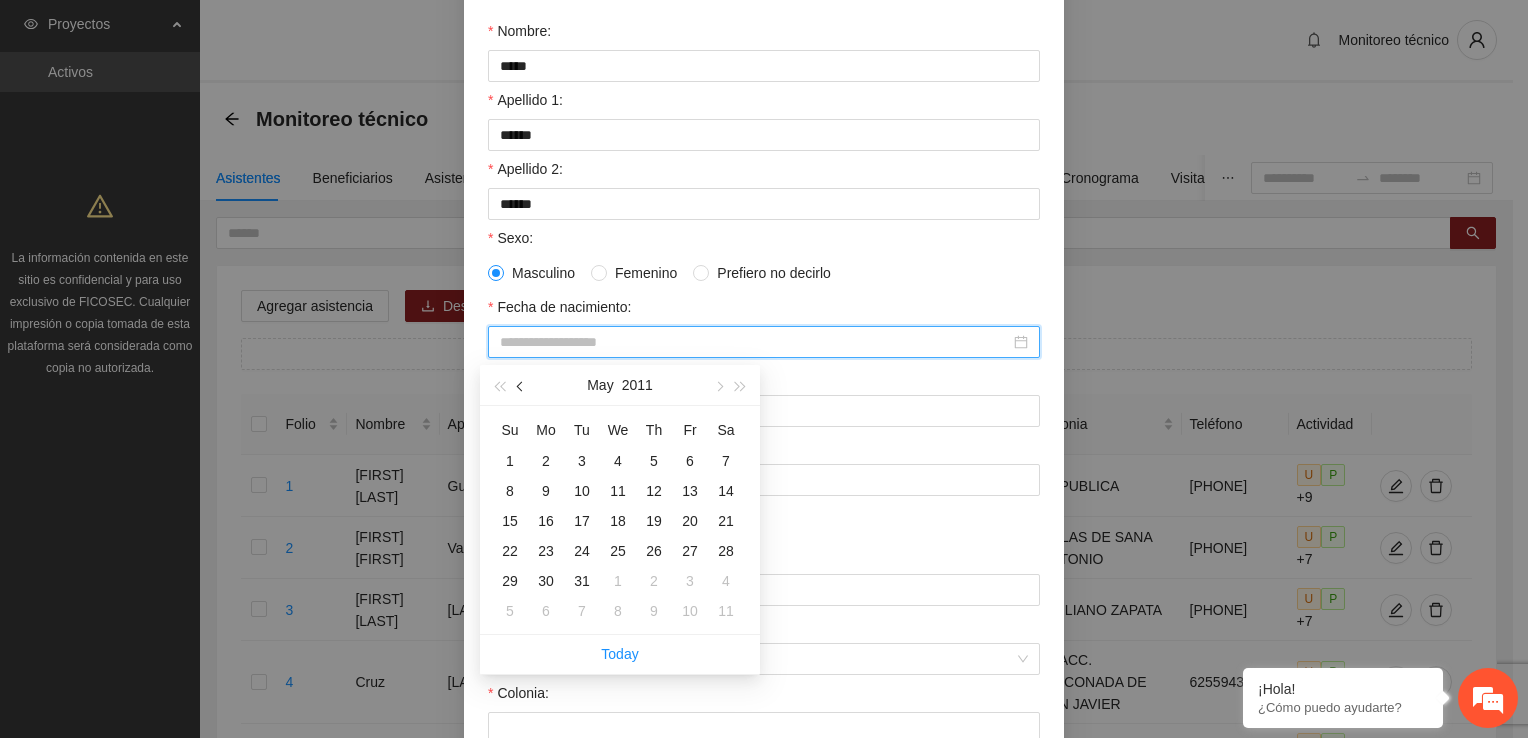 click at bounding box center [521, 385] 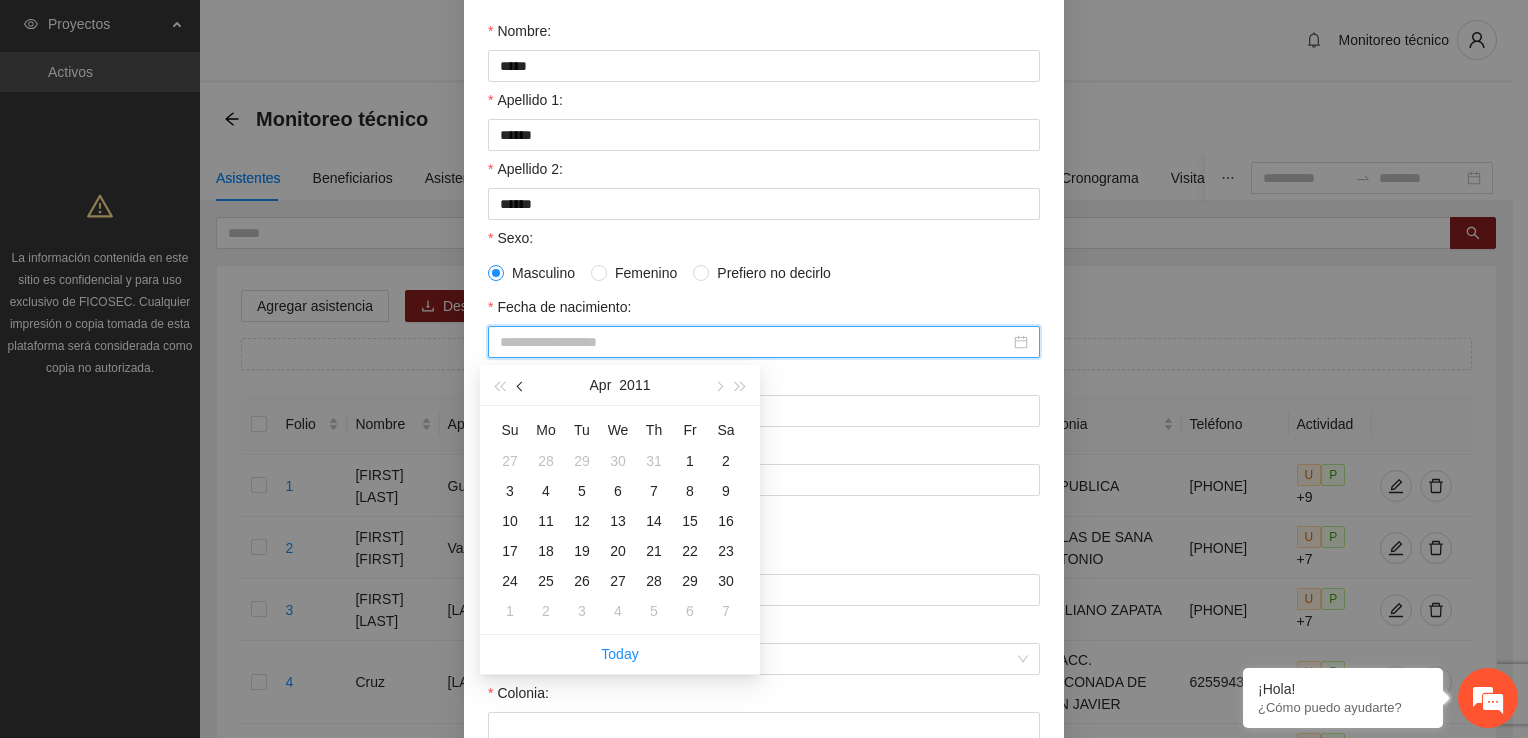 click at bounding box center (521, 385) 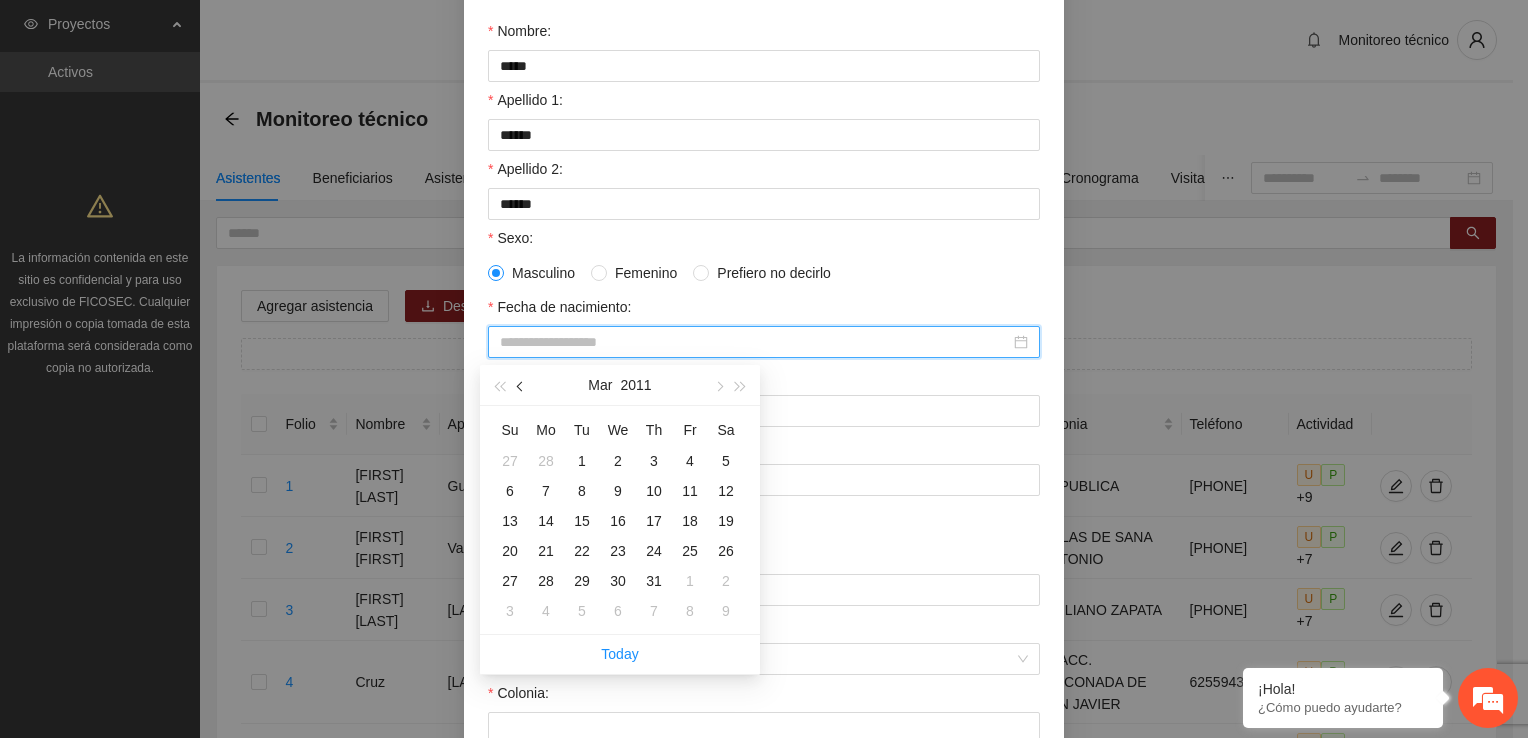 click at bounding box center [521, 385] 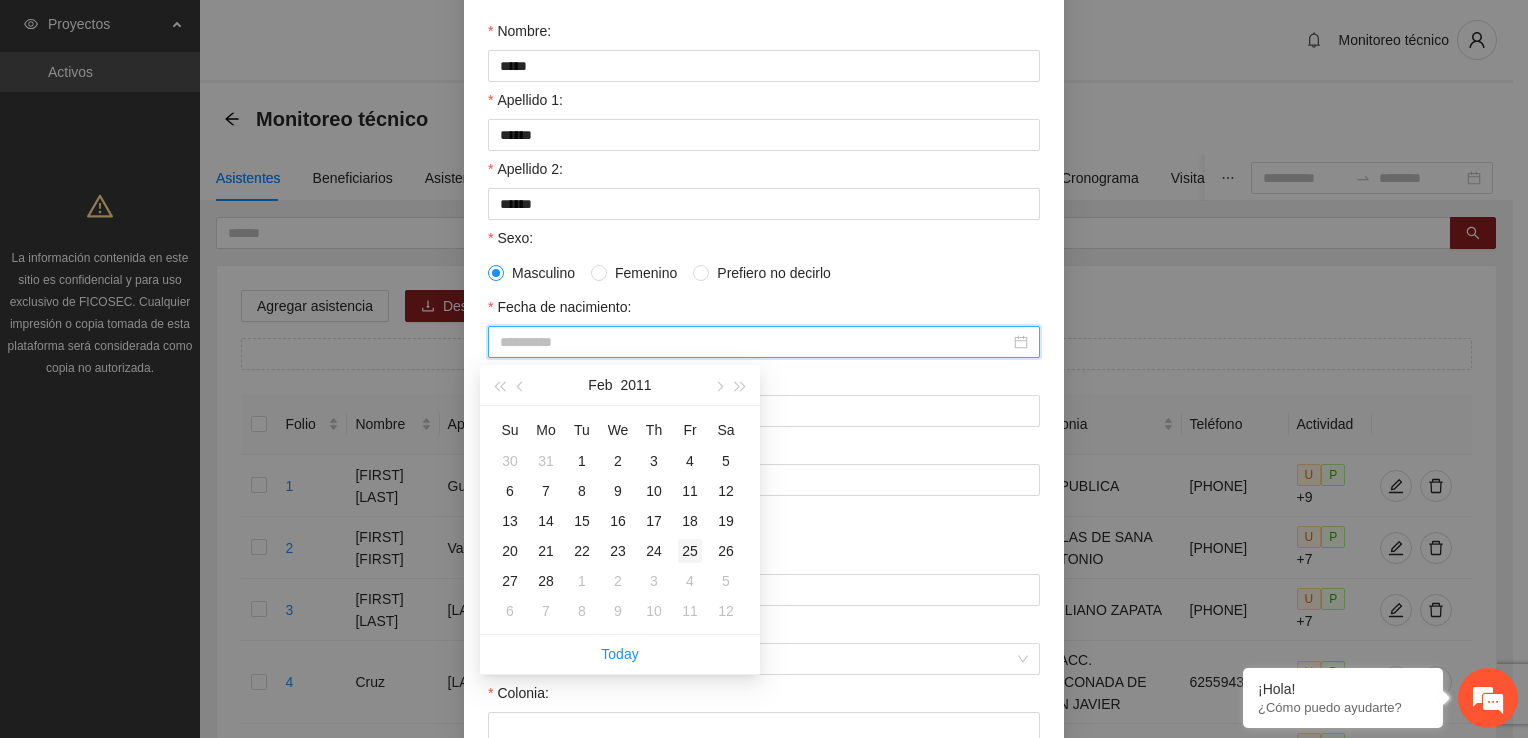 type on "**********" 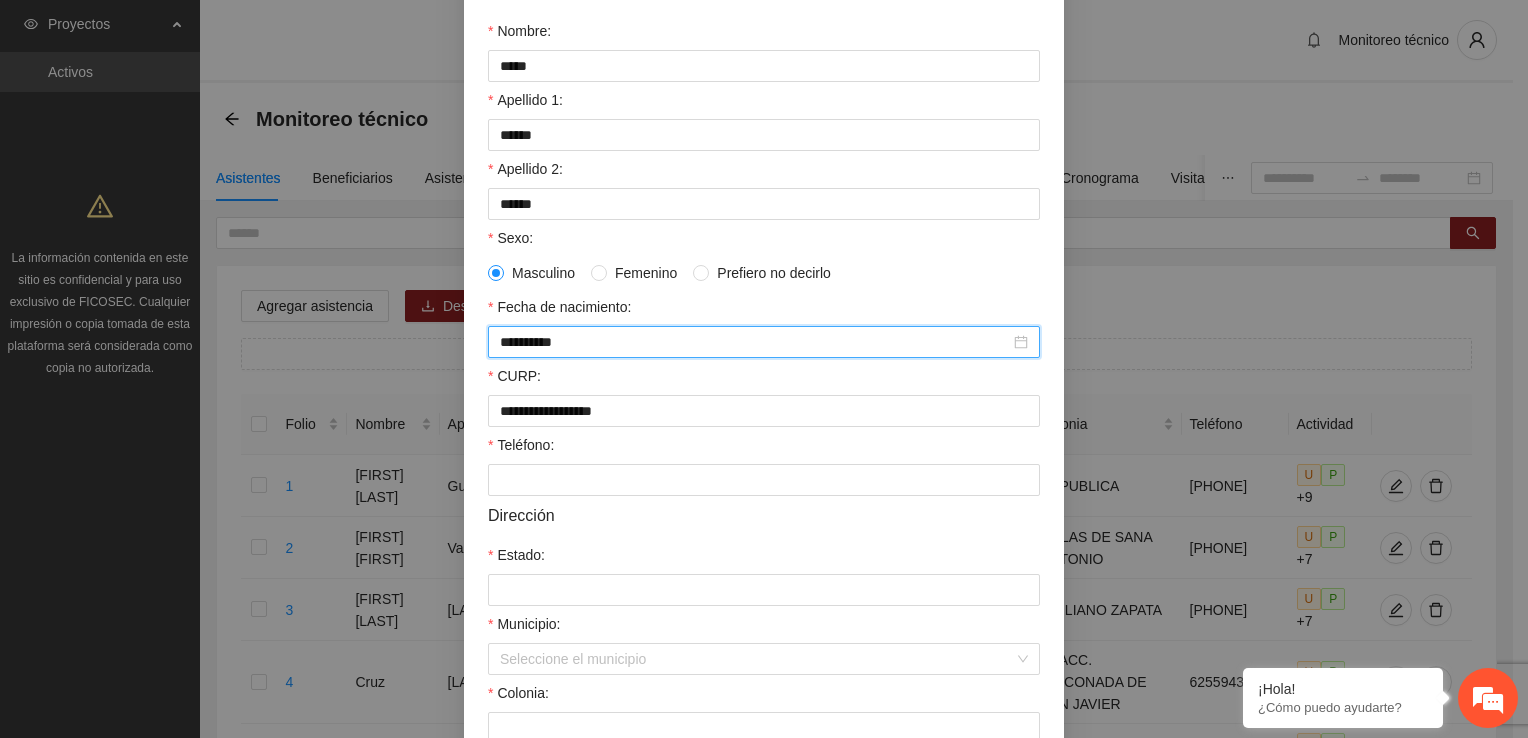 click on "**********" at bounding box center [764, 416] 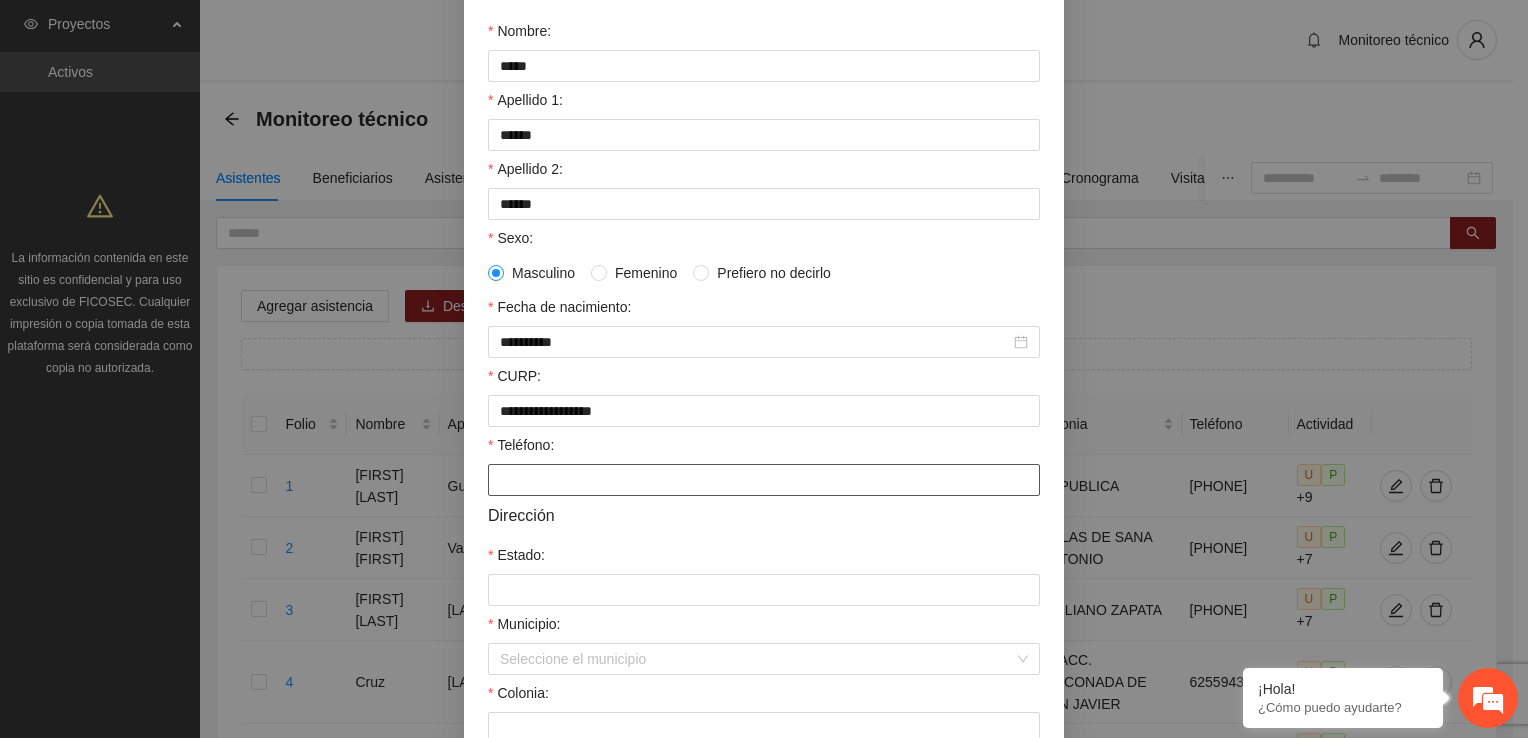 click on "Teléfono:" at bounding box center (764, 480) 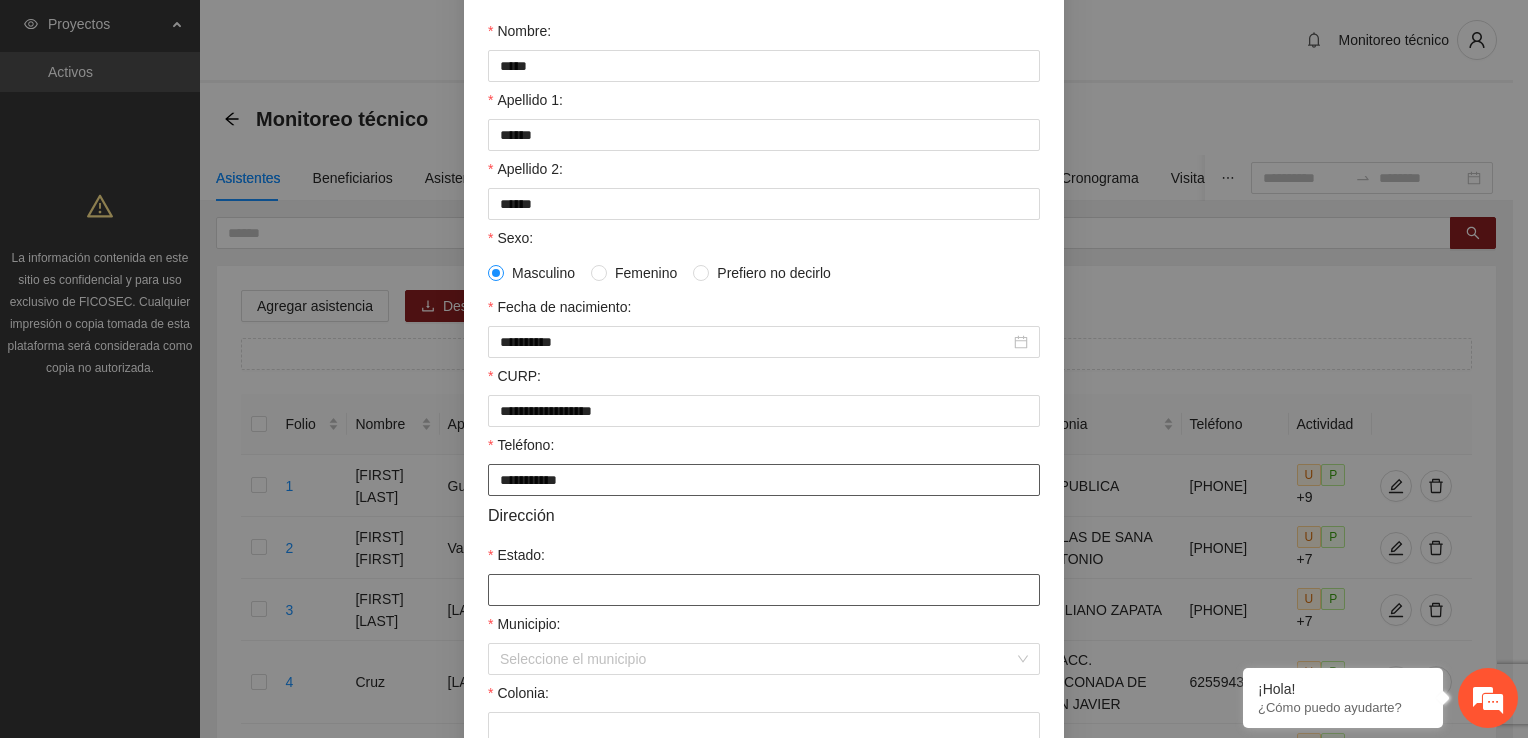type on "**********" 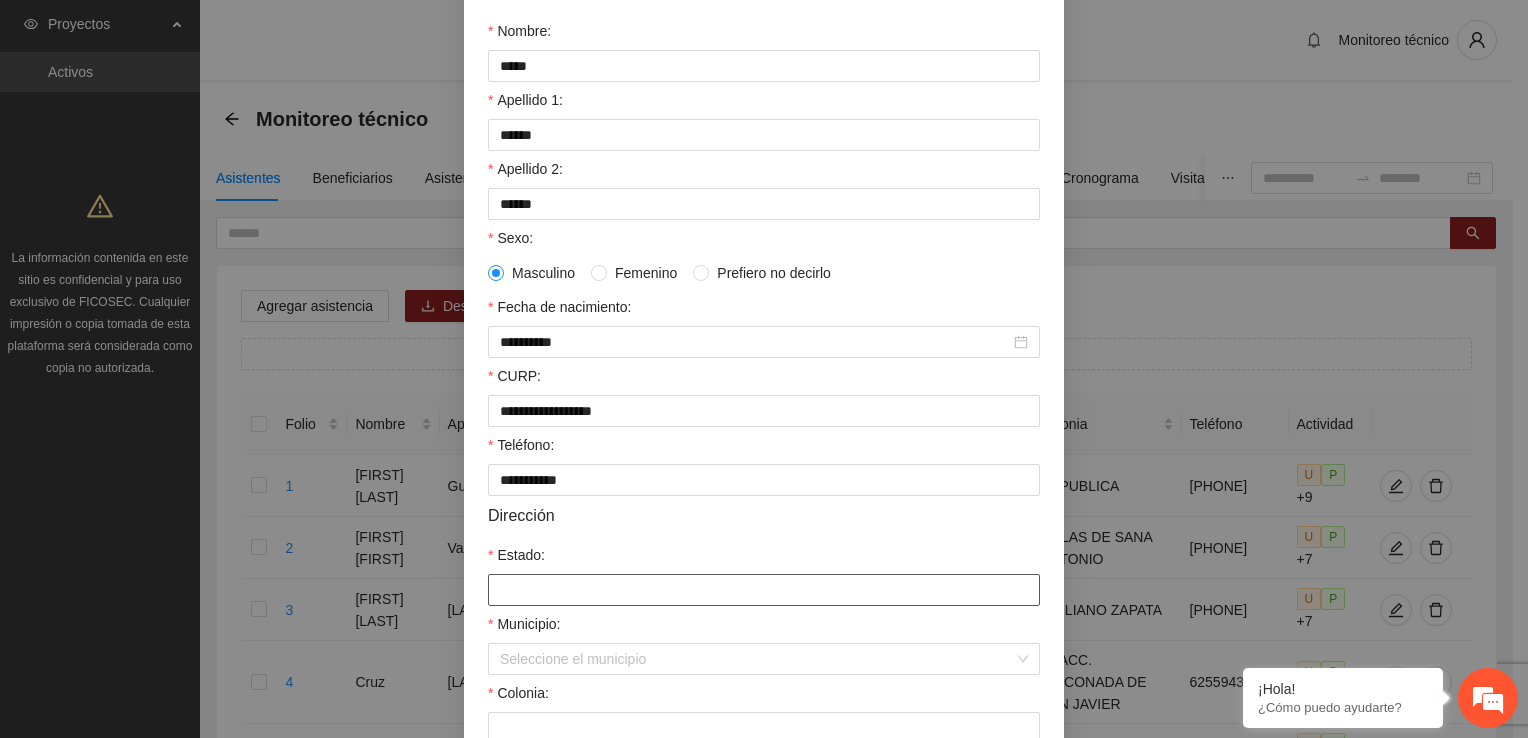 click on "Estado:" at bounding box center (764, 590) 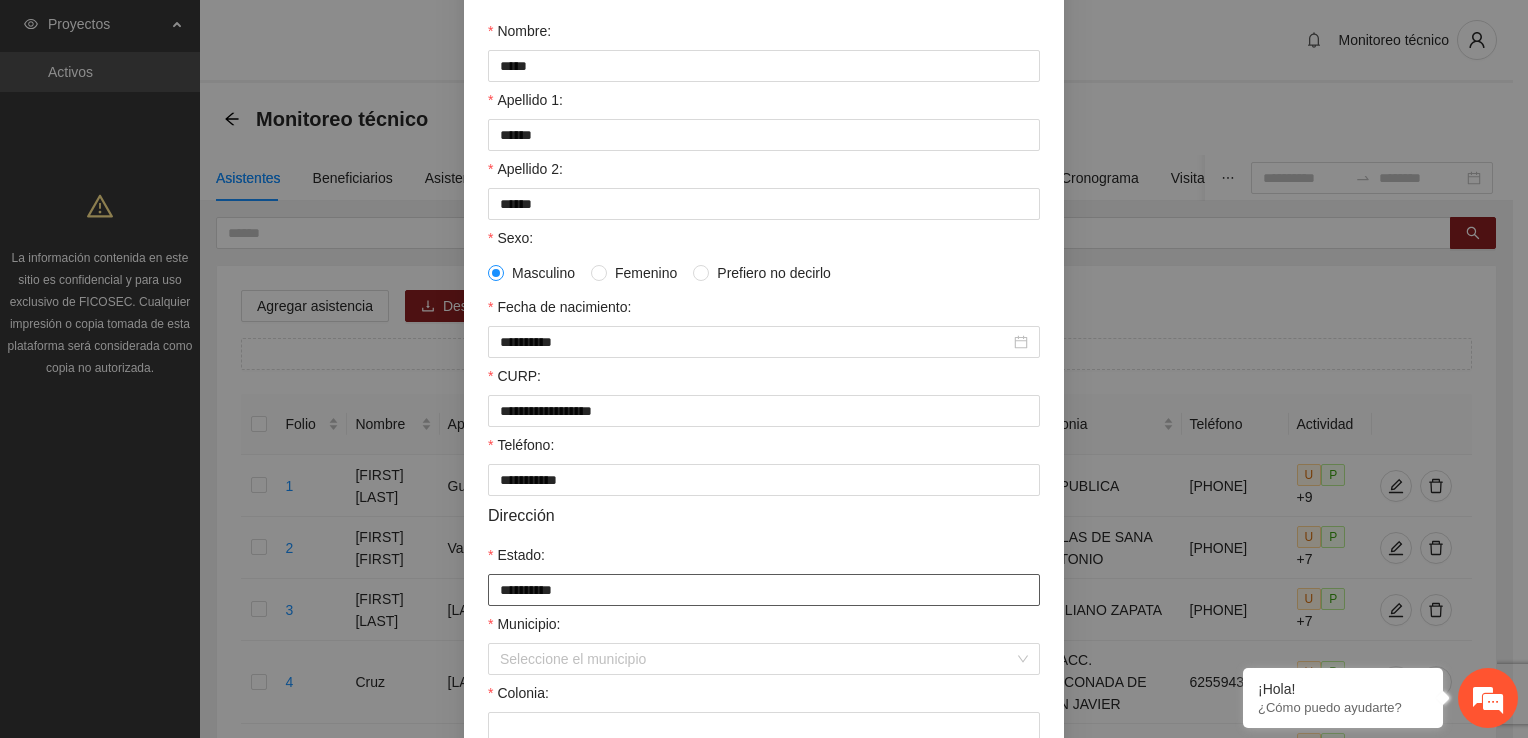 type on "**********" 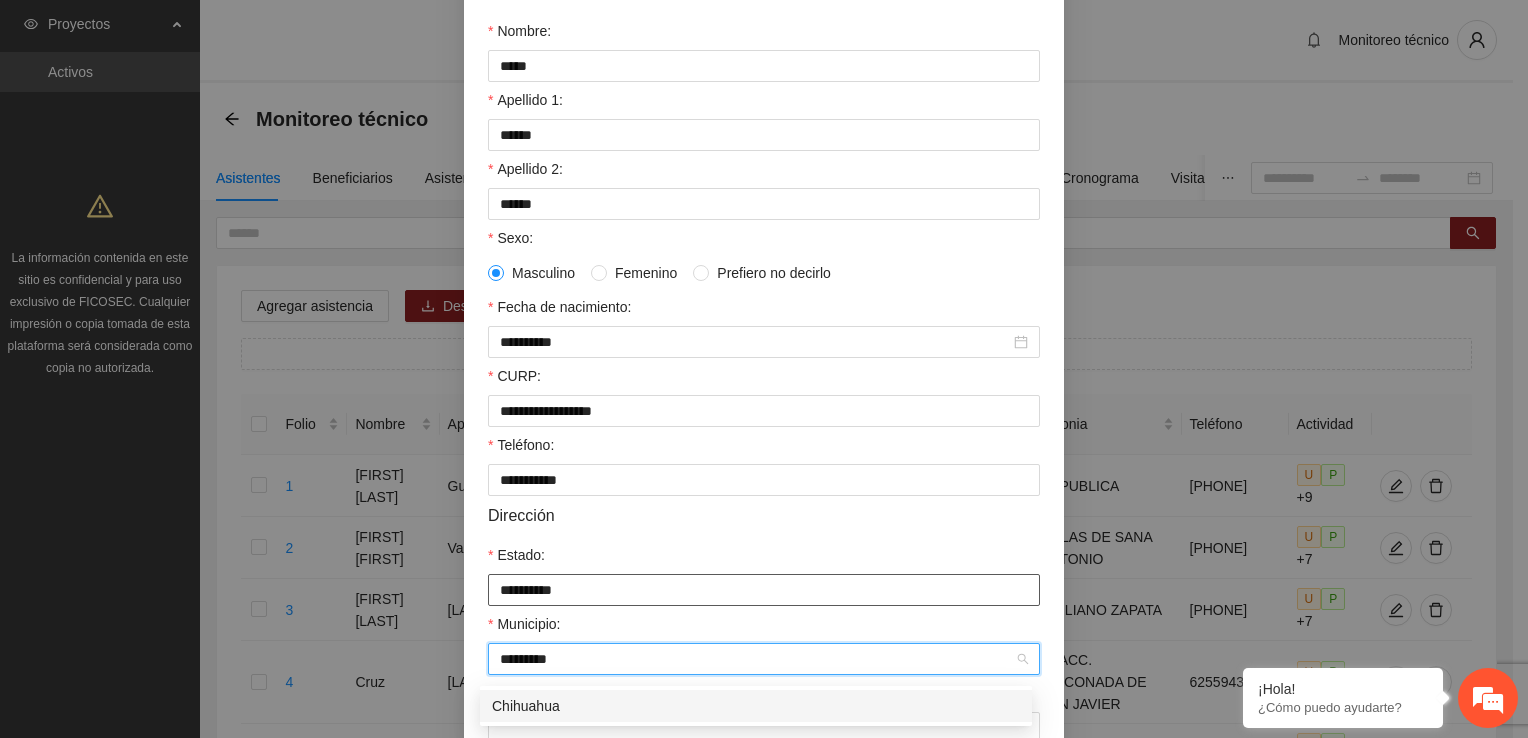 type on "*********" 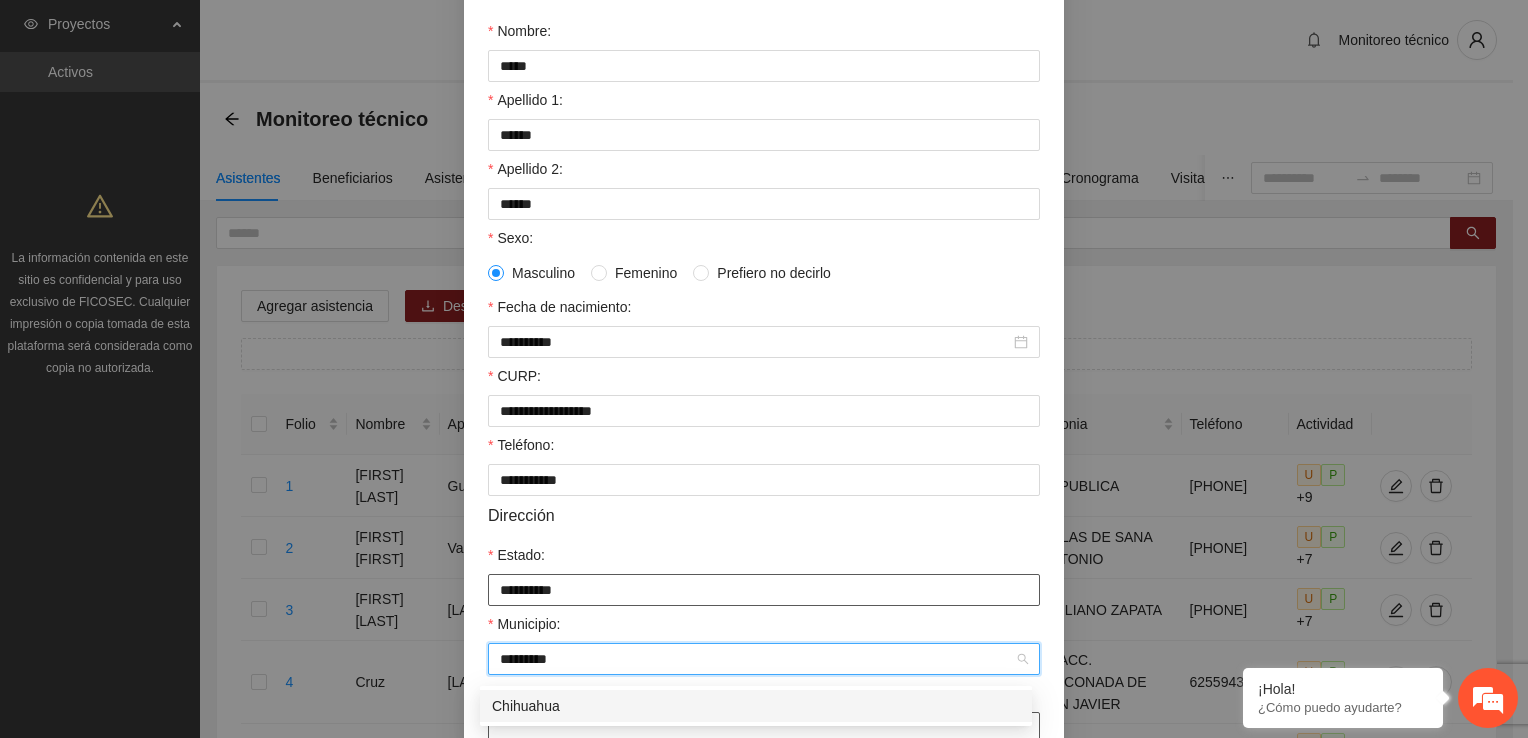 type 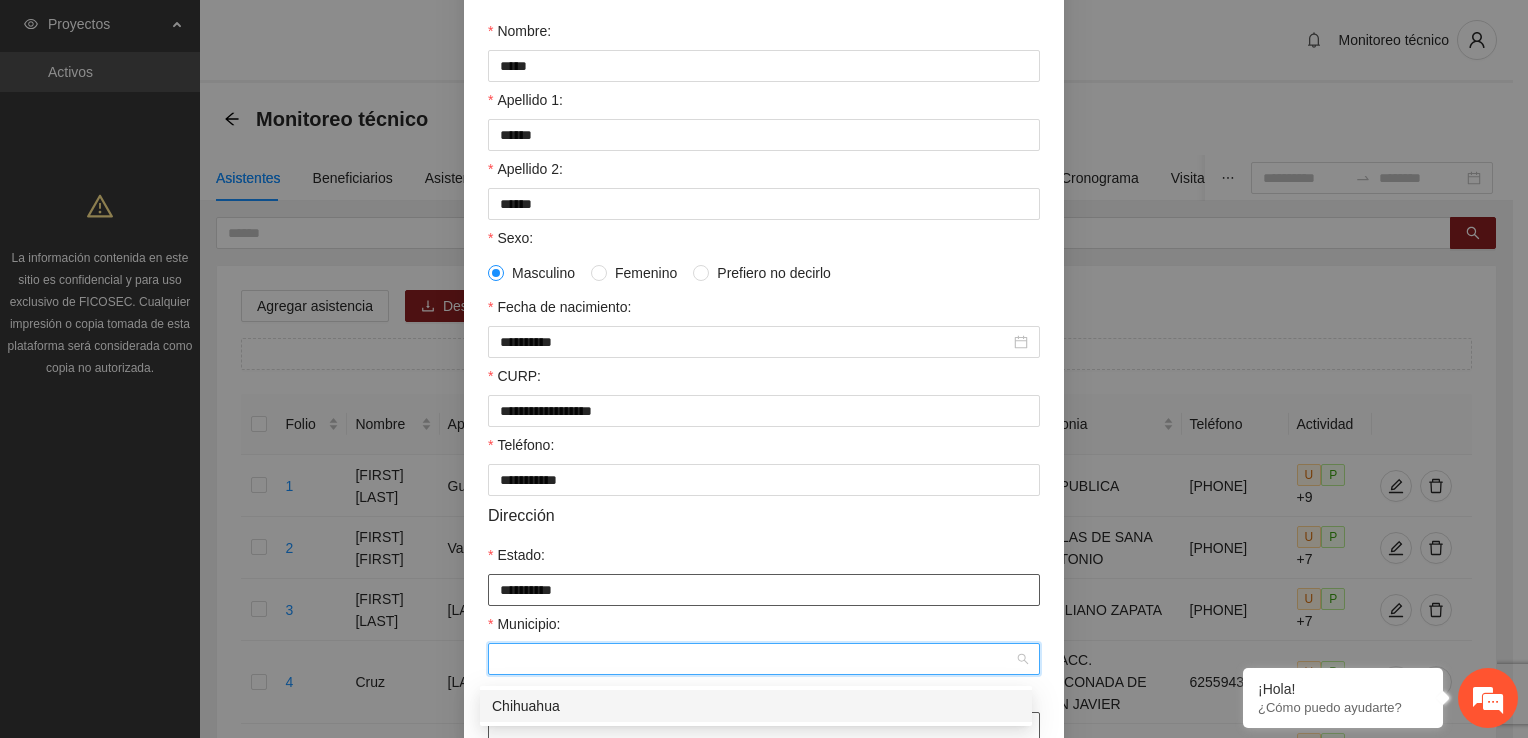 scroll, scrollTop: 213, scrollLeft: 0, axis: vertical 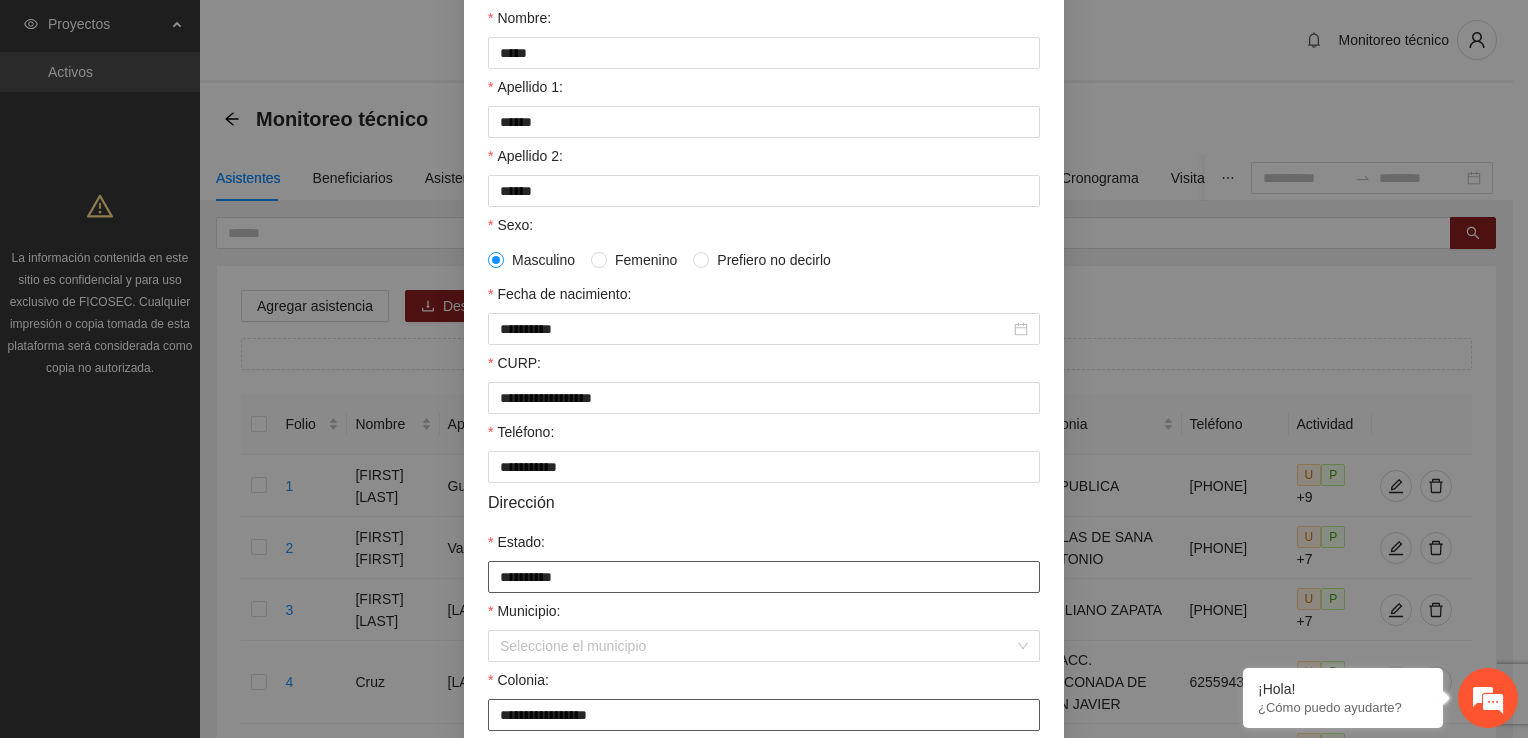 type on "**********" 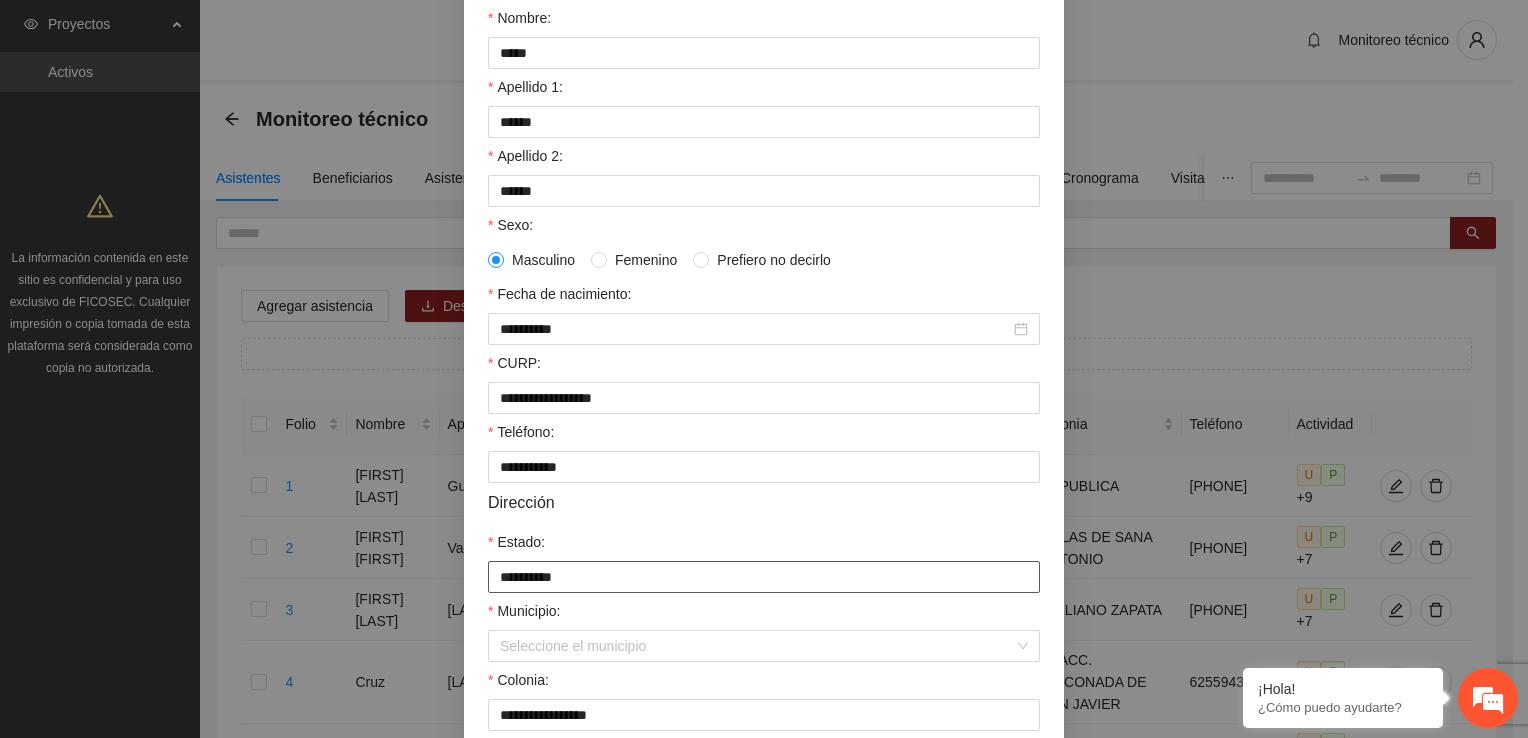 scroll, scrollTop: 432, scrollLeft: 0, axis: vertical 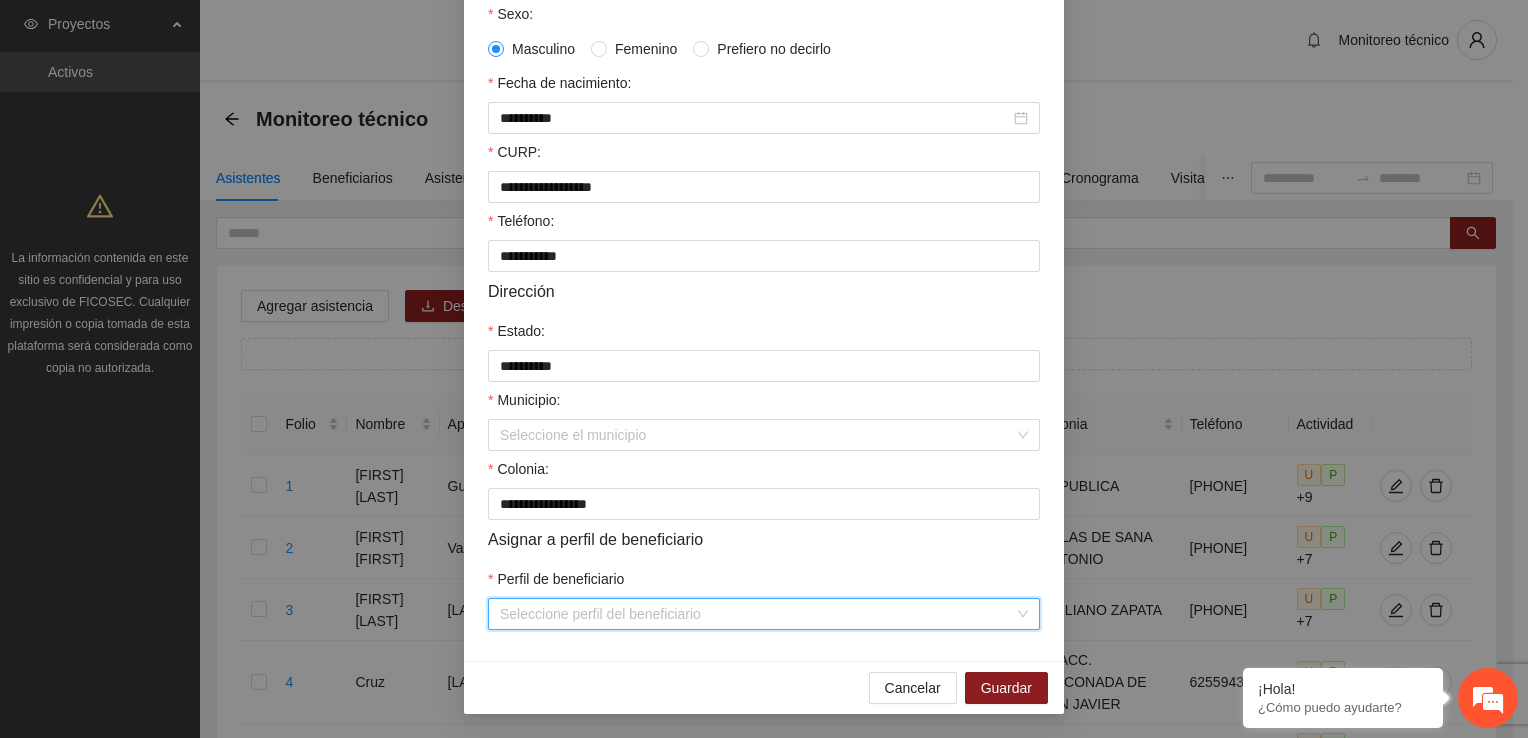 click on "Seleccione perfil del beneficiario" at bounding box center (764, 614) 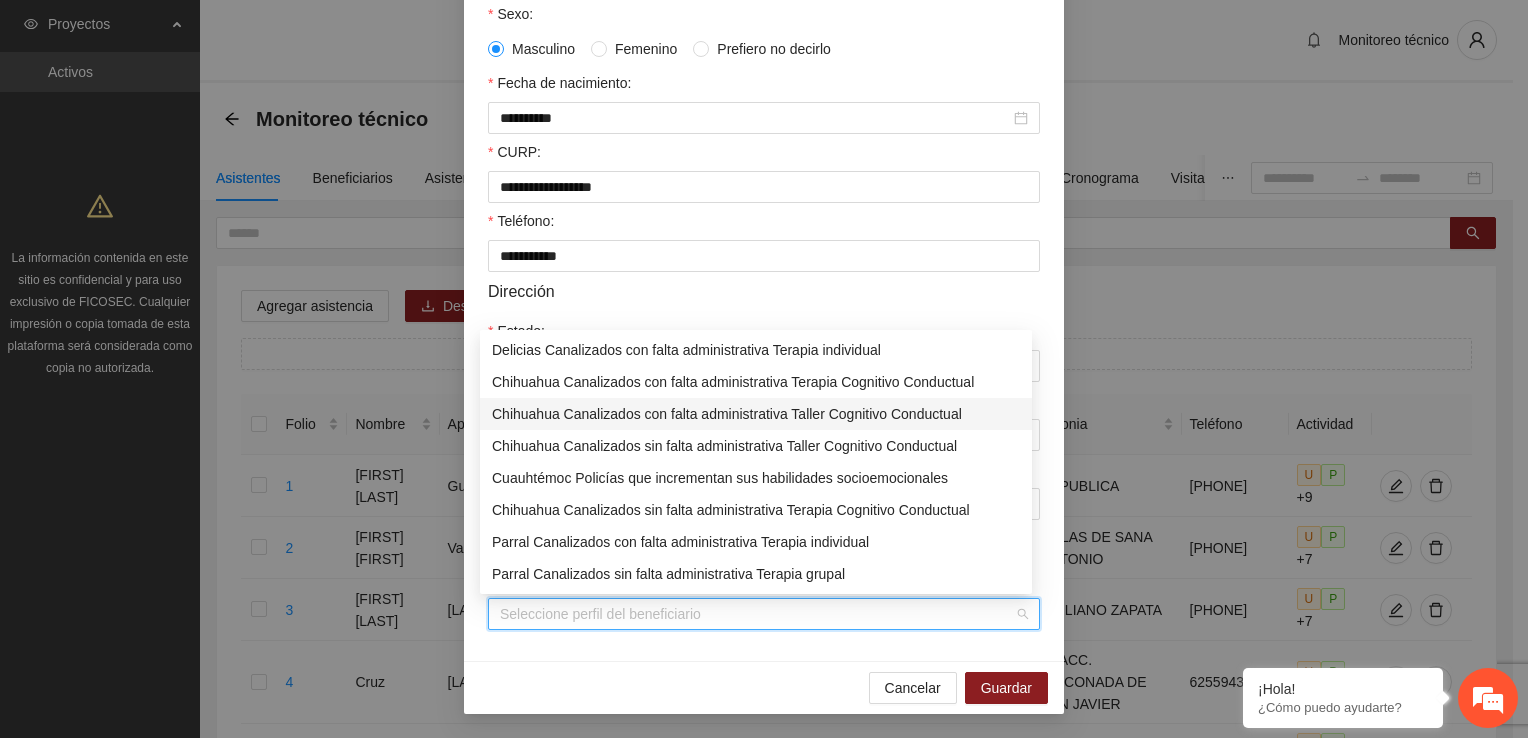 click on "Chihuahua Canalizados con falta administrativa Taller Cognitivo Conductual" at bounding box center (756, 414) 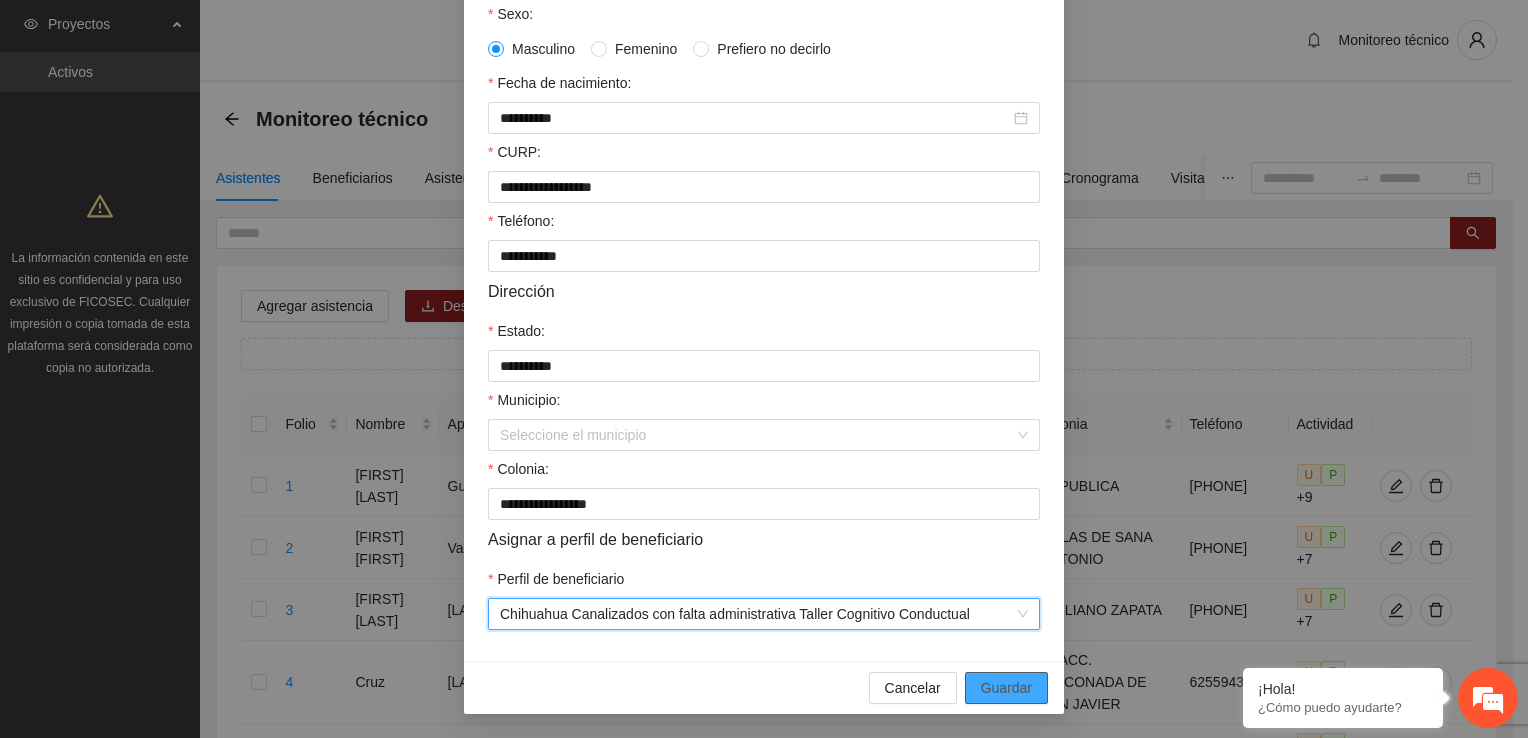 click on "Guardar" at bounding box center [1006, 688] 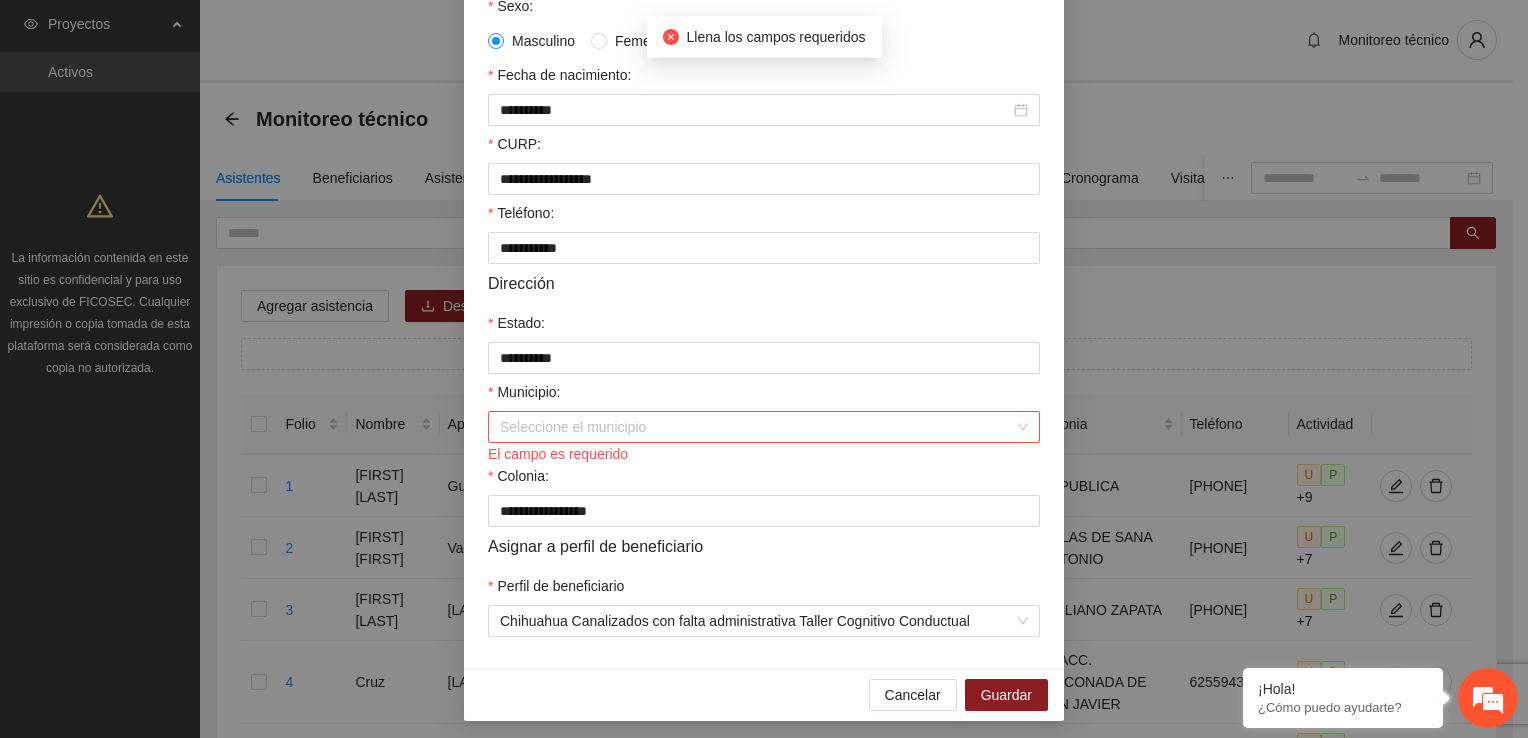click on "Municipio:" at bounding box center [757, 427] 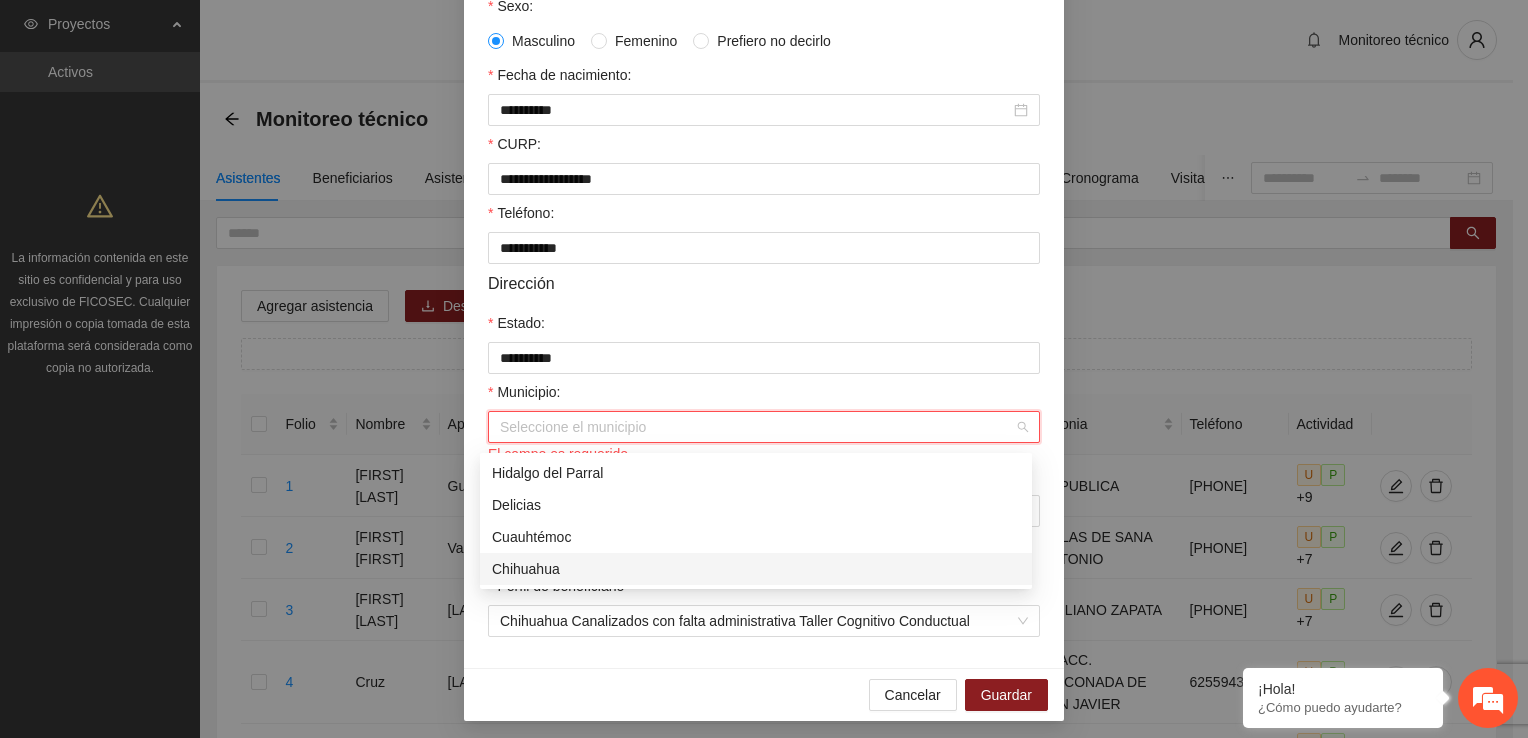 click on "Chihuahua" at bounding box center [756, 569] 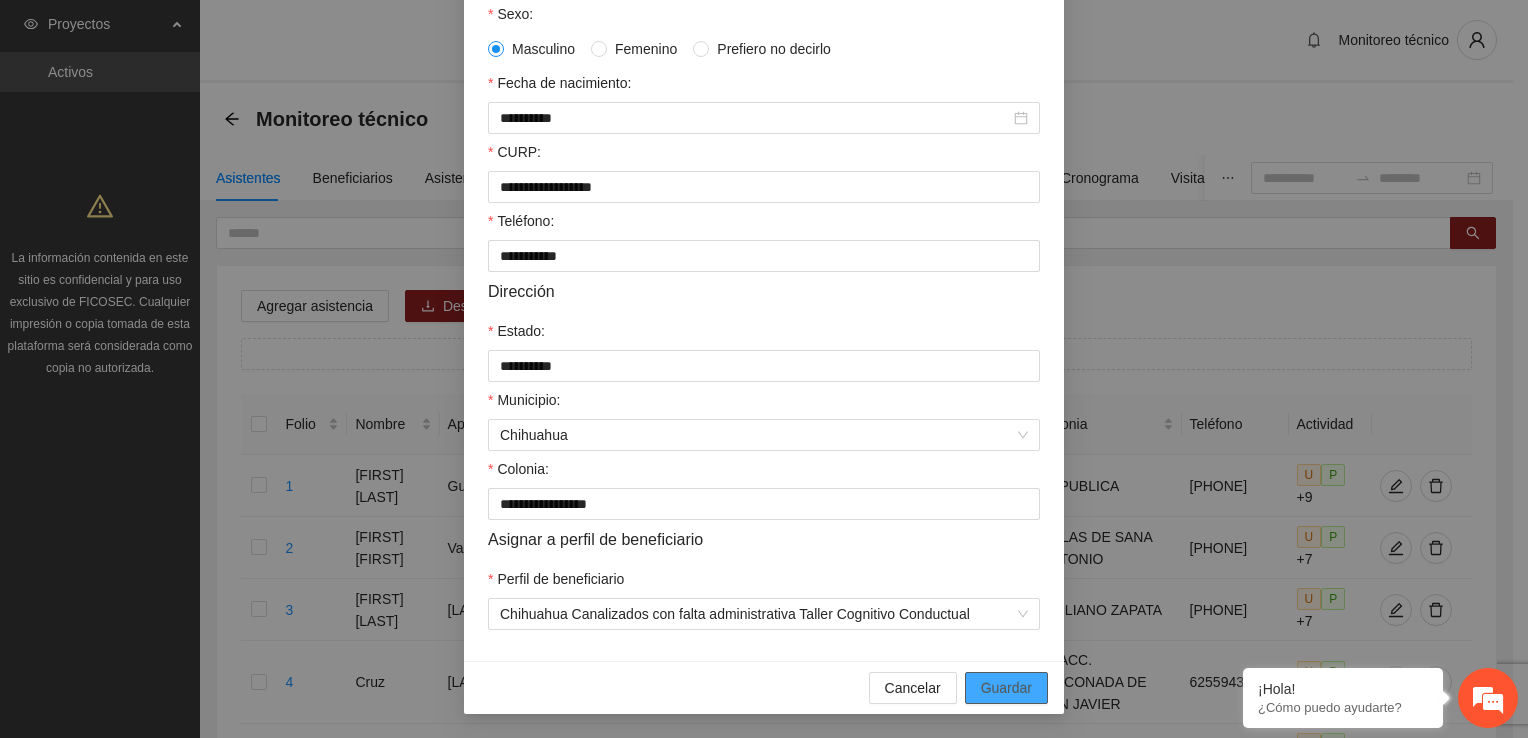 click on "Guardar" at bounding box center [1006, 688] 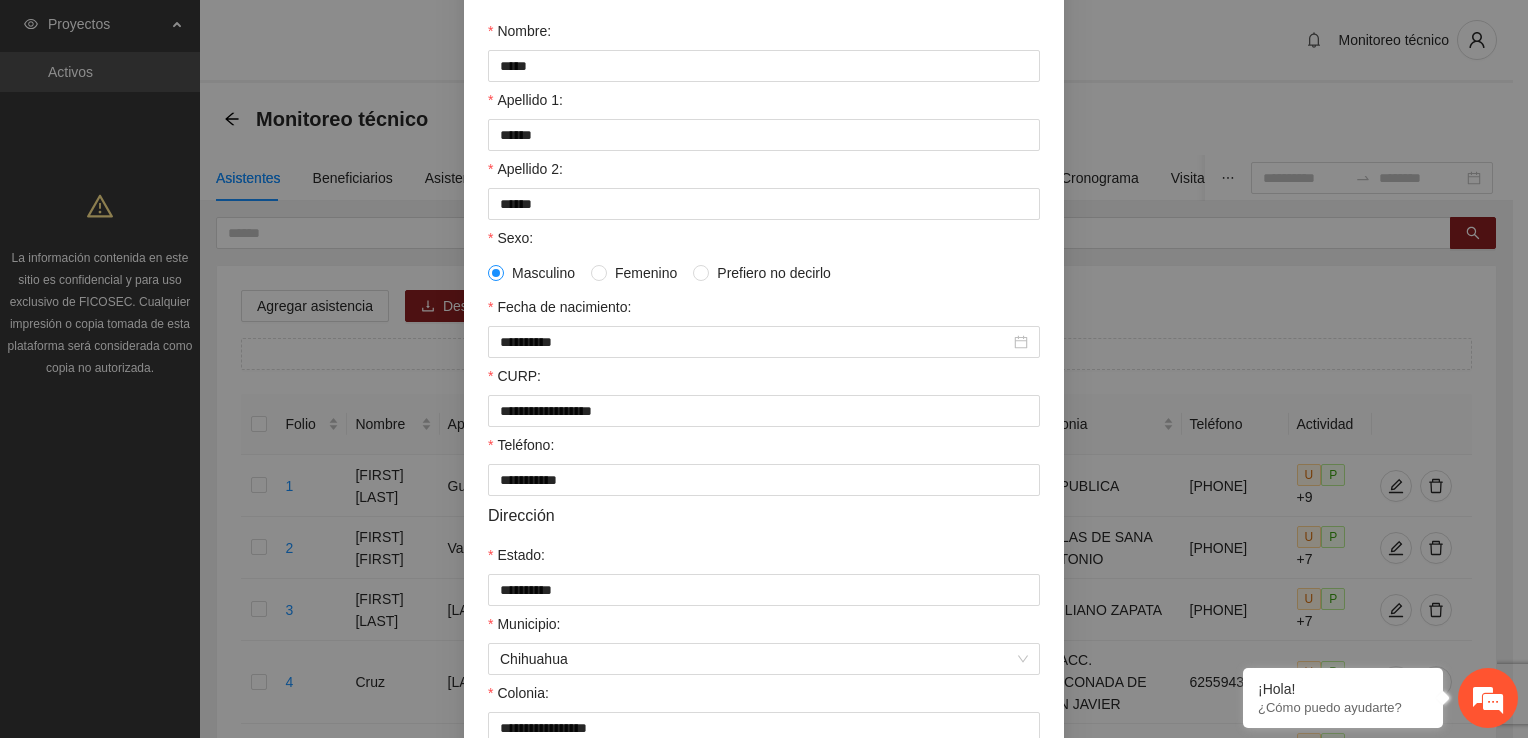 scroll, scrollTop: 0, scrollLeft: 0, axis: both 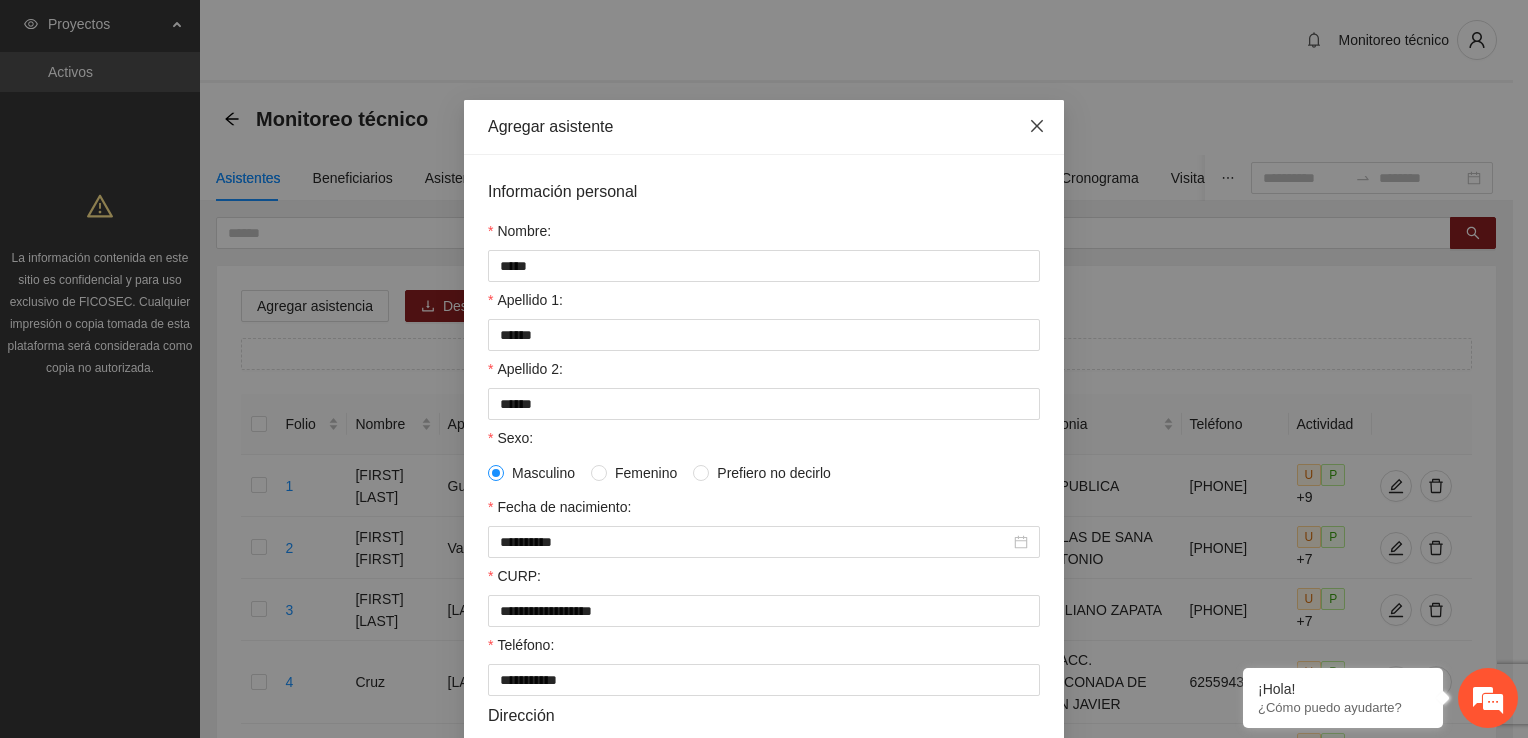 click 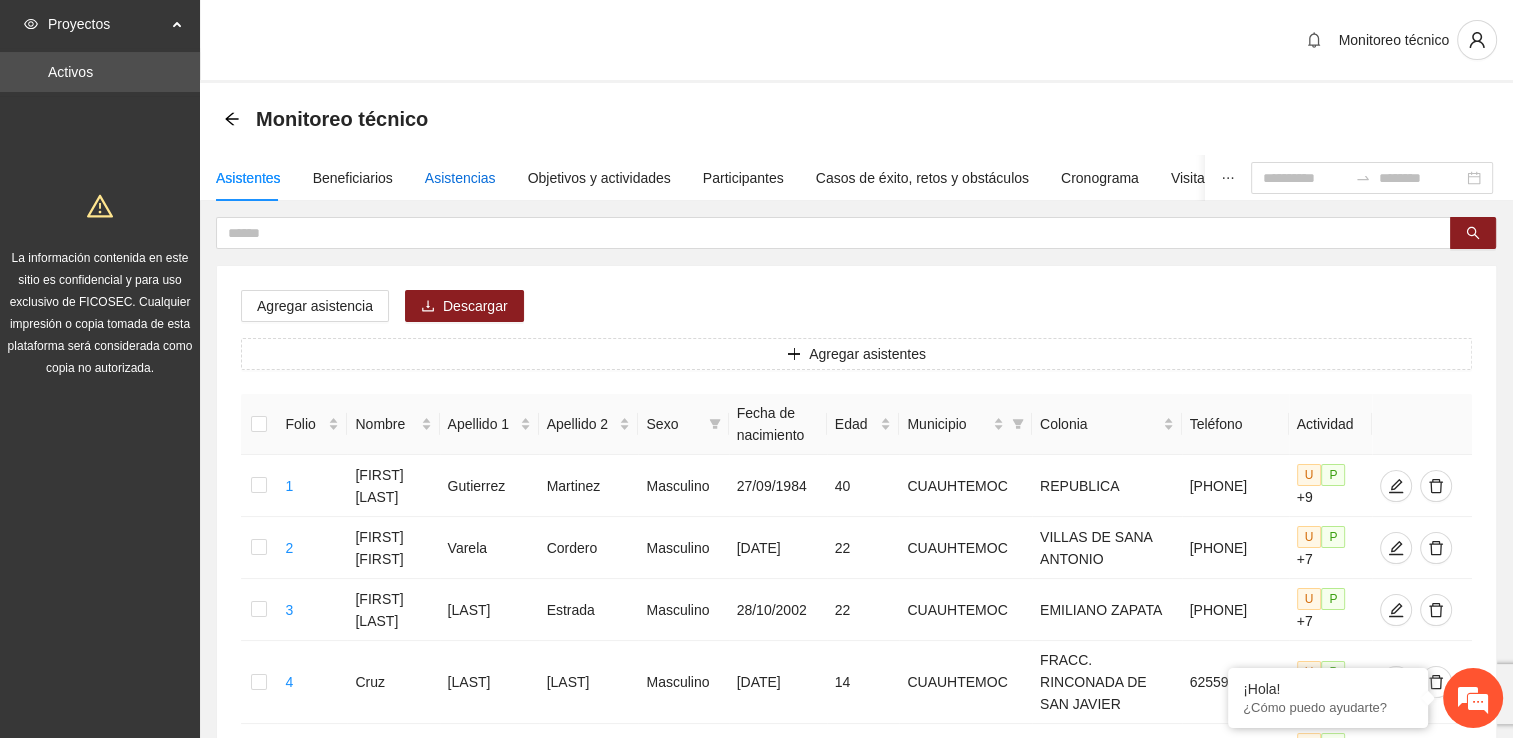 click on "Asistencias" at bounding box center (460, 178) 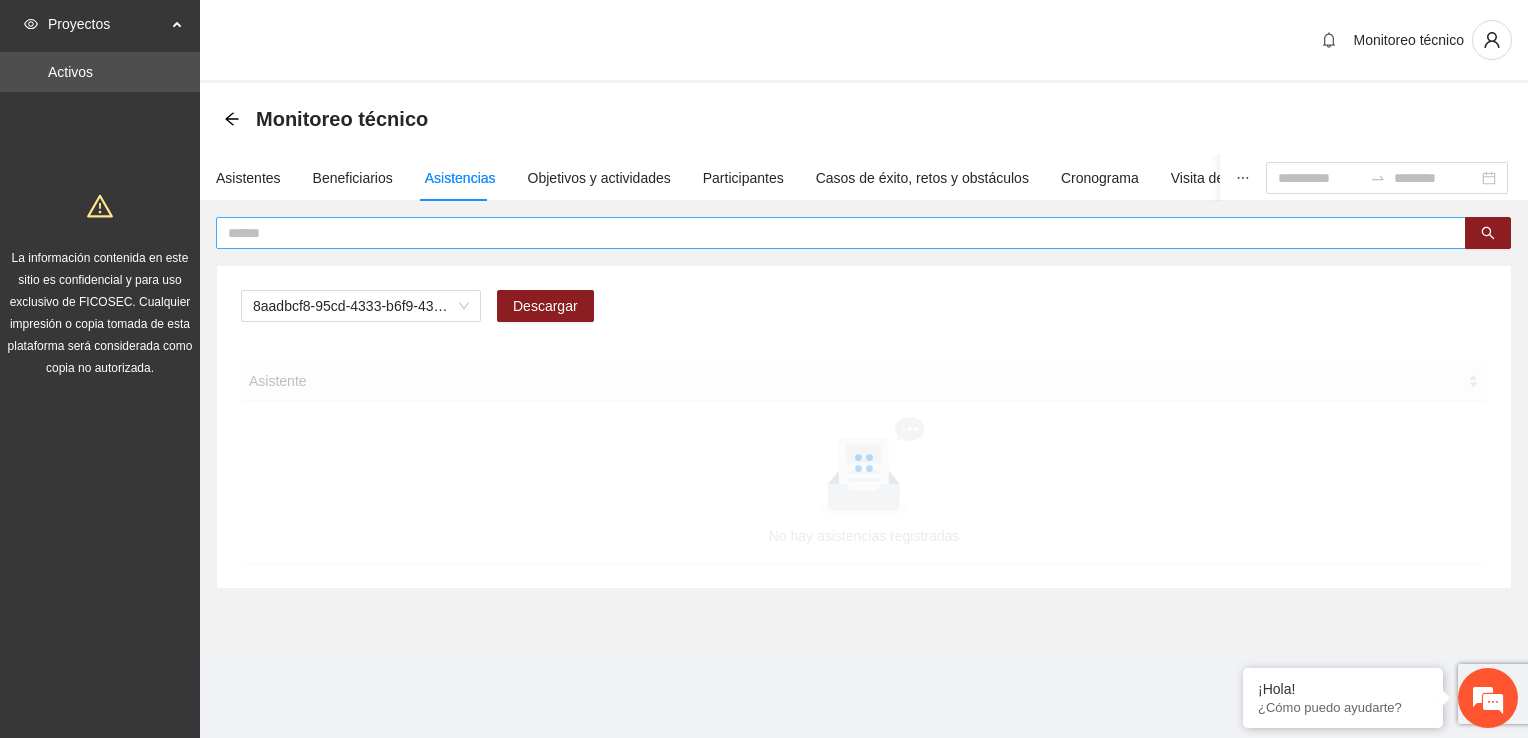 click at bounding box center [833, 233] 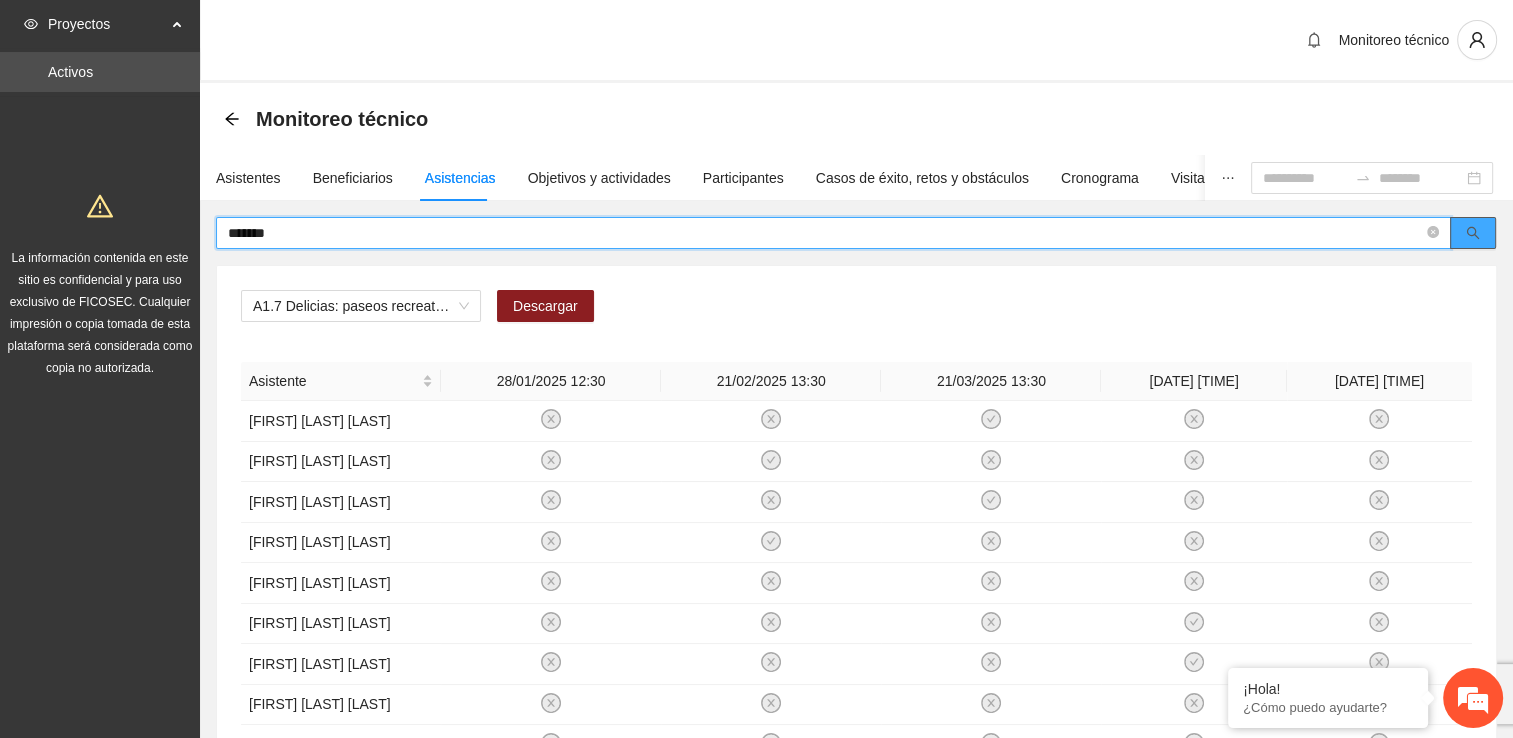 click 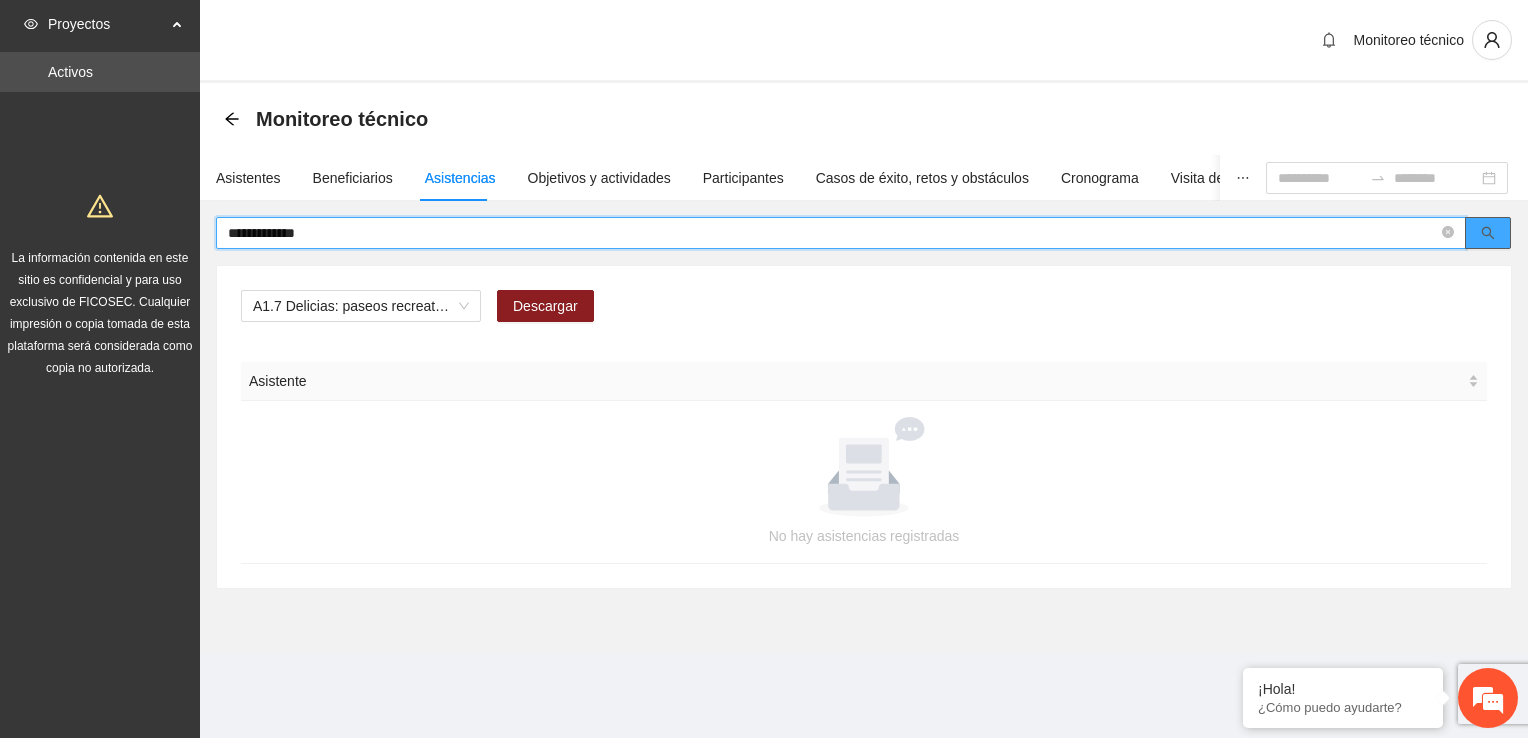 click 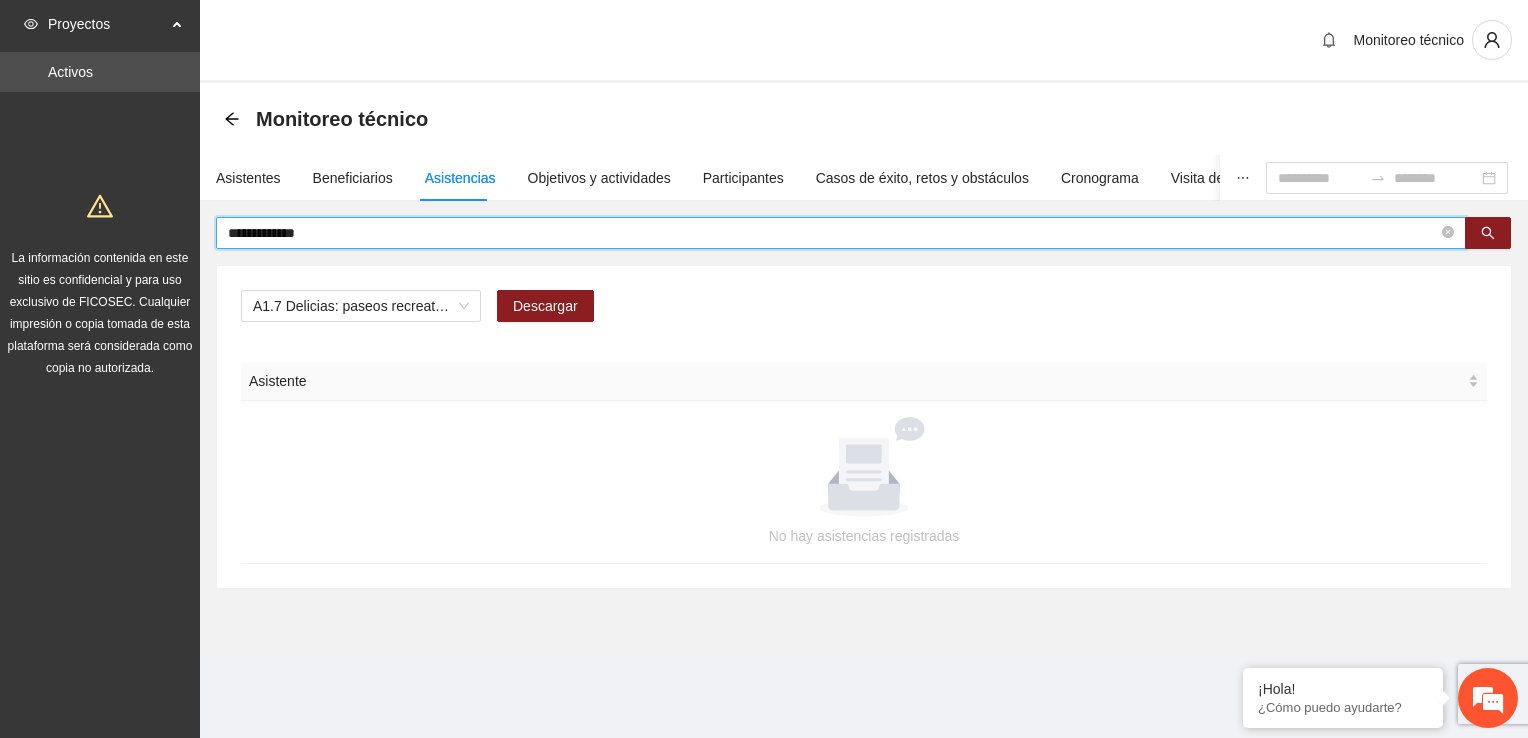 click on "**********" at bounding box center (833, 233) 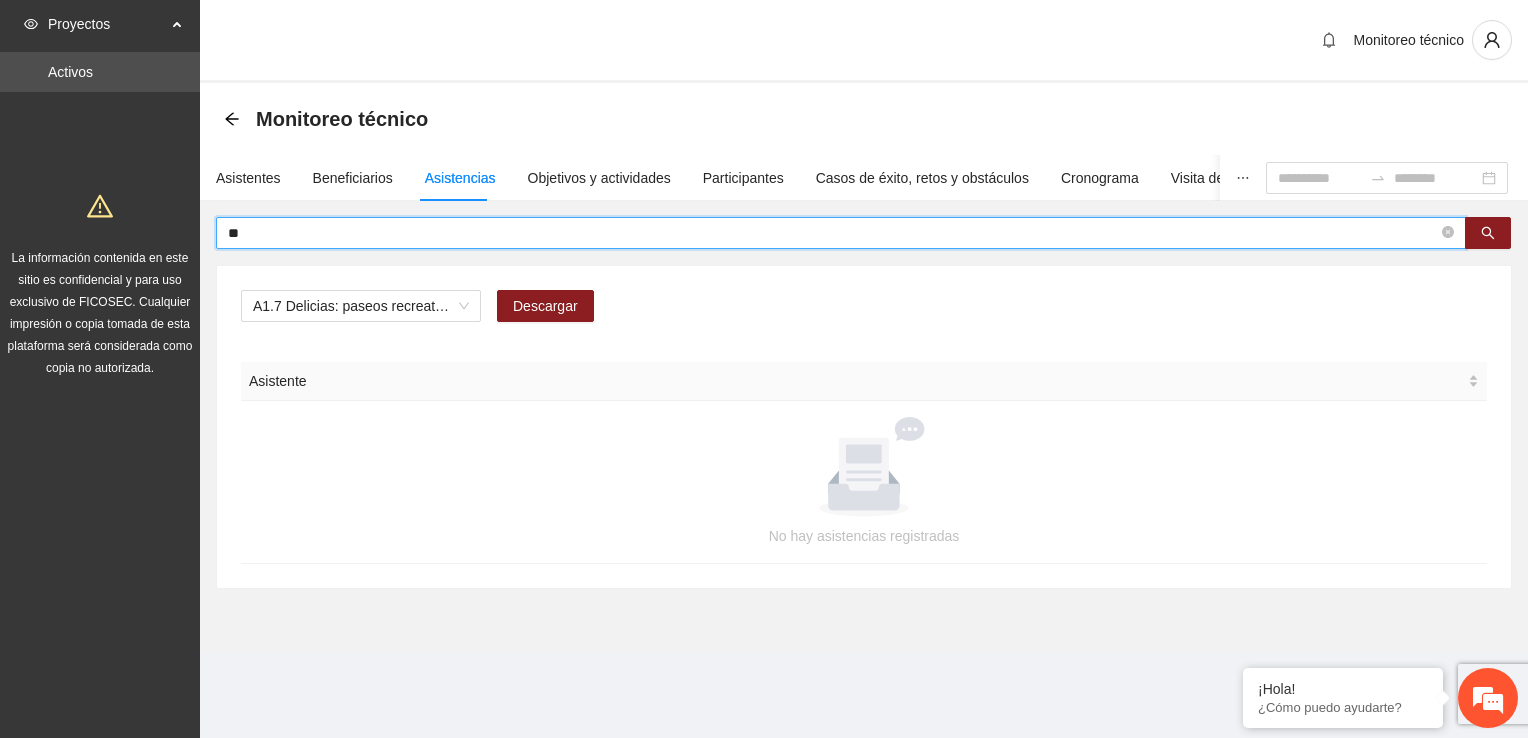 type on "*" 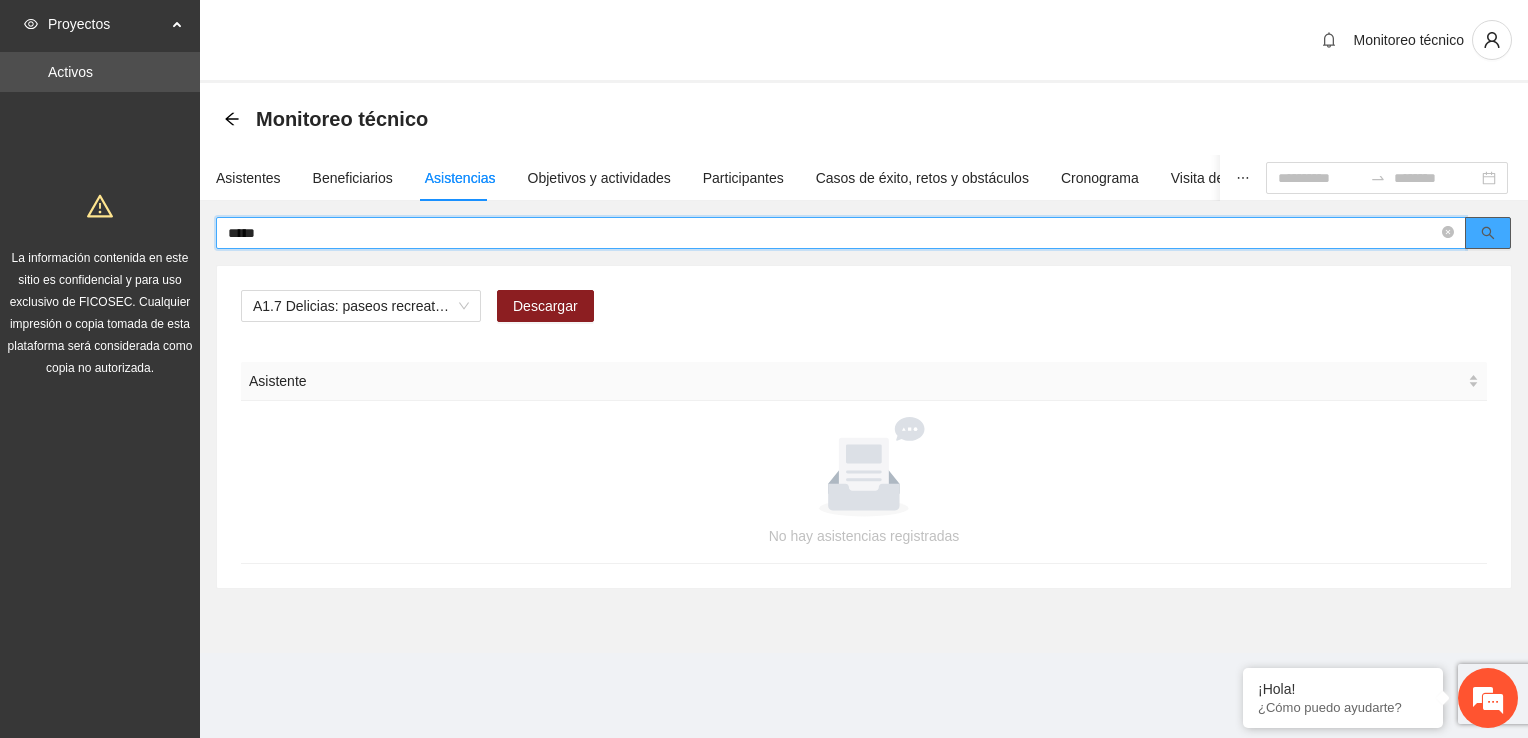 click 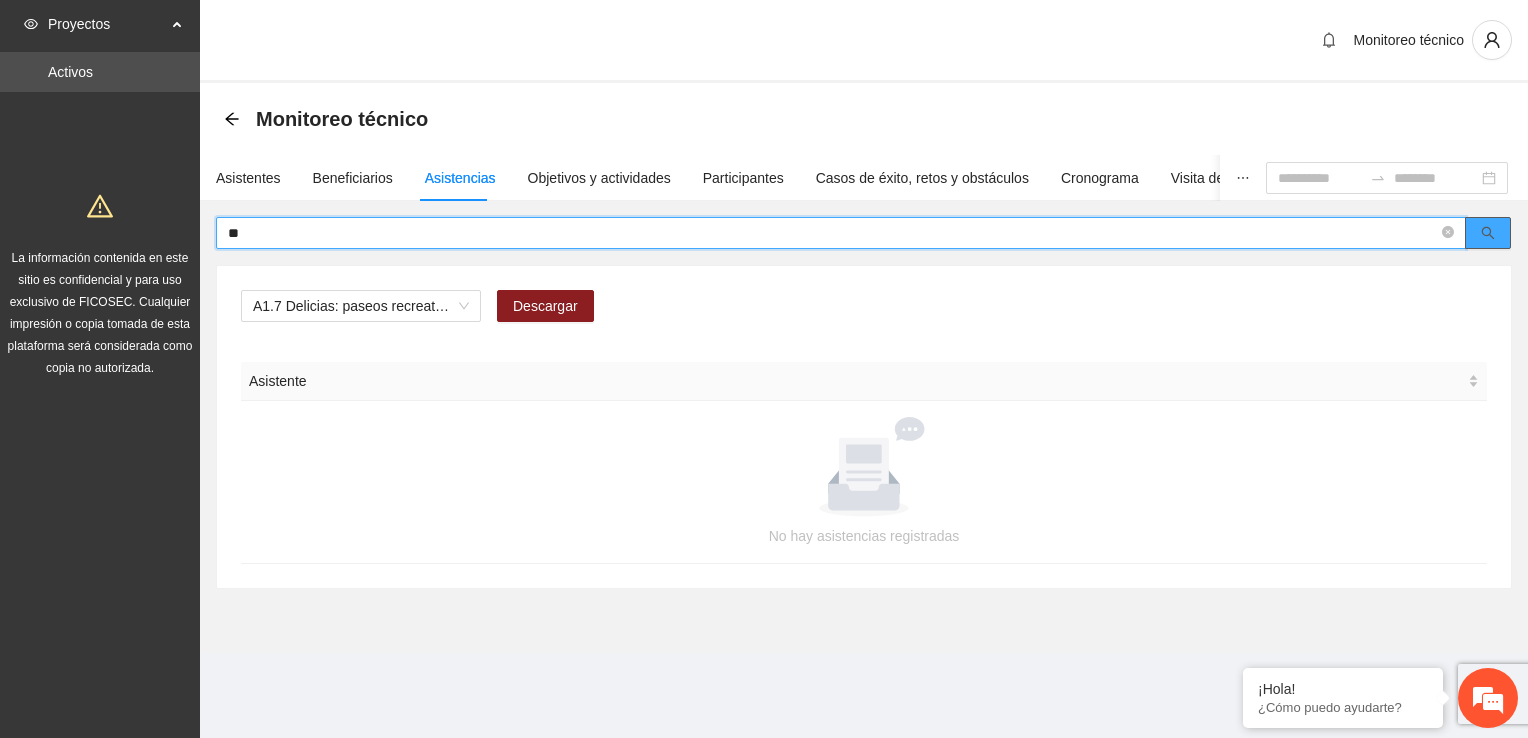 type on "*" 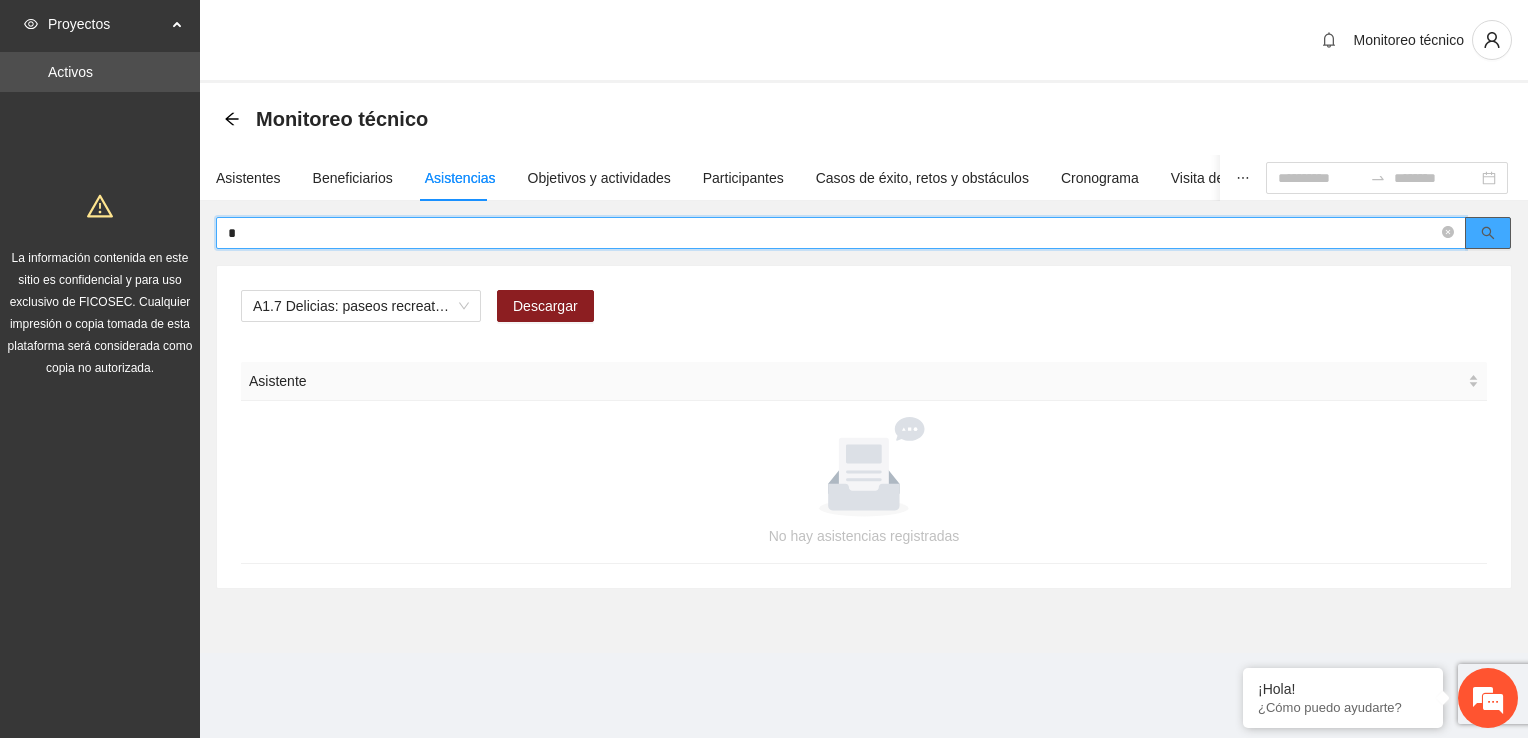 type 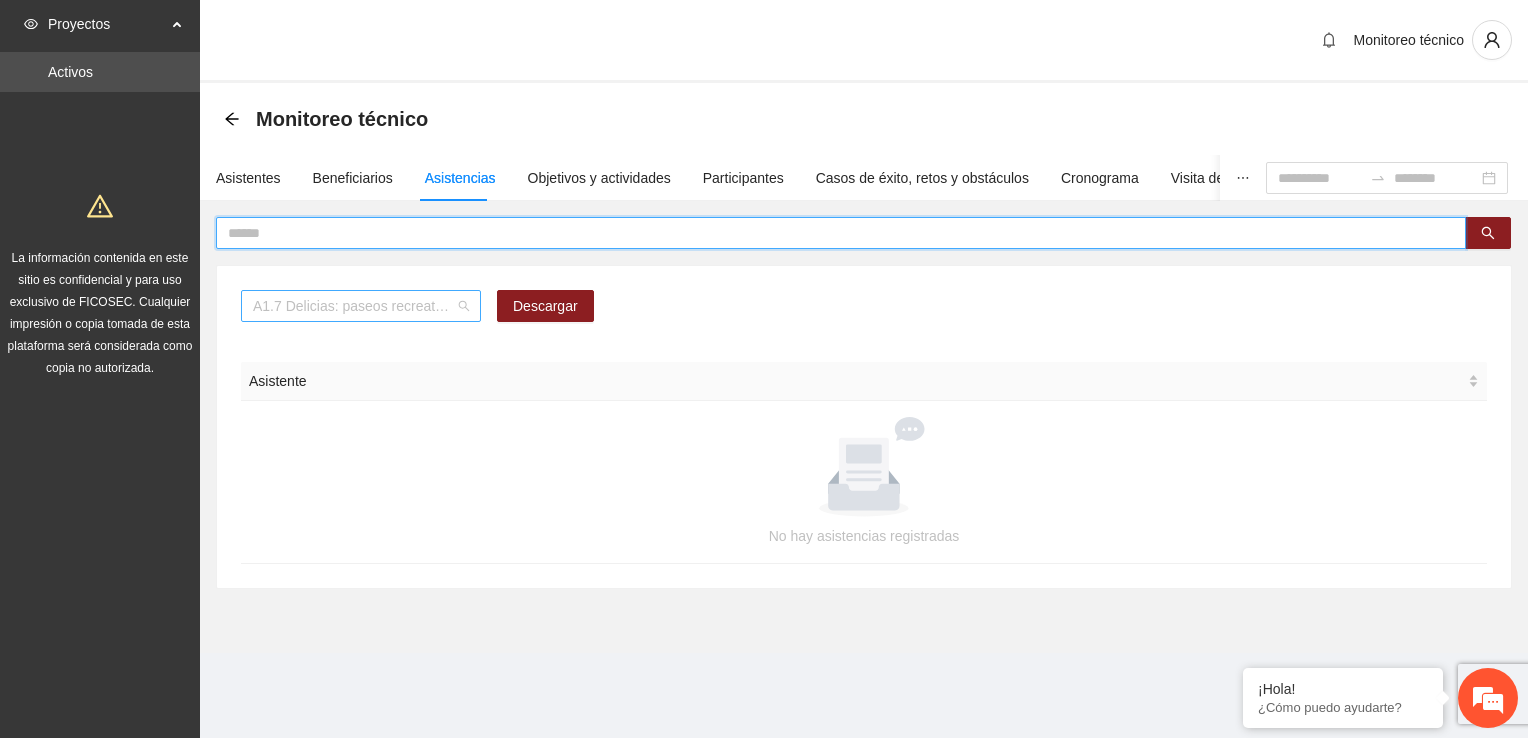 click on "A1.7 Delicias: paseos recreativos" at bounding box center (361, 306) 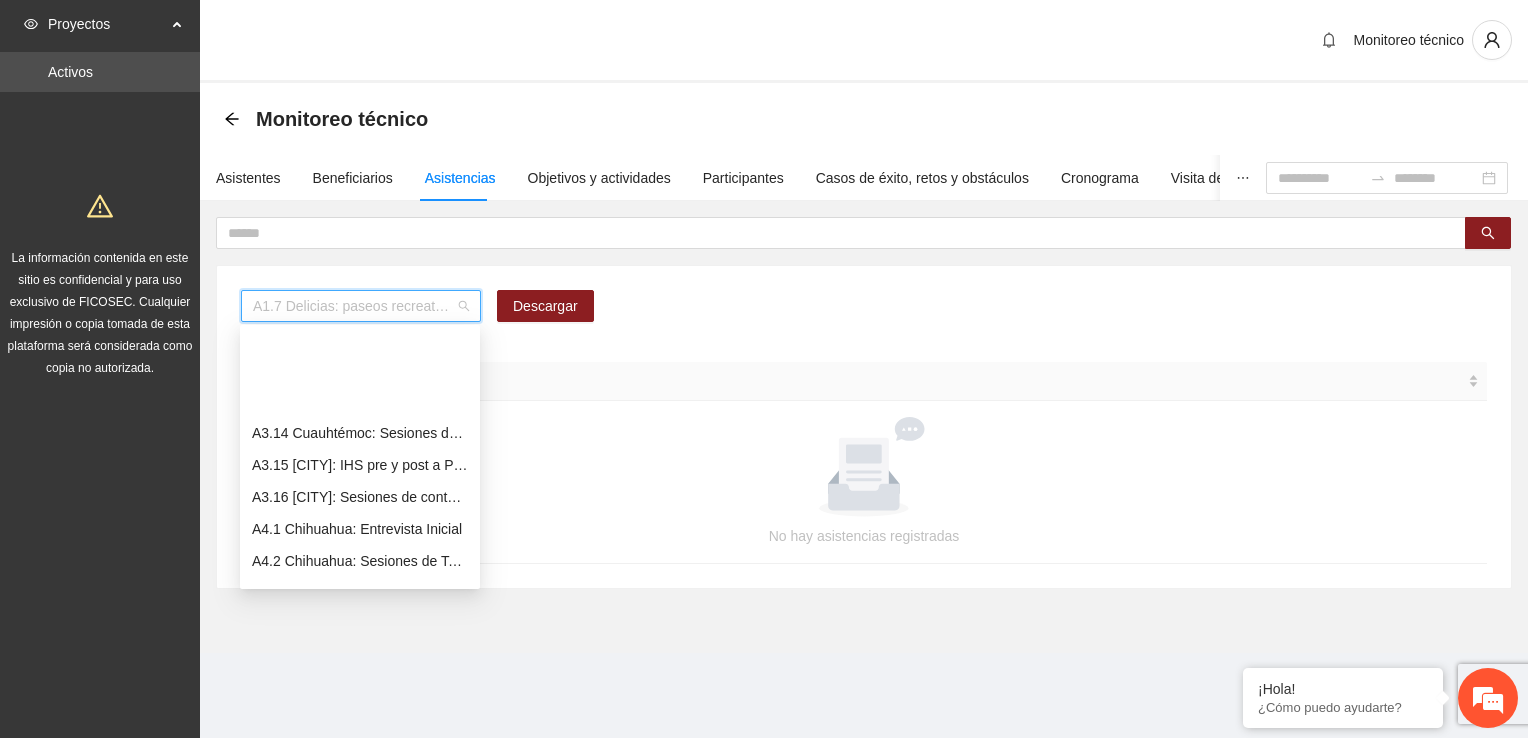 scroll, scrollTop: 1420, scrollLeft: 0, axis: vertical 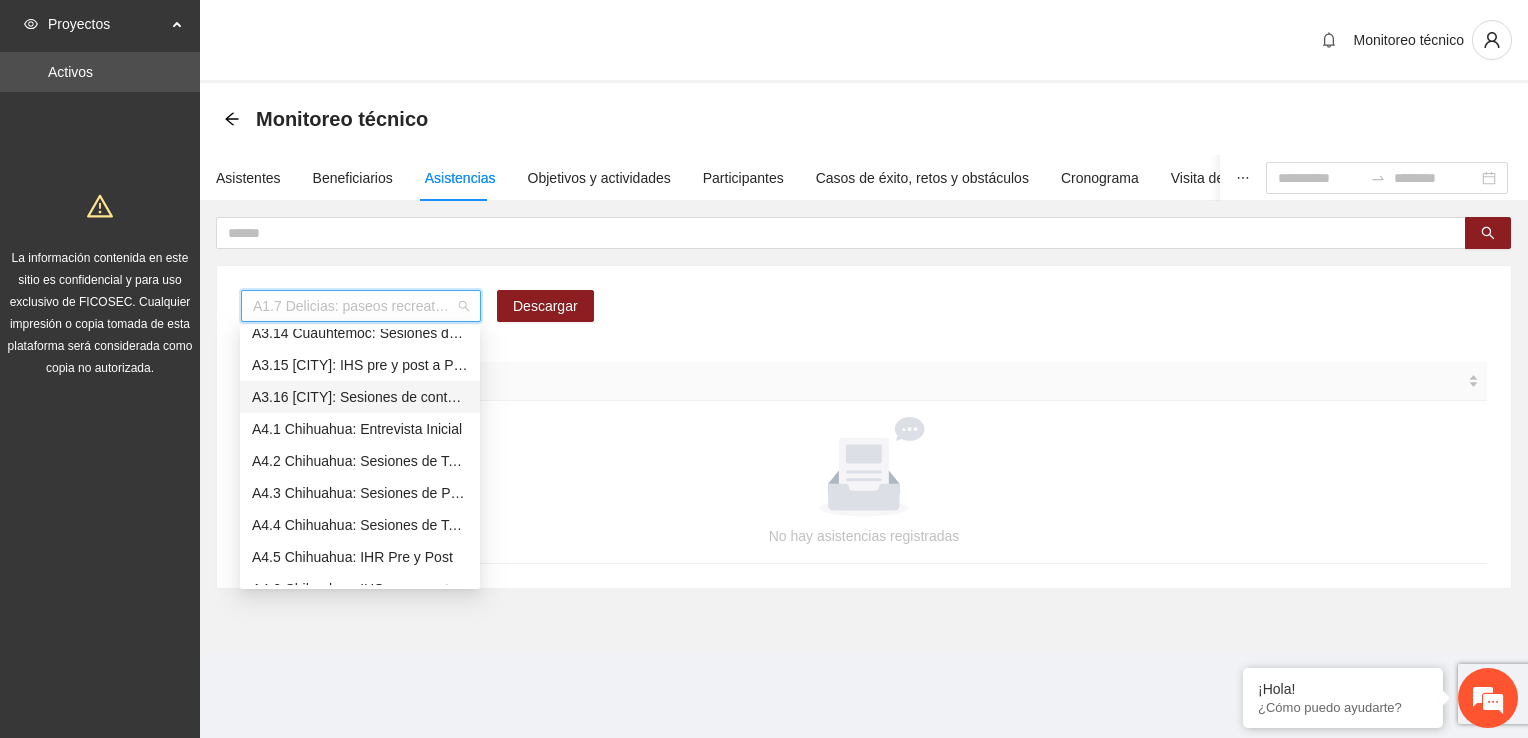 click at bounding box center (864, 467) 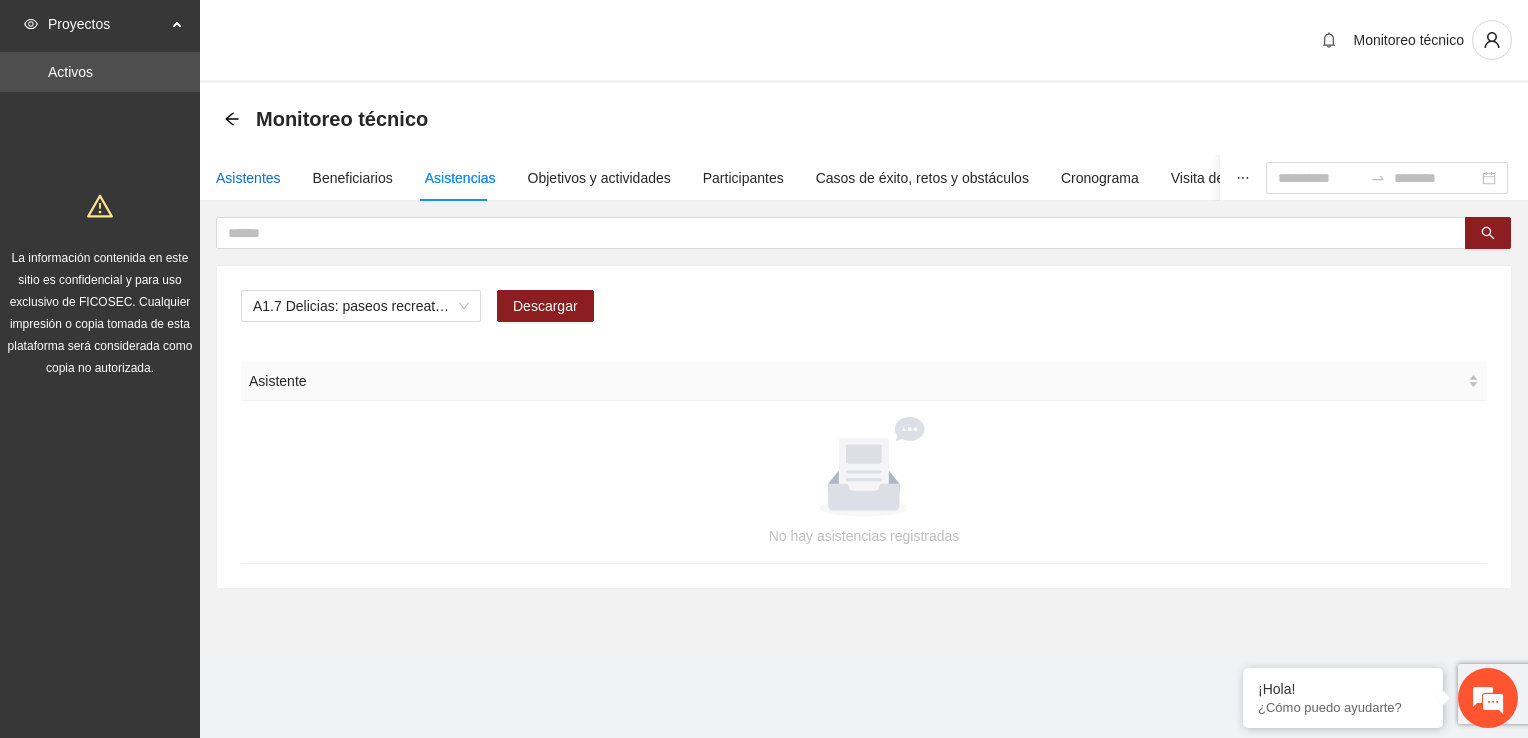 click on "Asistentes" at bounding box center (248, 178) 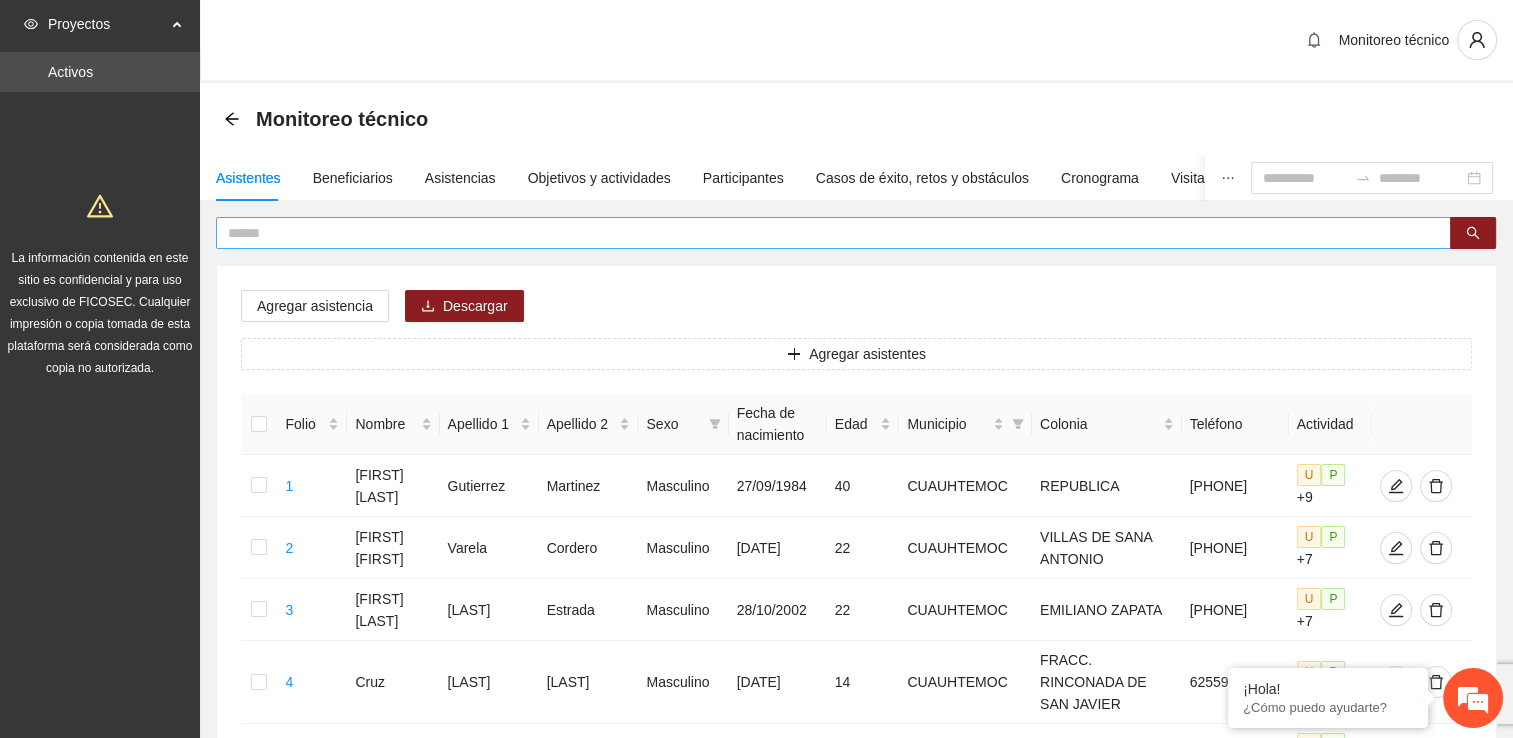 click at bounding box center (825, 233) 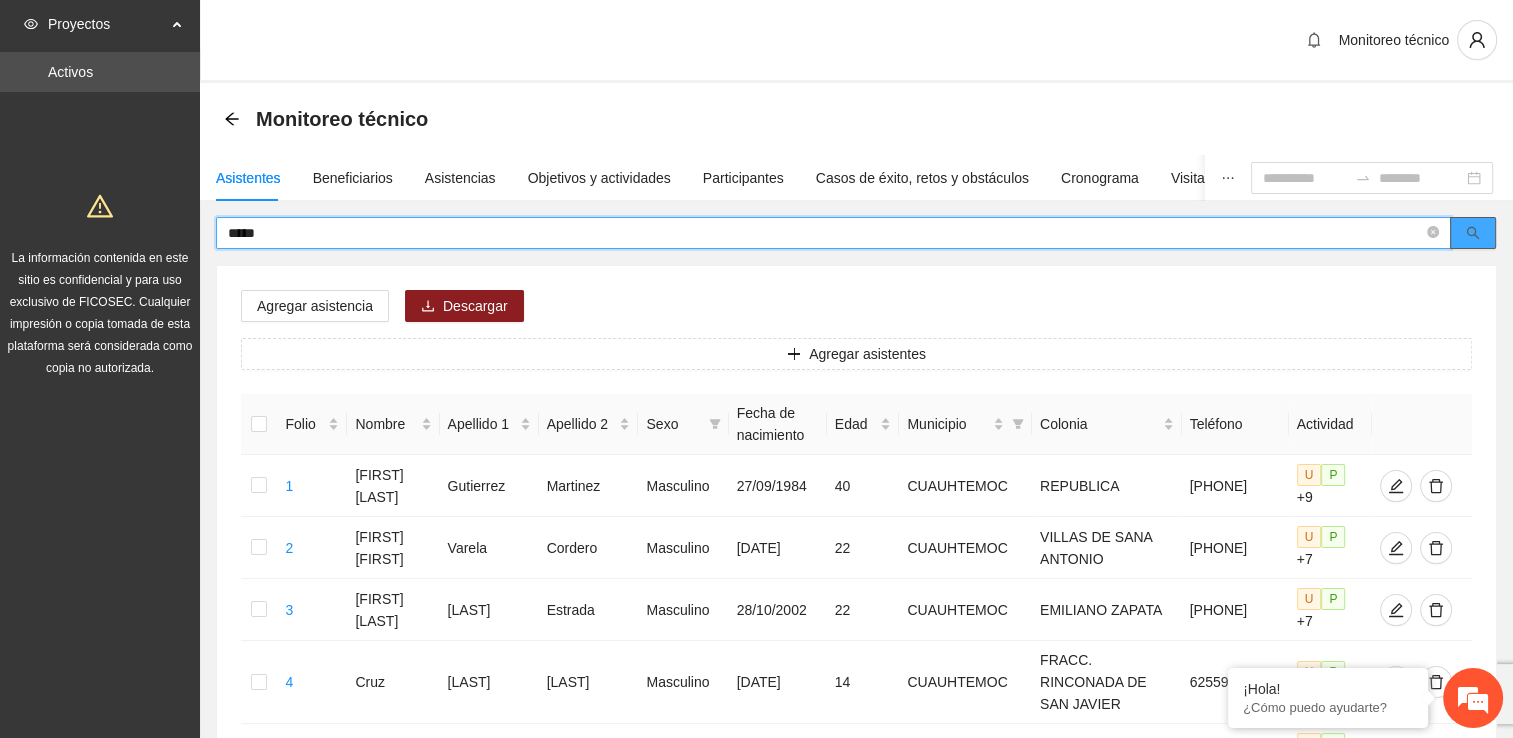 click at bounding box center [1473, 233] 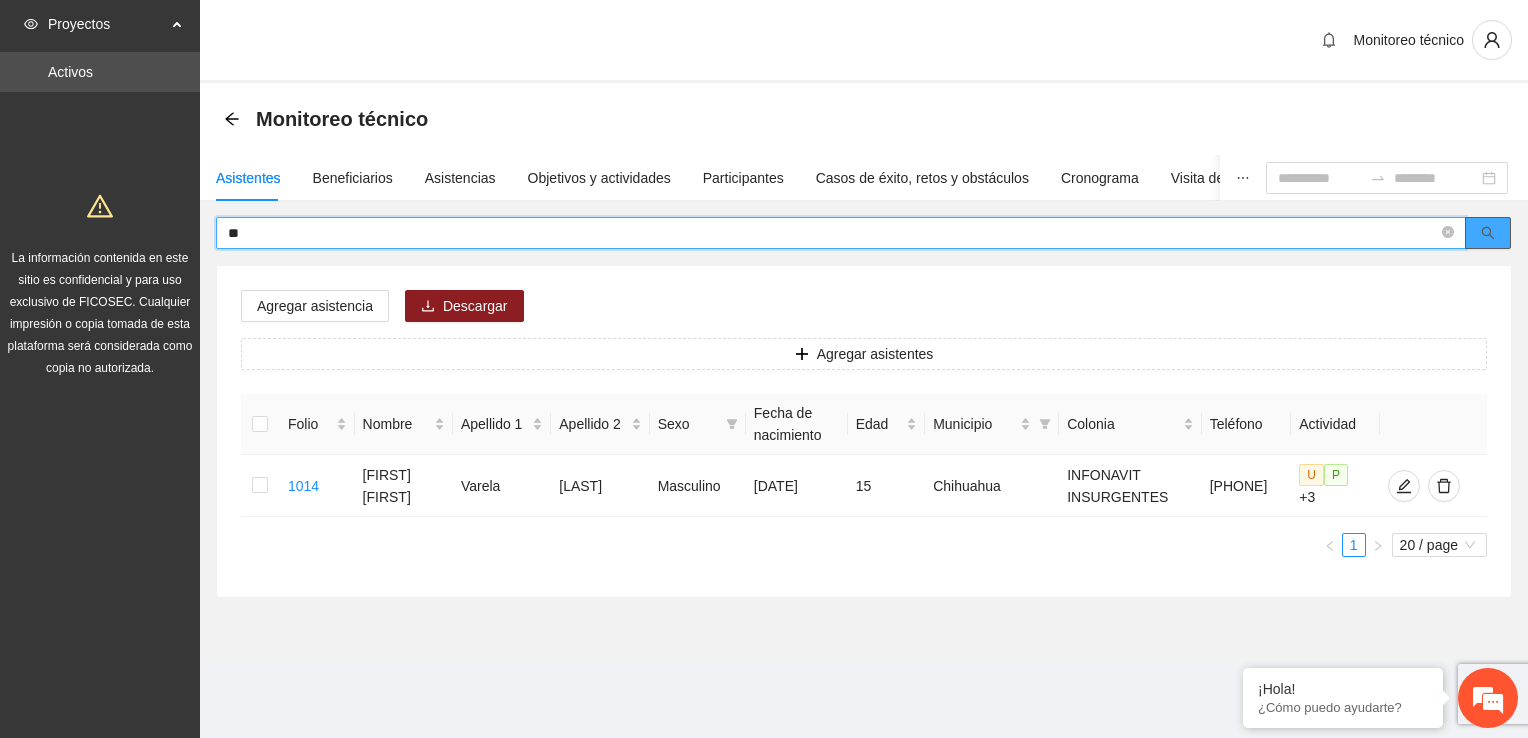 type on "*" 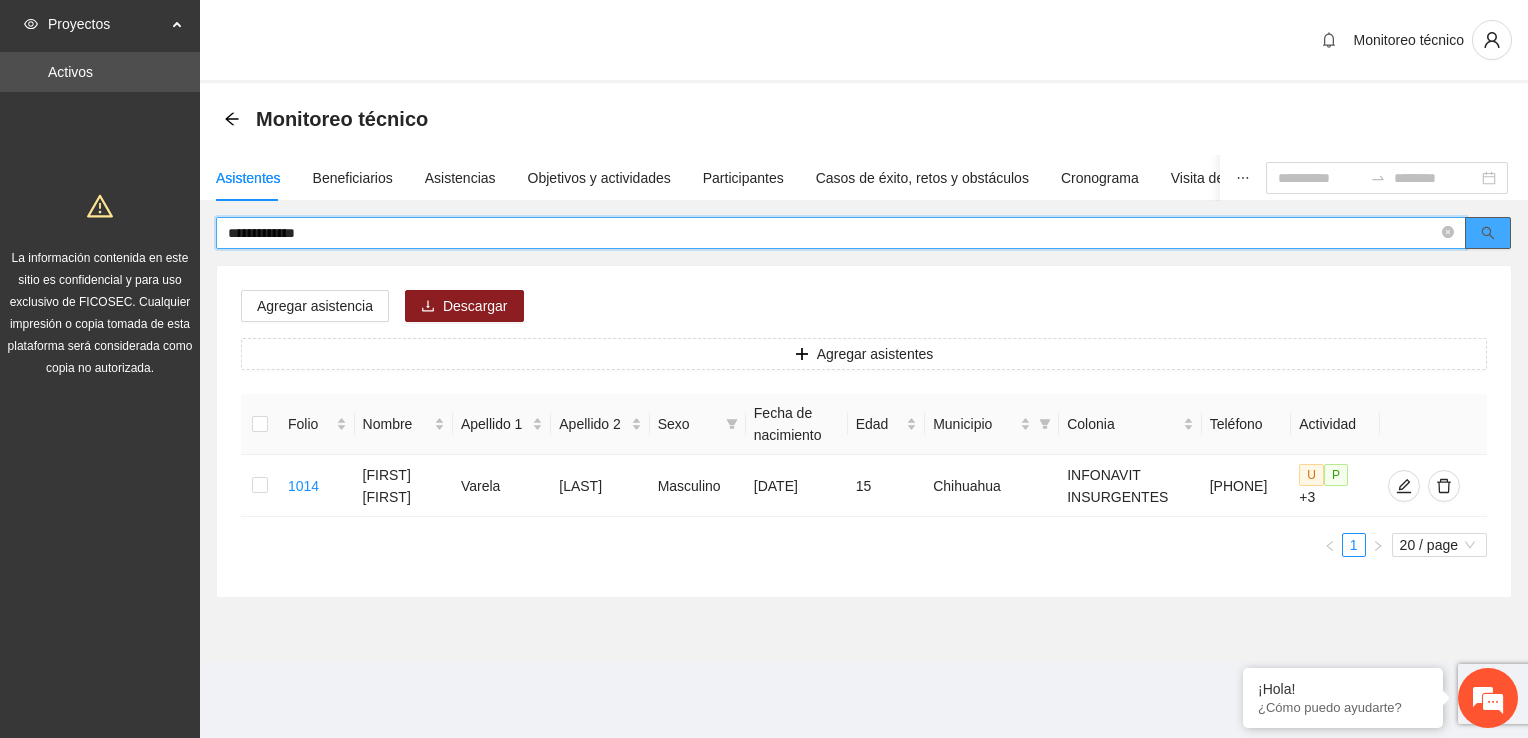 click at bounding box center (1488, 233) 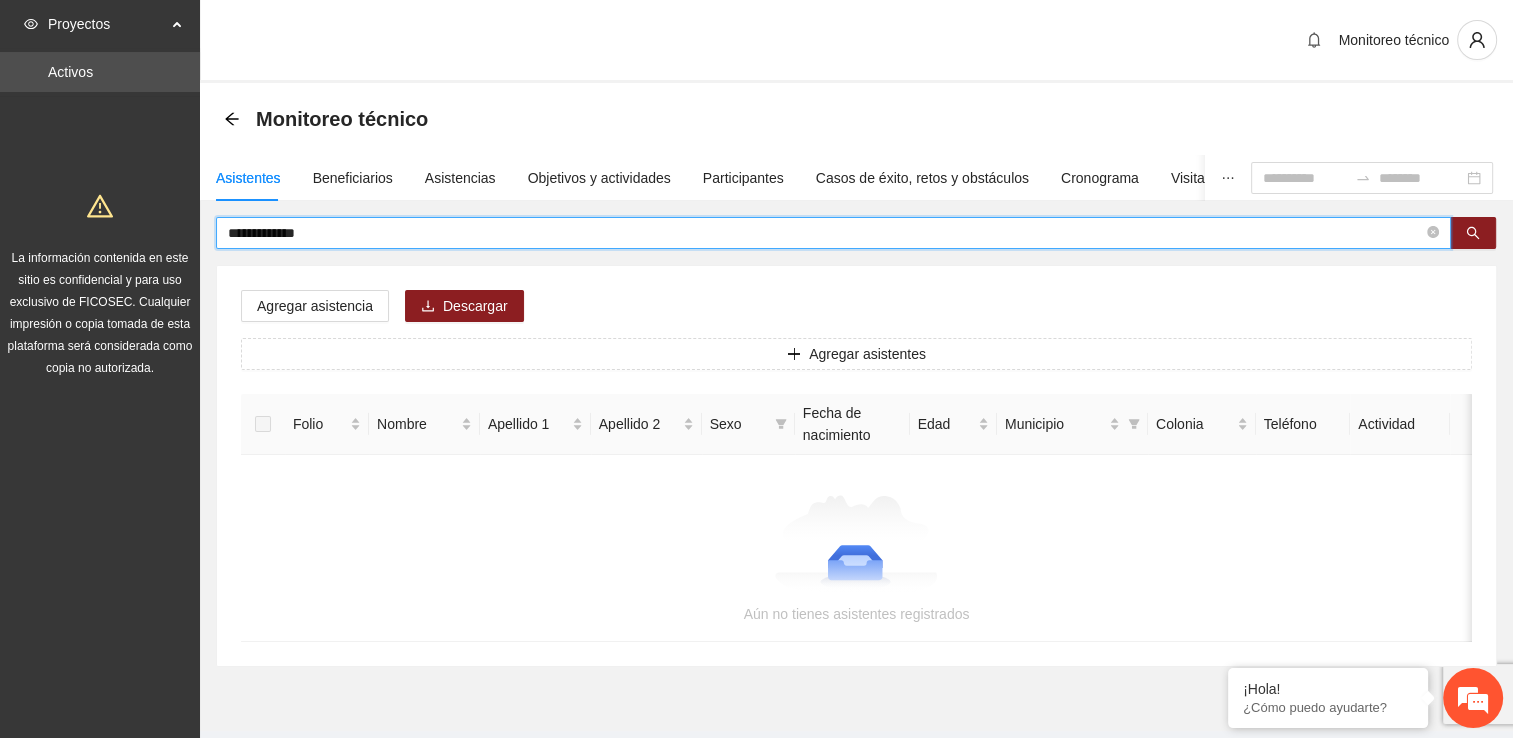 type on "**********" 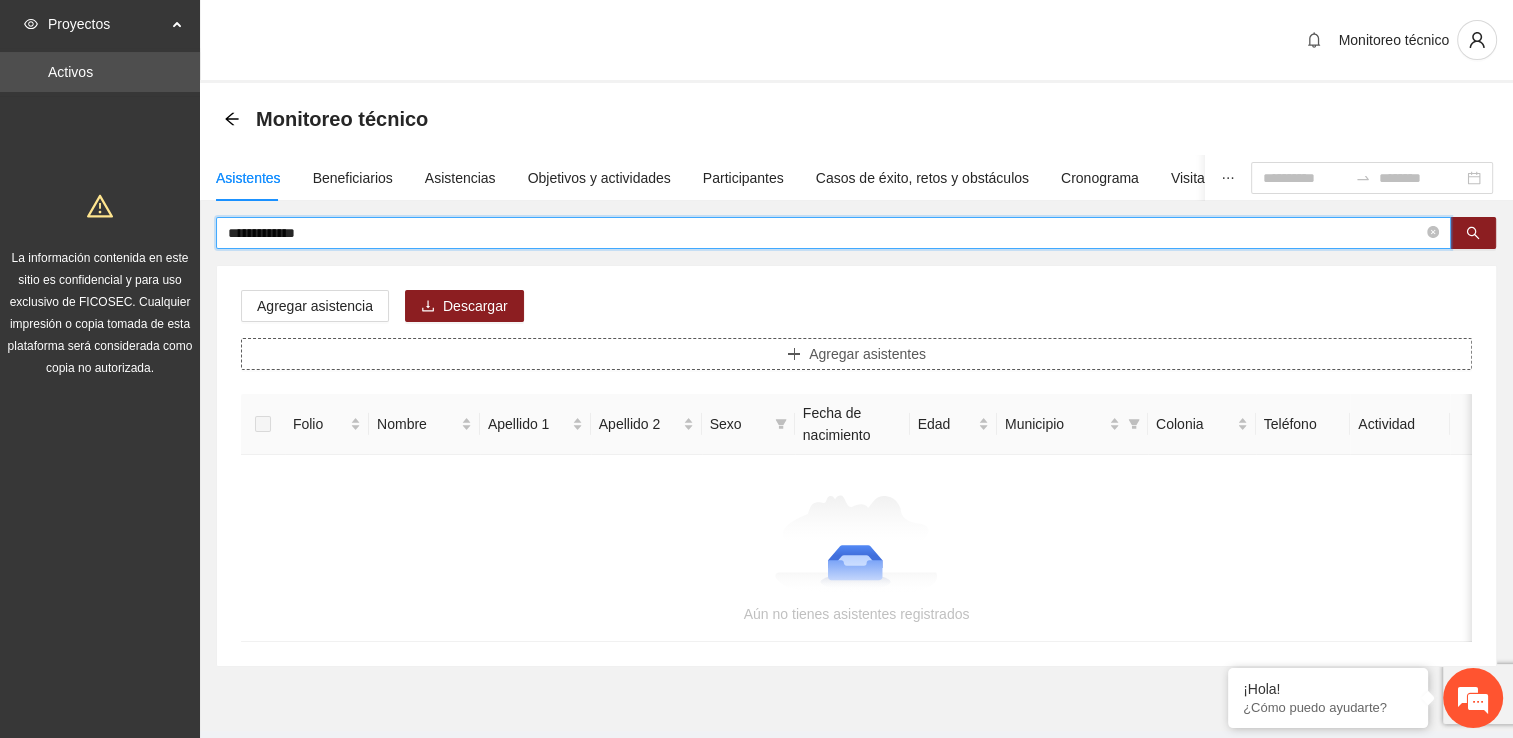 click on "Agregar asistentes" at bounding box center [856, 354] 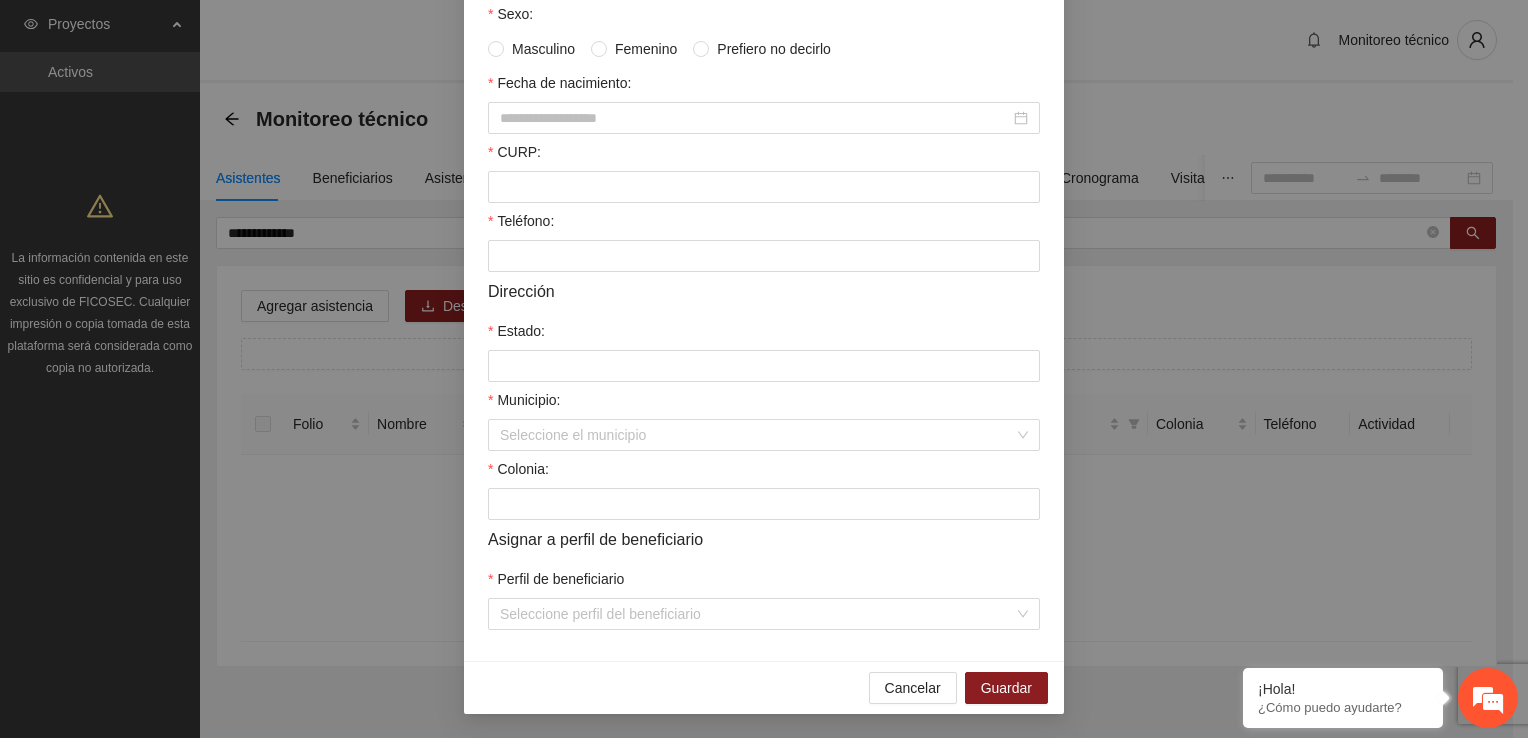 scroll, scrollTop: 0, scrollLeft: 0, axis: both 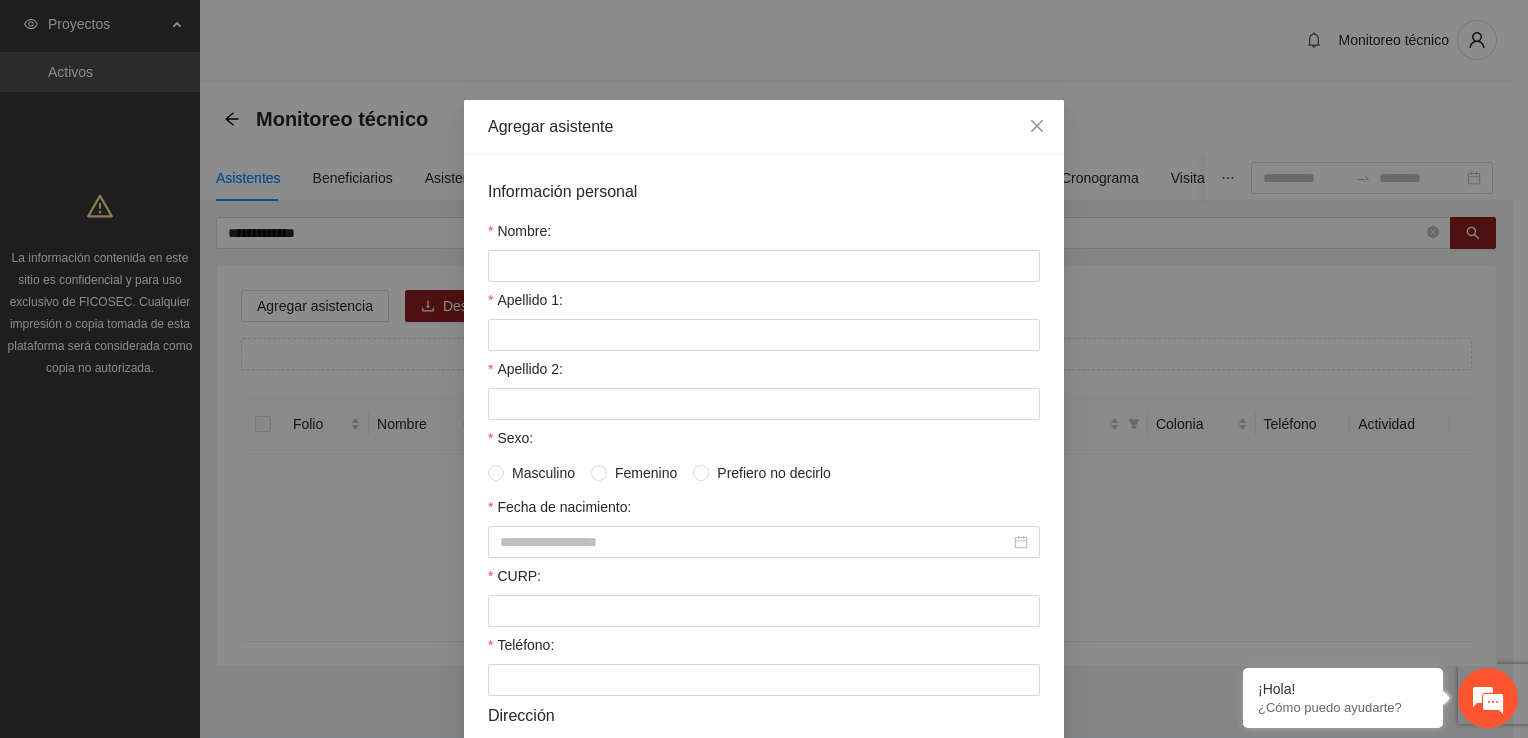 click on "Agregar asistente Información personal Nombre: [FIRST] Apellido 1: [LAST] Apellido 2: [LAST] Sexo: Masculino Femenino Prefiero no decirlo Fecha de nacimiento: [DATE] CURP: [CURP] Teléfono: [PHONE] Dirección Estado: [STATE] Municipio: Seleccione el municipio Colonia: [COLONY] Asignar a perfil de beneficiario Perfil de beneficiario Seleccione perfil del beneficiario Cancelar Guardar" at bounding box center (764, 369) 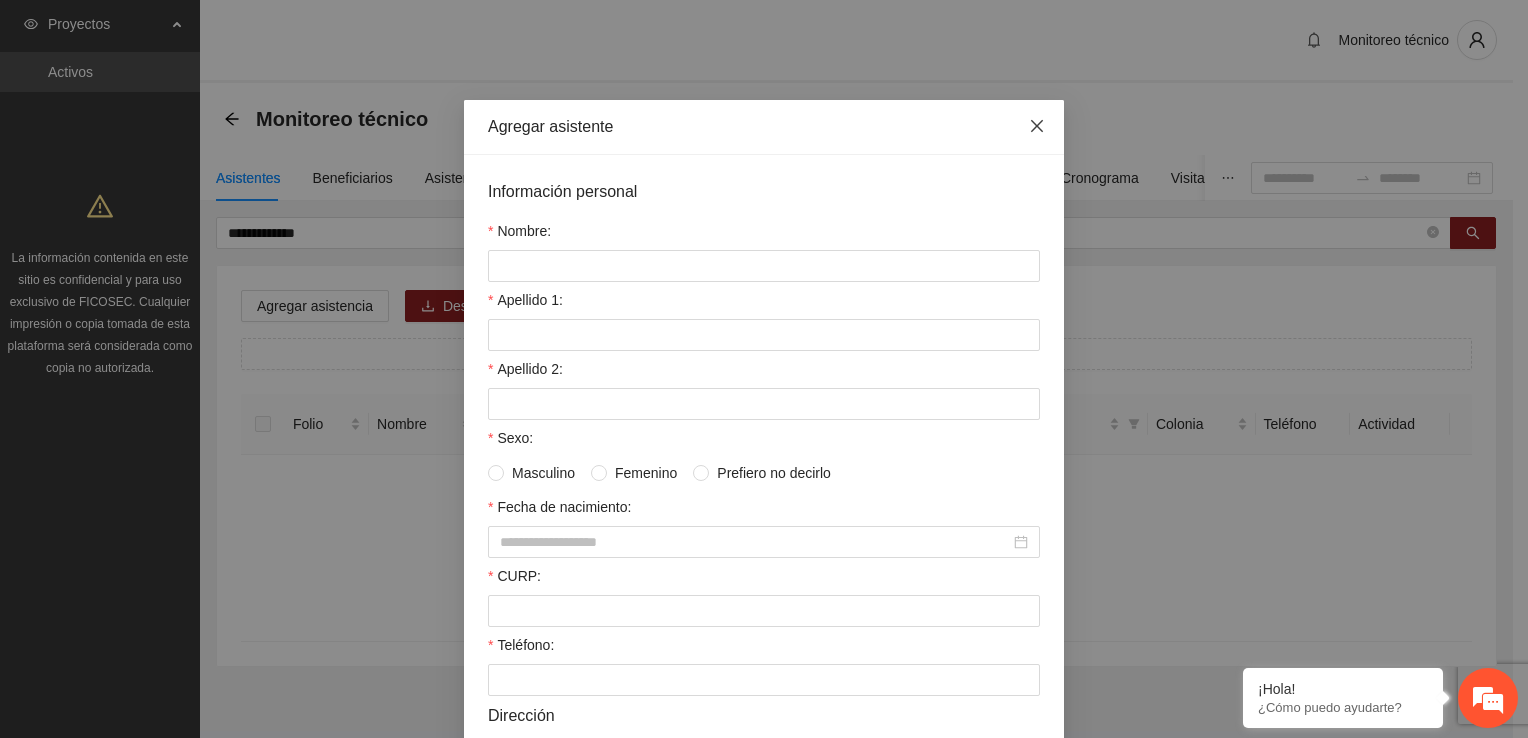 click 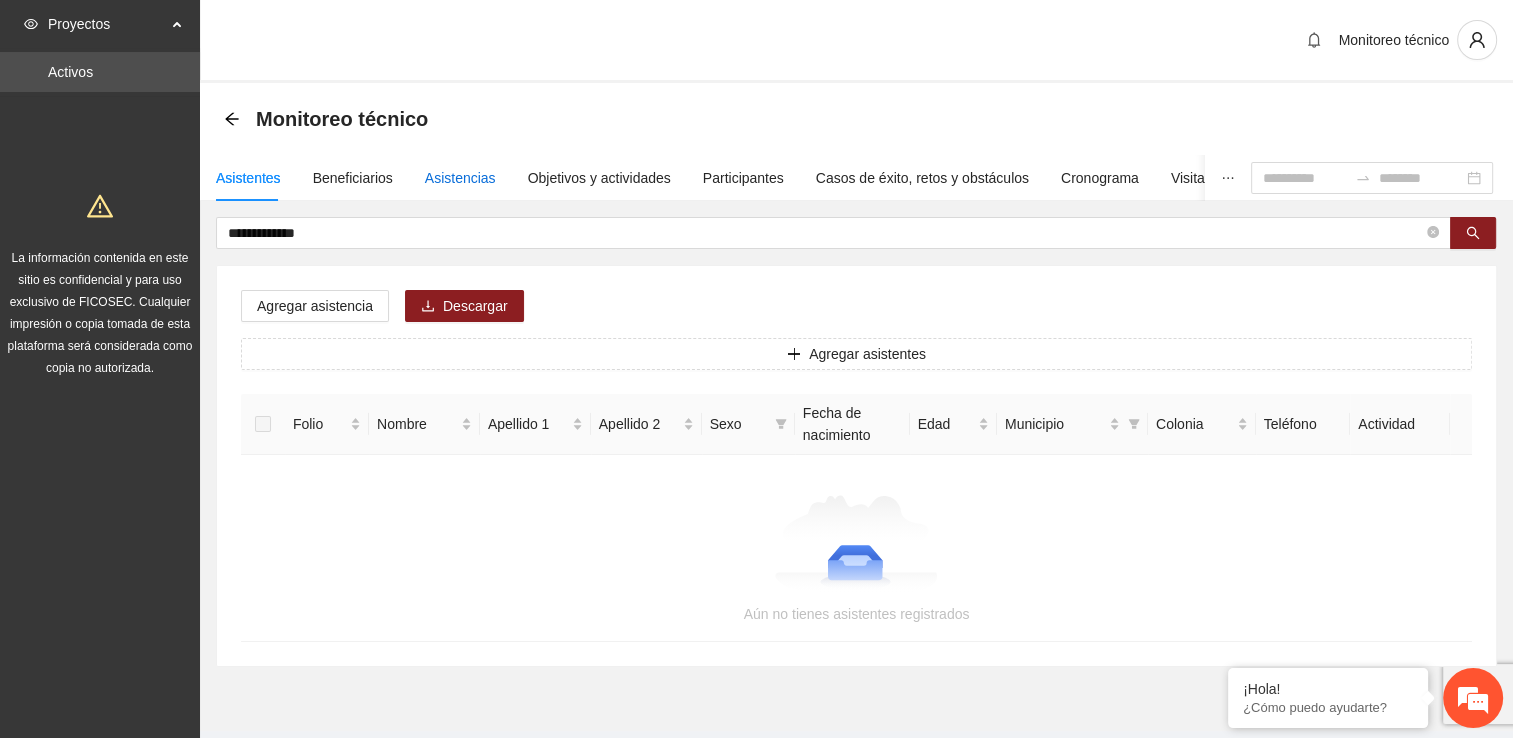 click on "Asistencias" at bounding box center (460, 178) 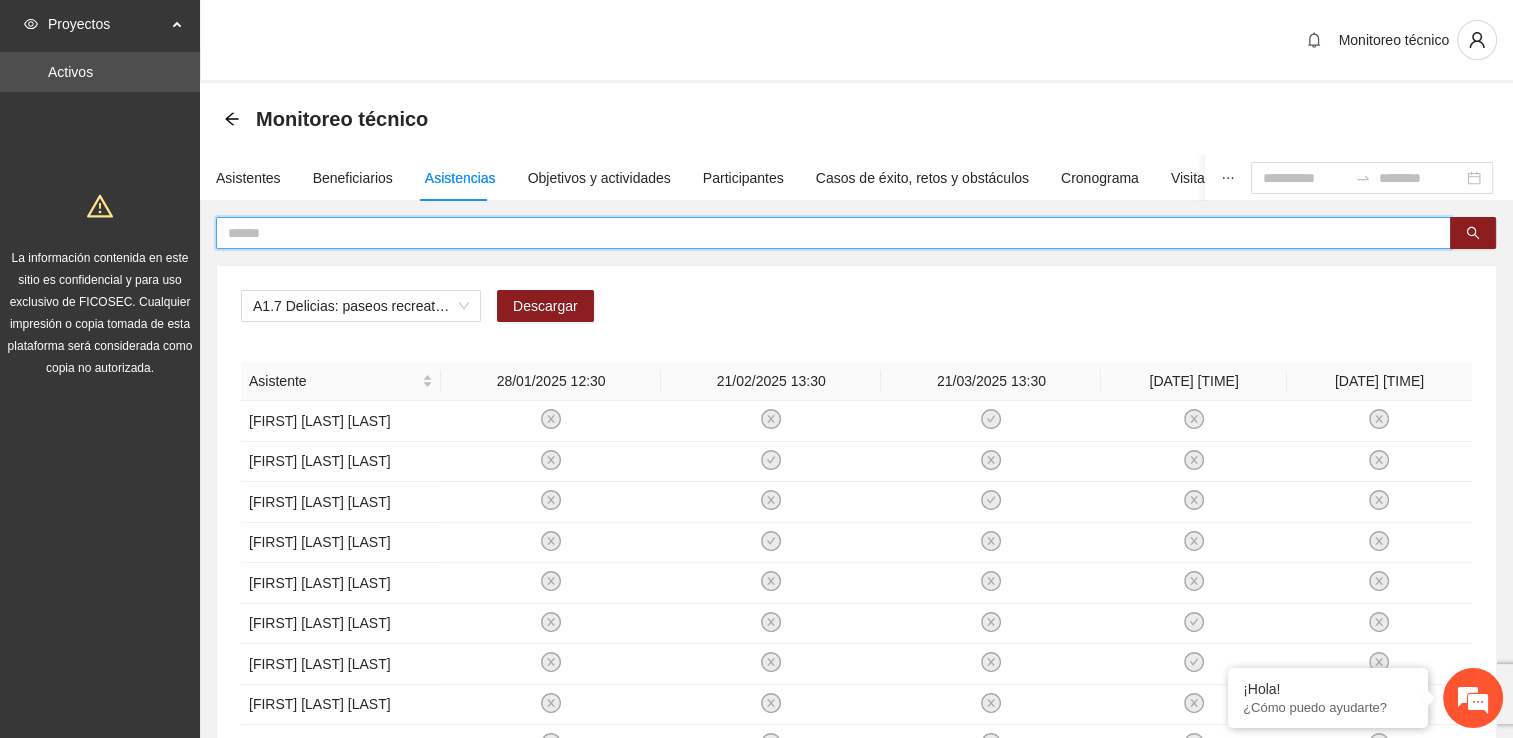 click at bounding box center (825, 233) 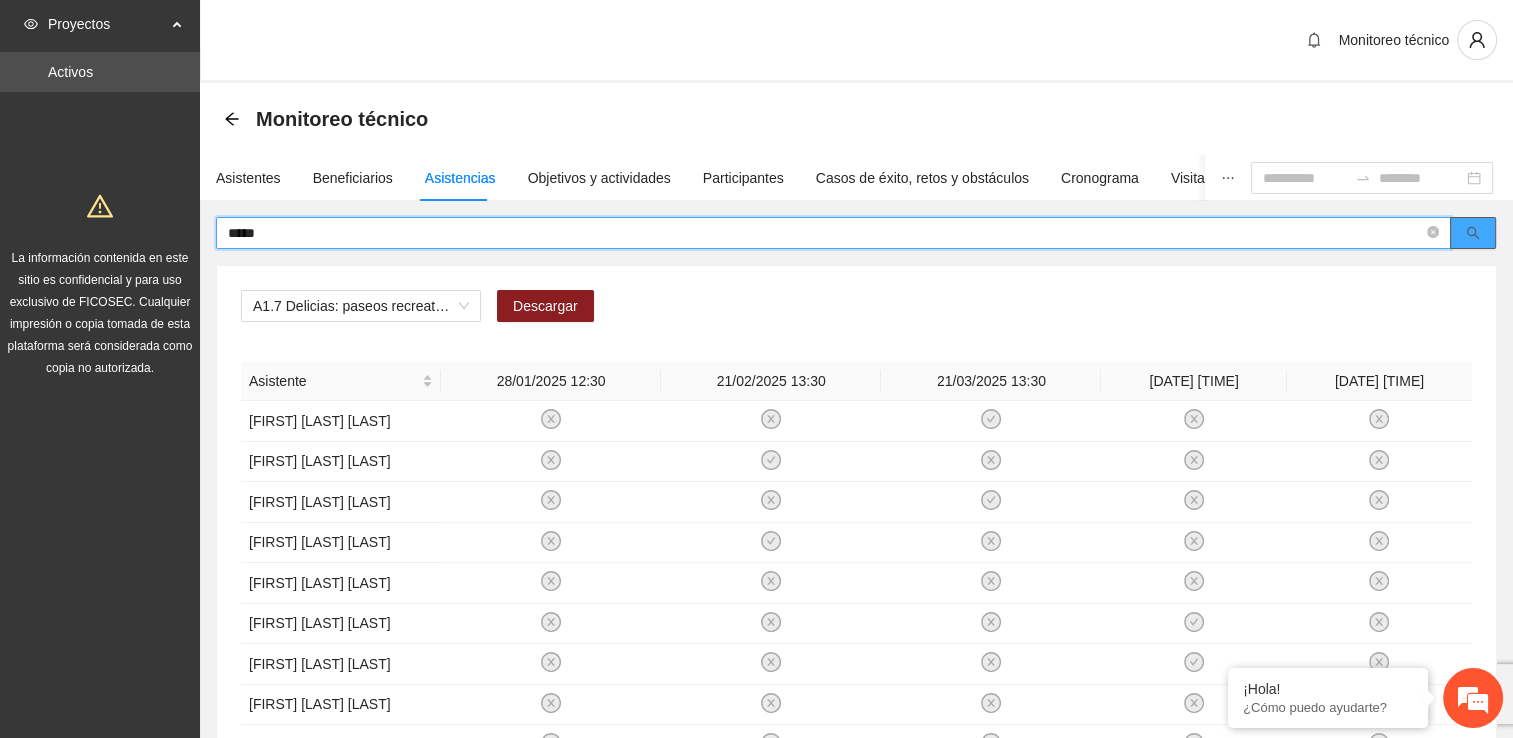 click at bounding box center (1473, 233) 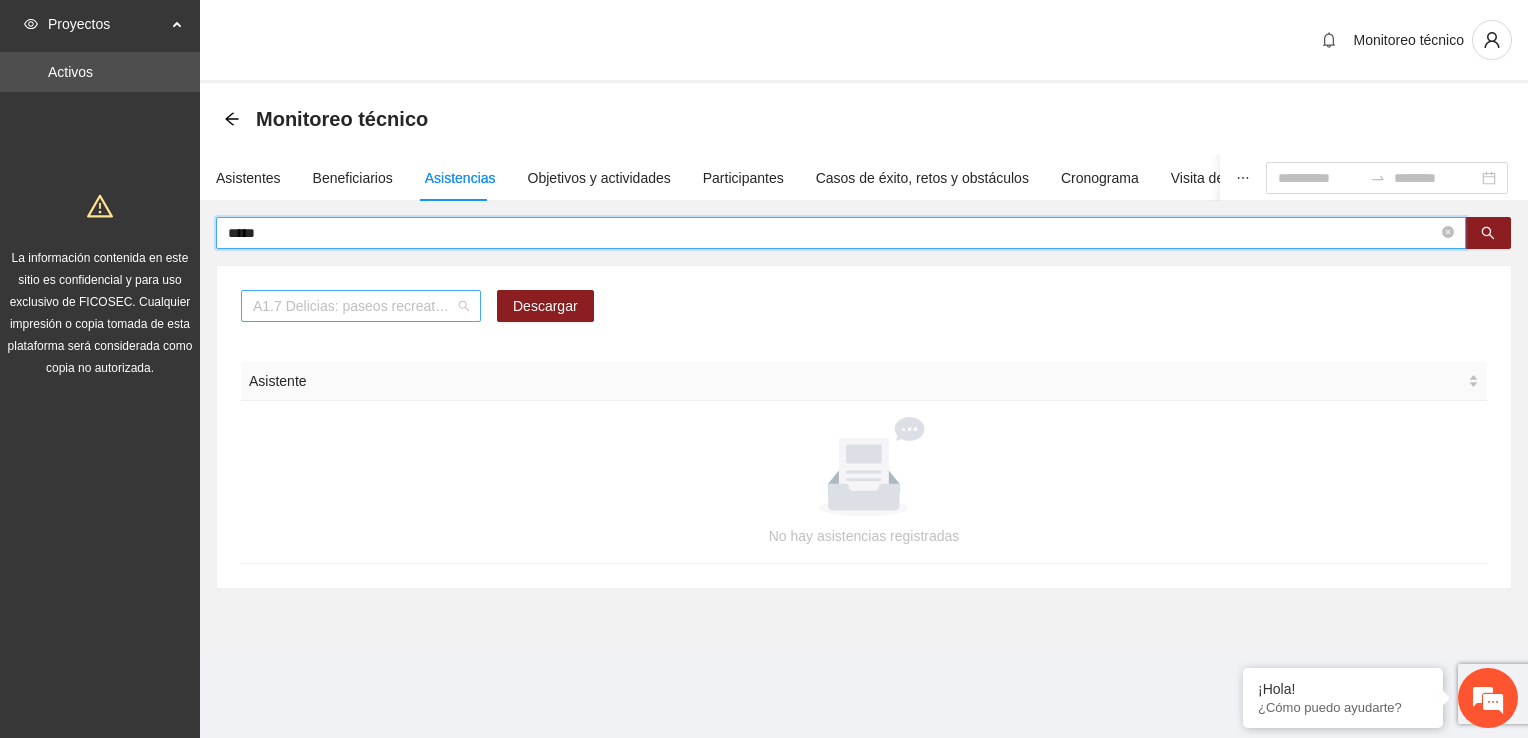 click on "A1.7 Delicias: paseos recreativos" at bounding box center [361, 306] 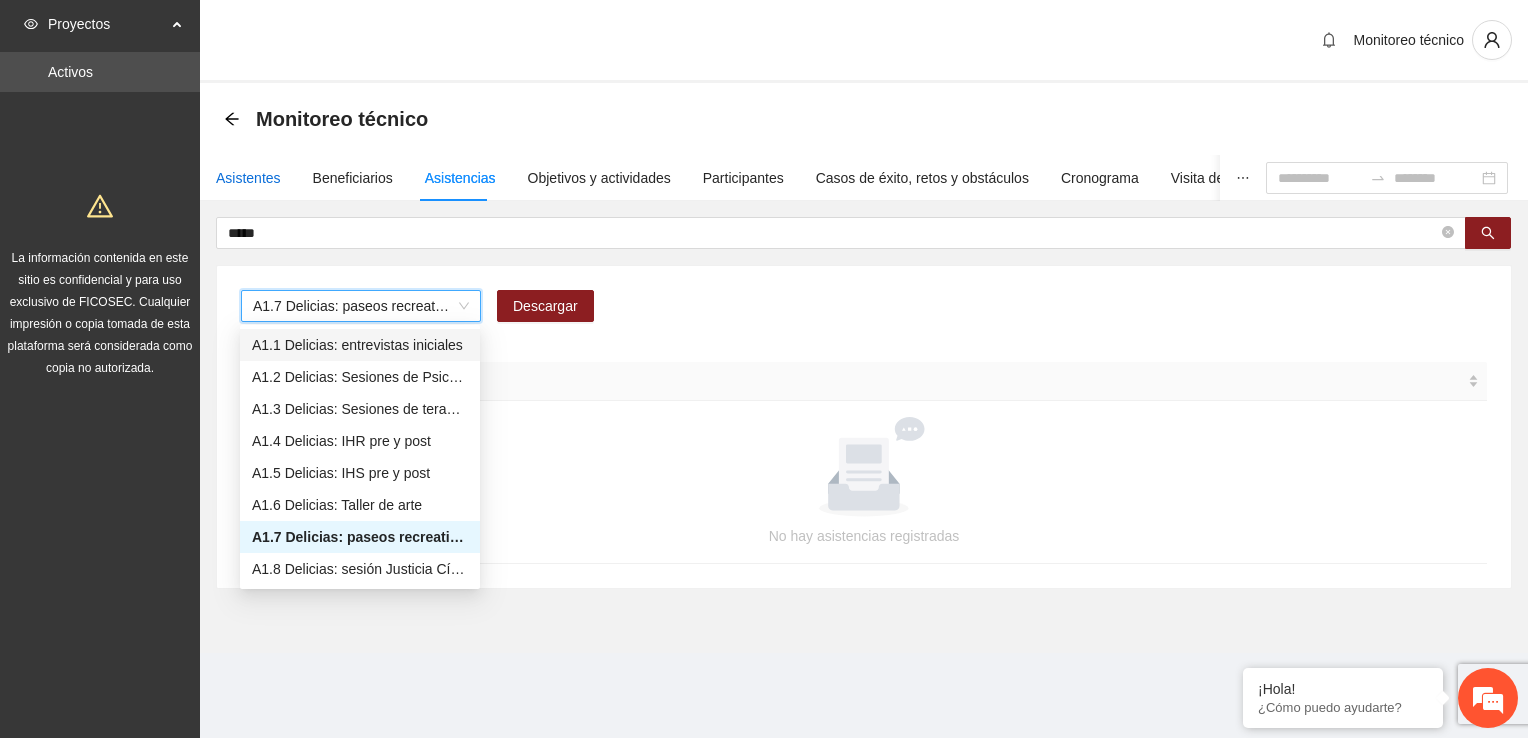 click on "Asistentes" at bounding box center [248, 178] 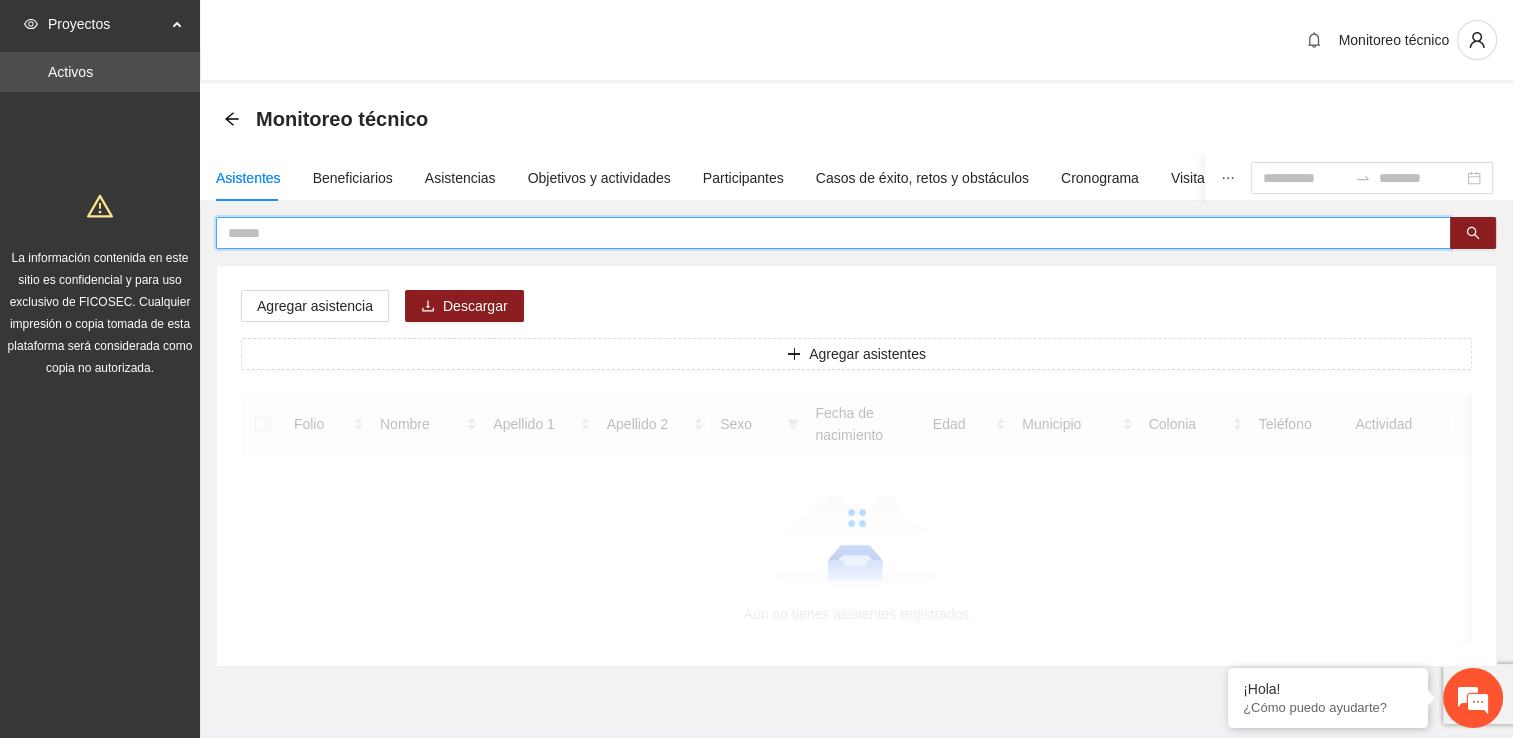 click at bounding box center (825, 233) 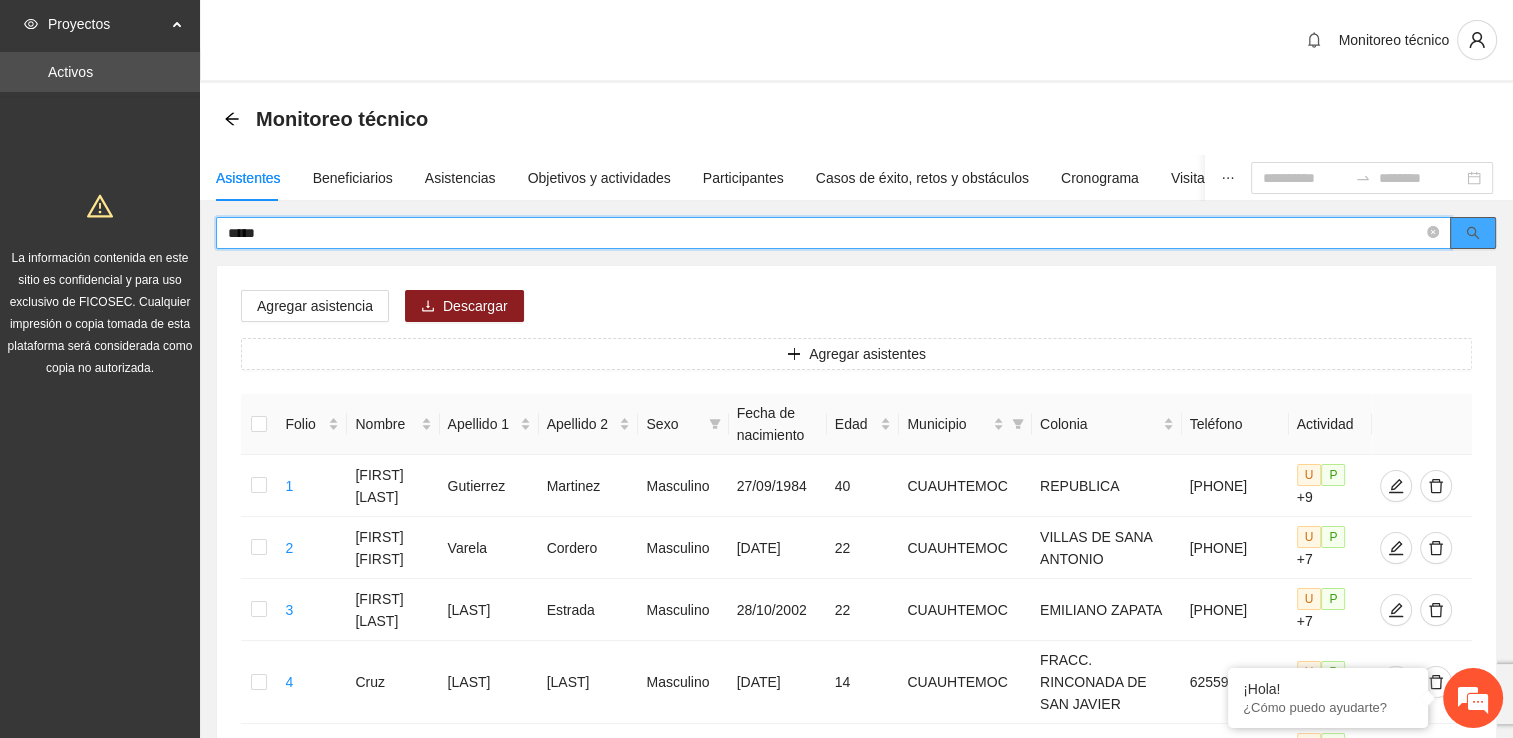 click 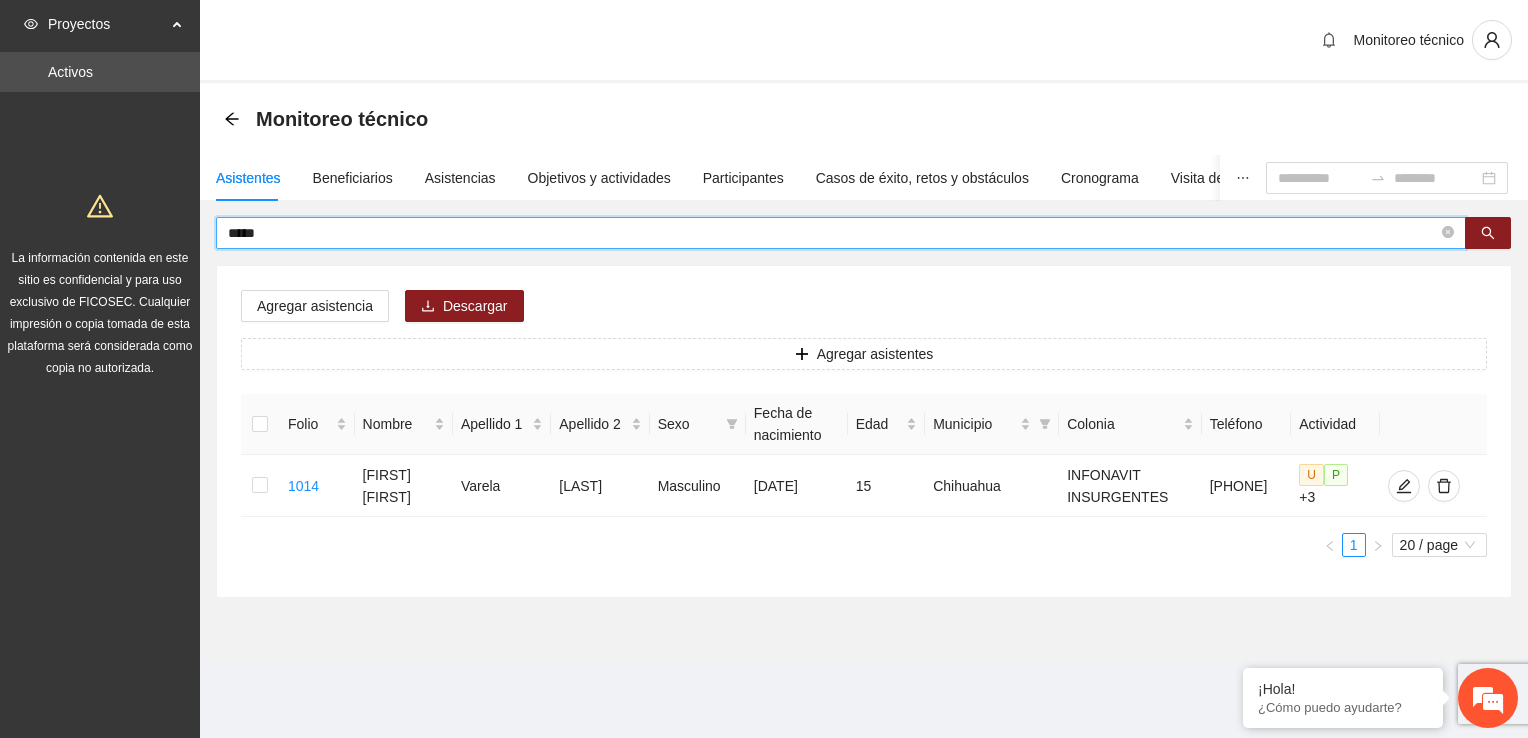 click on "*****" at bounding box center [833, 233] 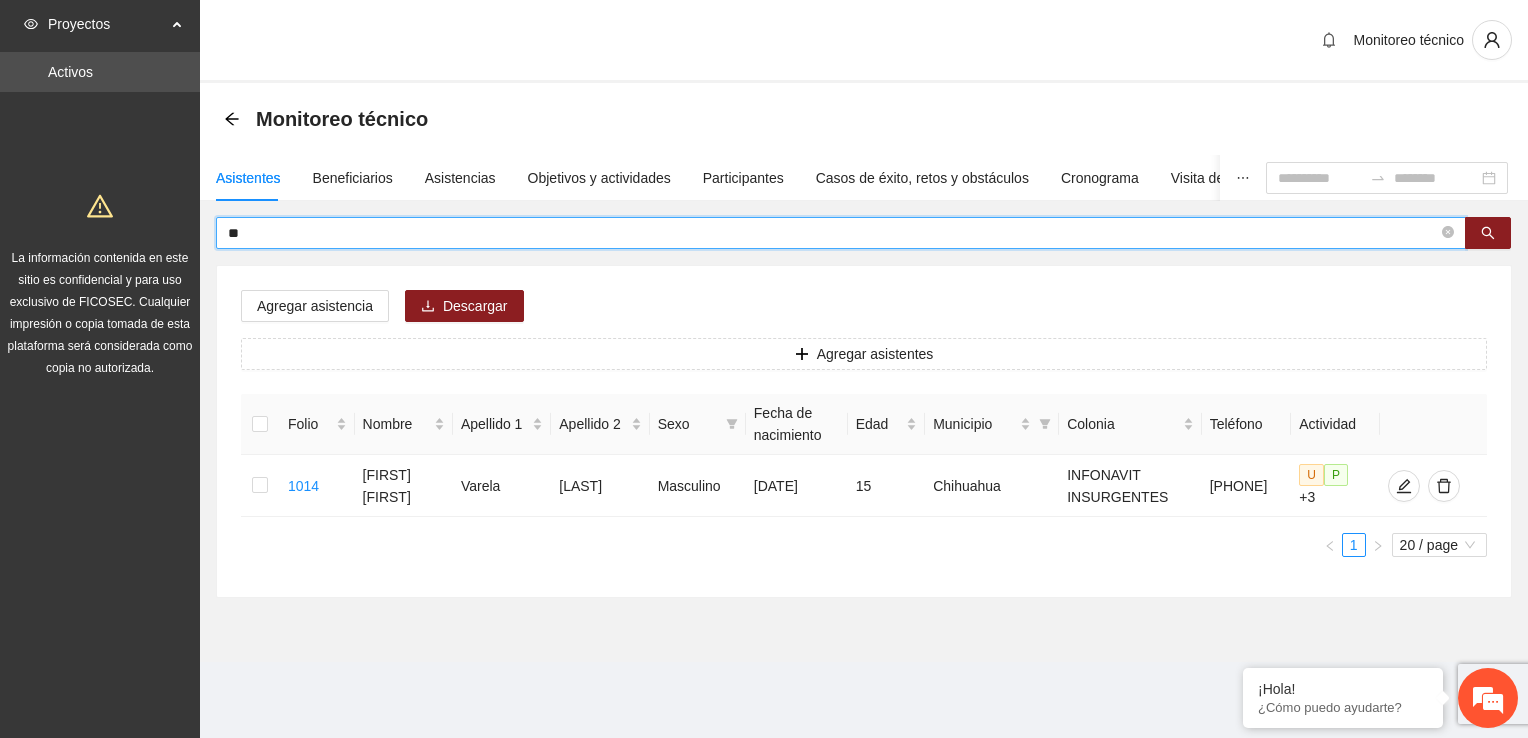 type on "*" 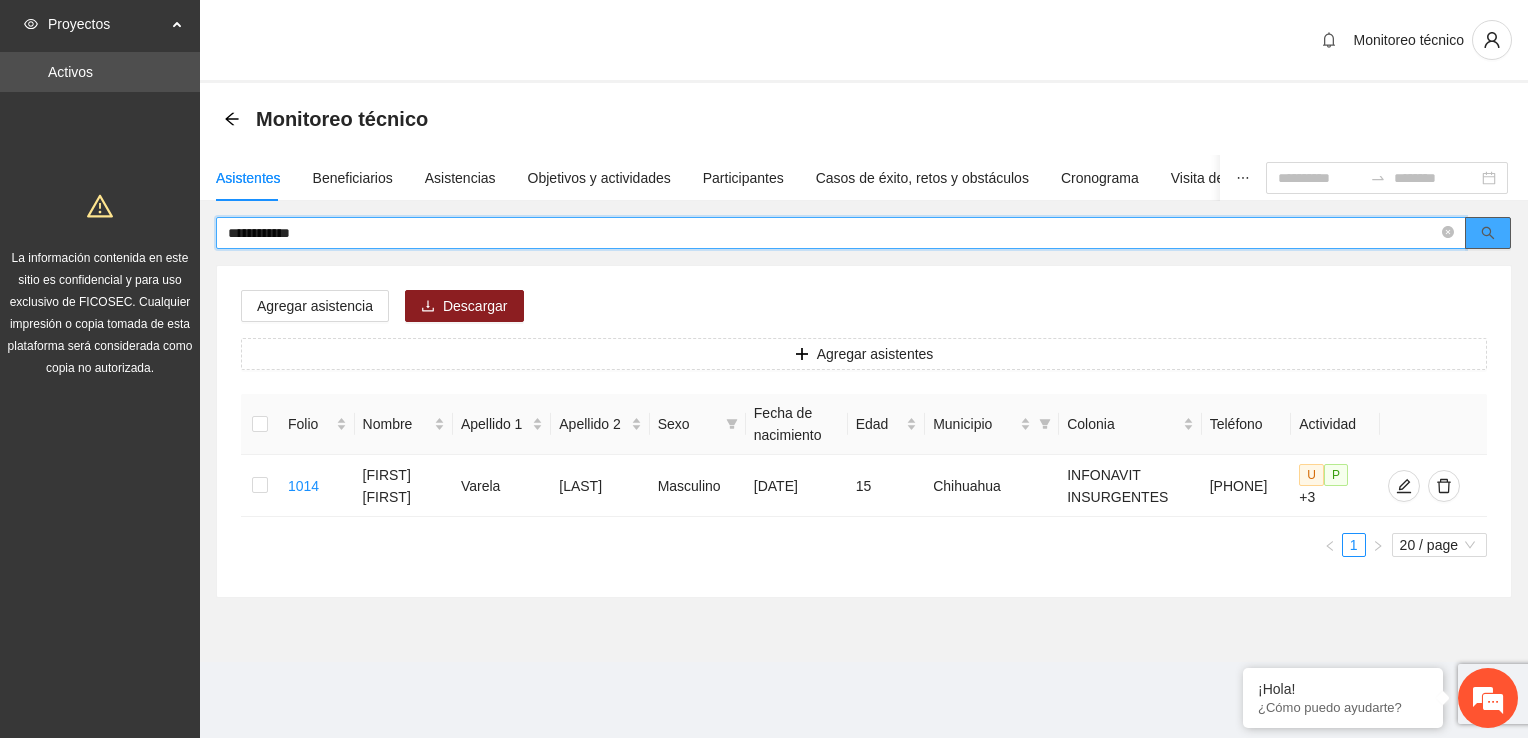 click at bounding box center (1488, 233) 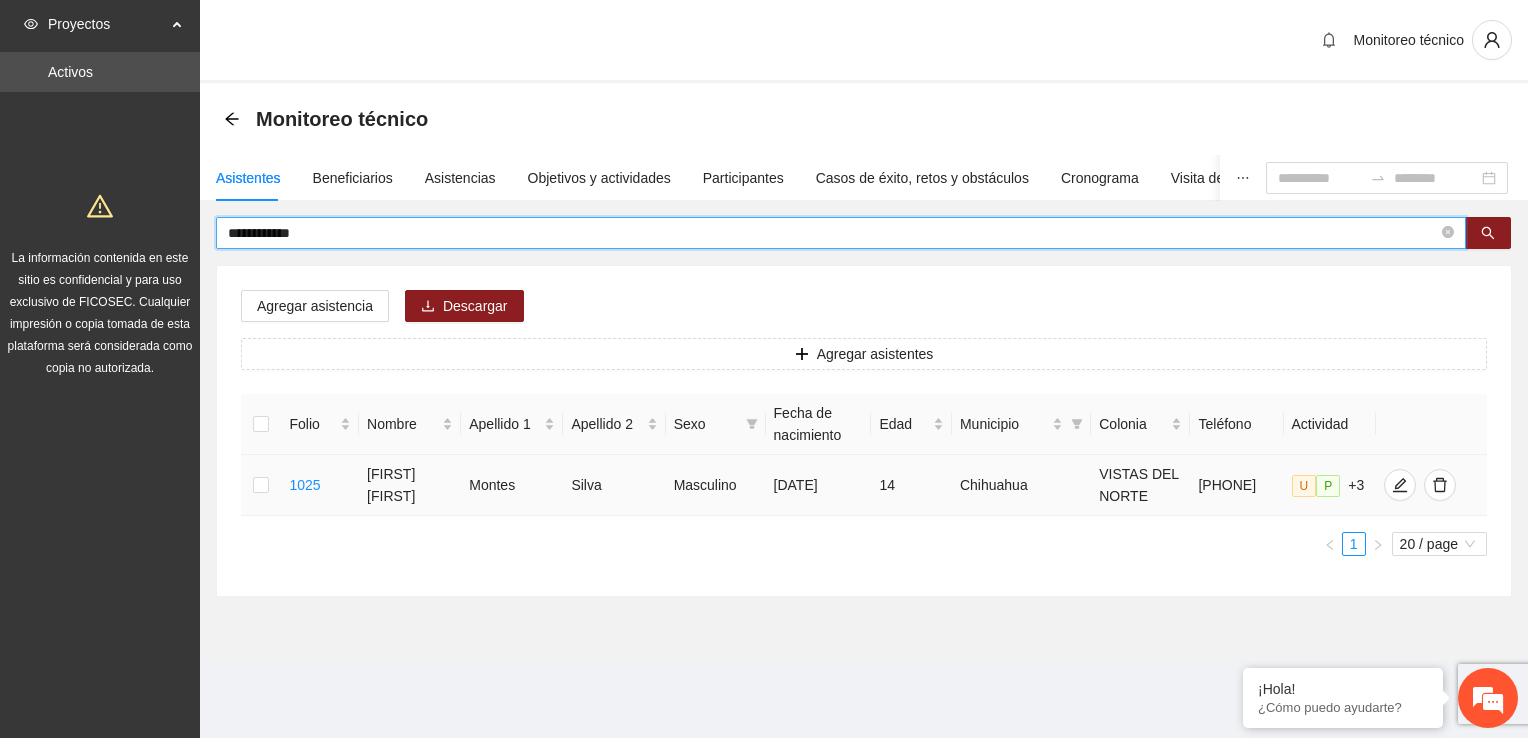 type on "**********" 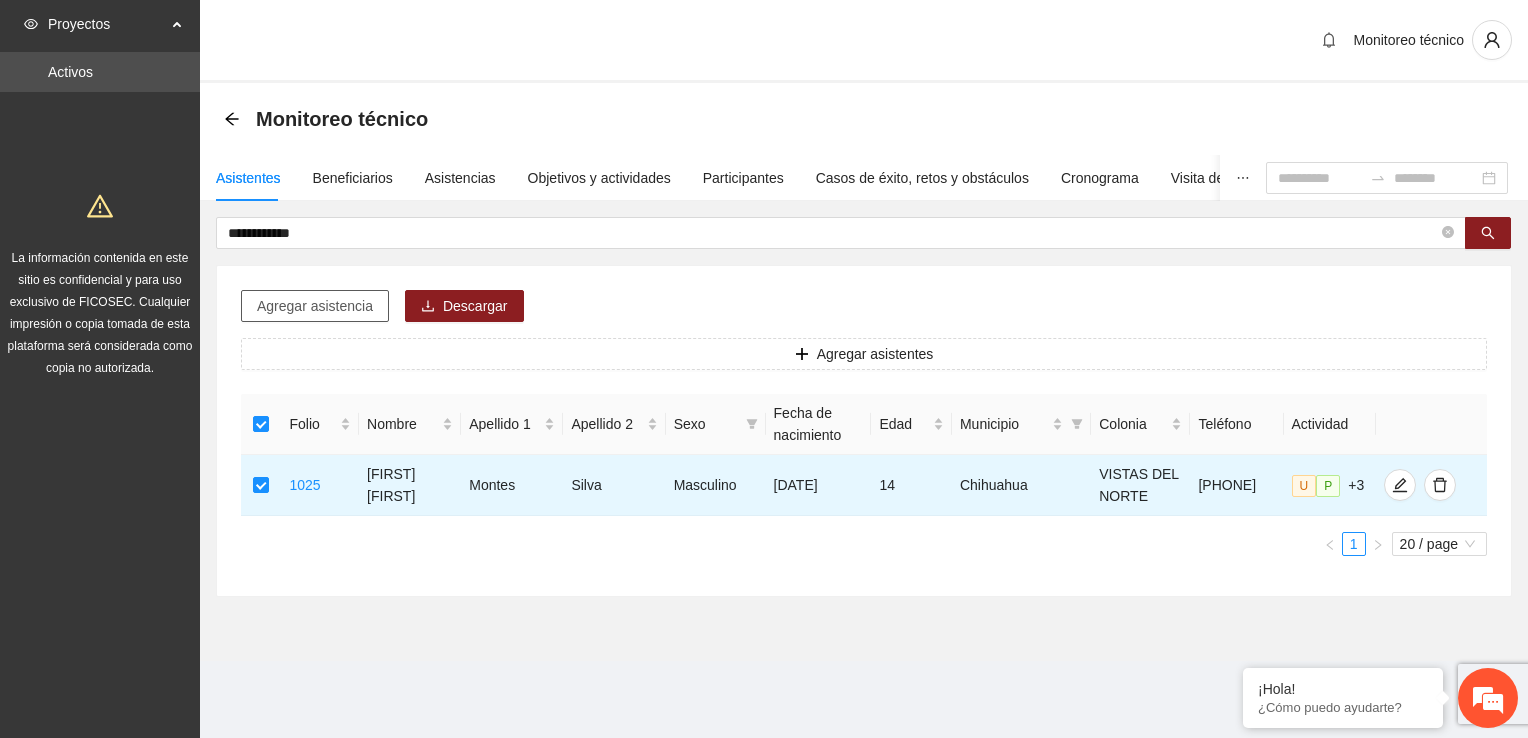 click on "Agregar asistencia" at bounding box center (315, 306) 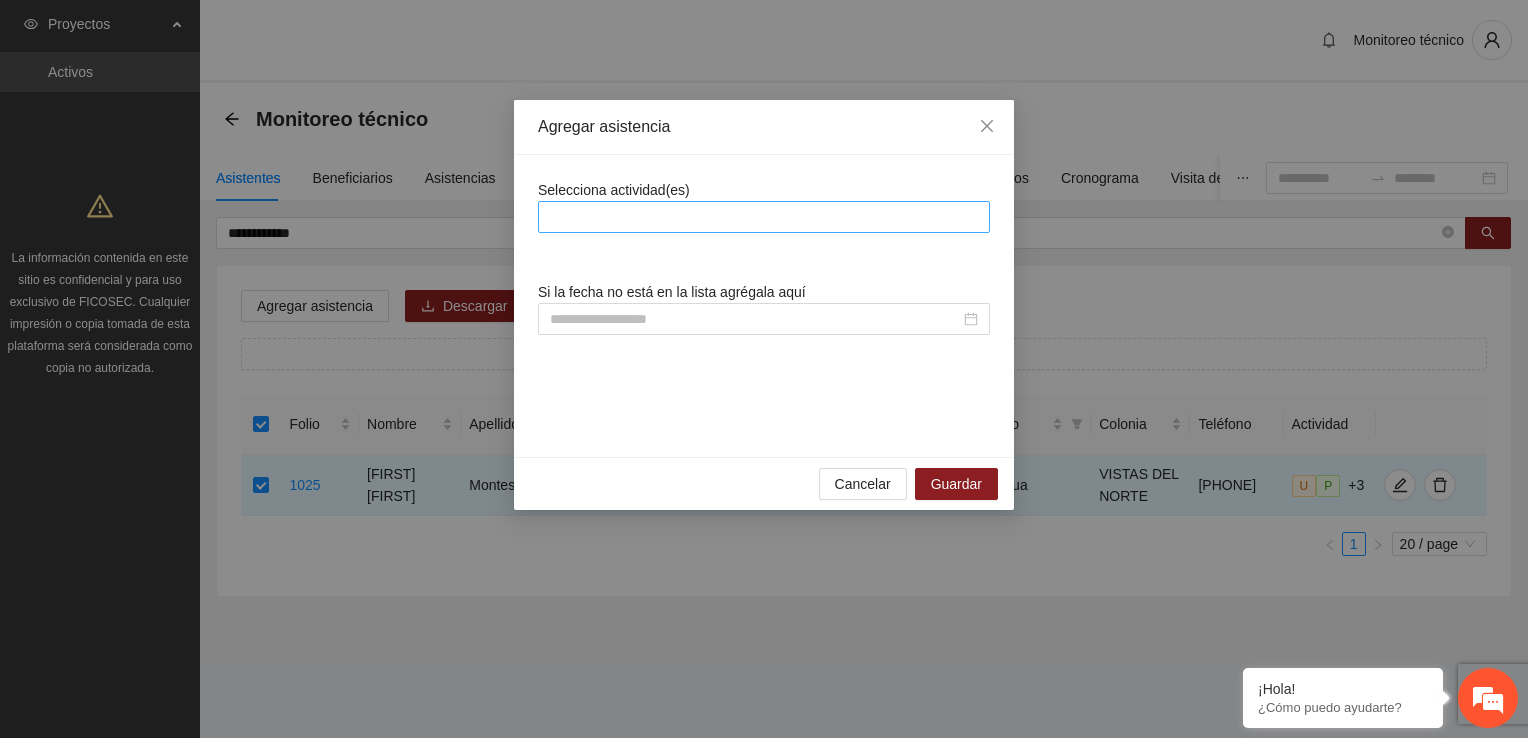 click at bounding box center (764, 217) 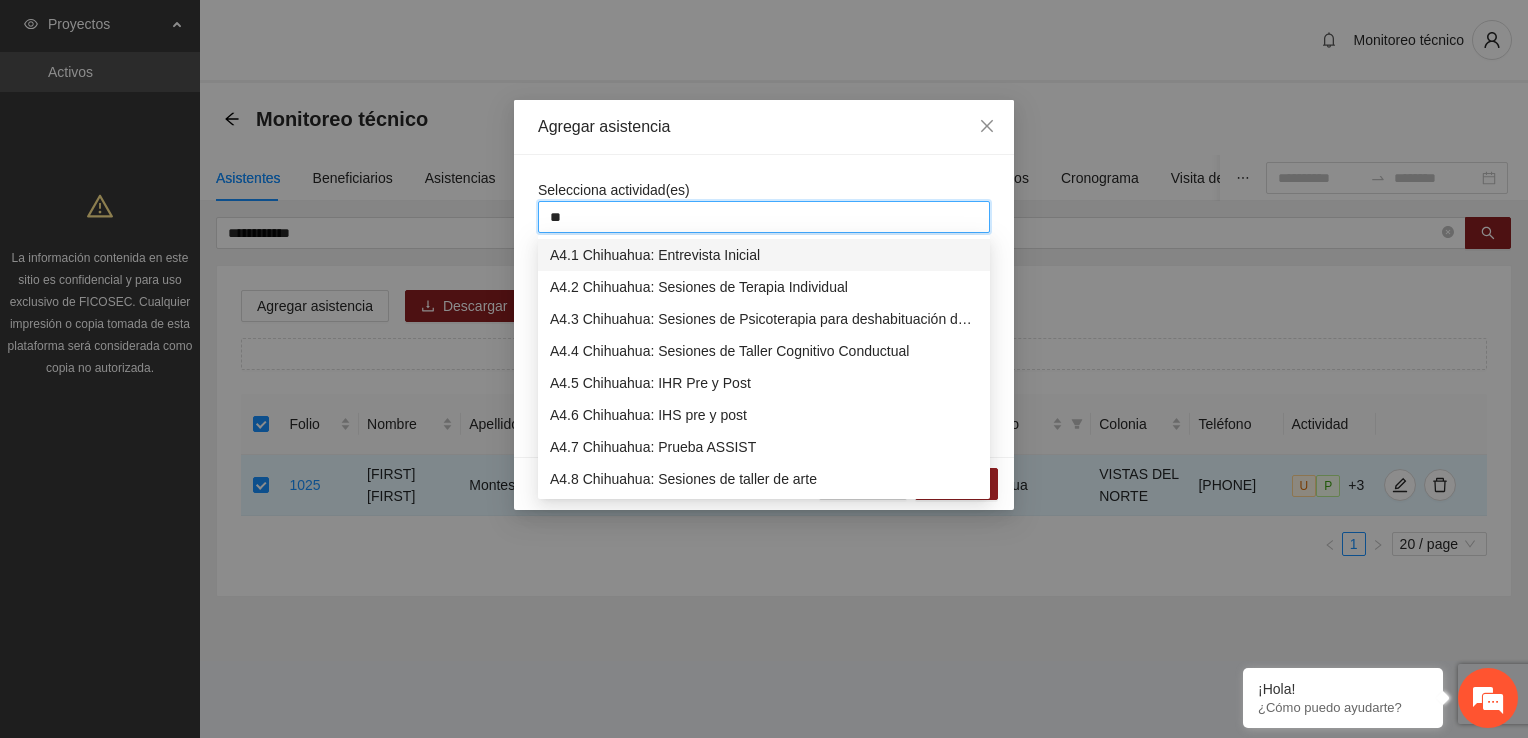 type on "***" 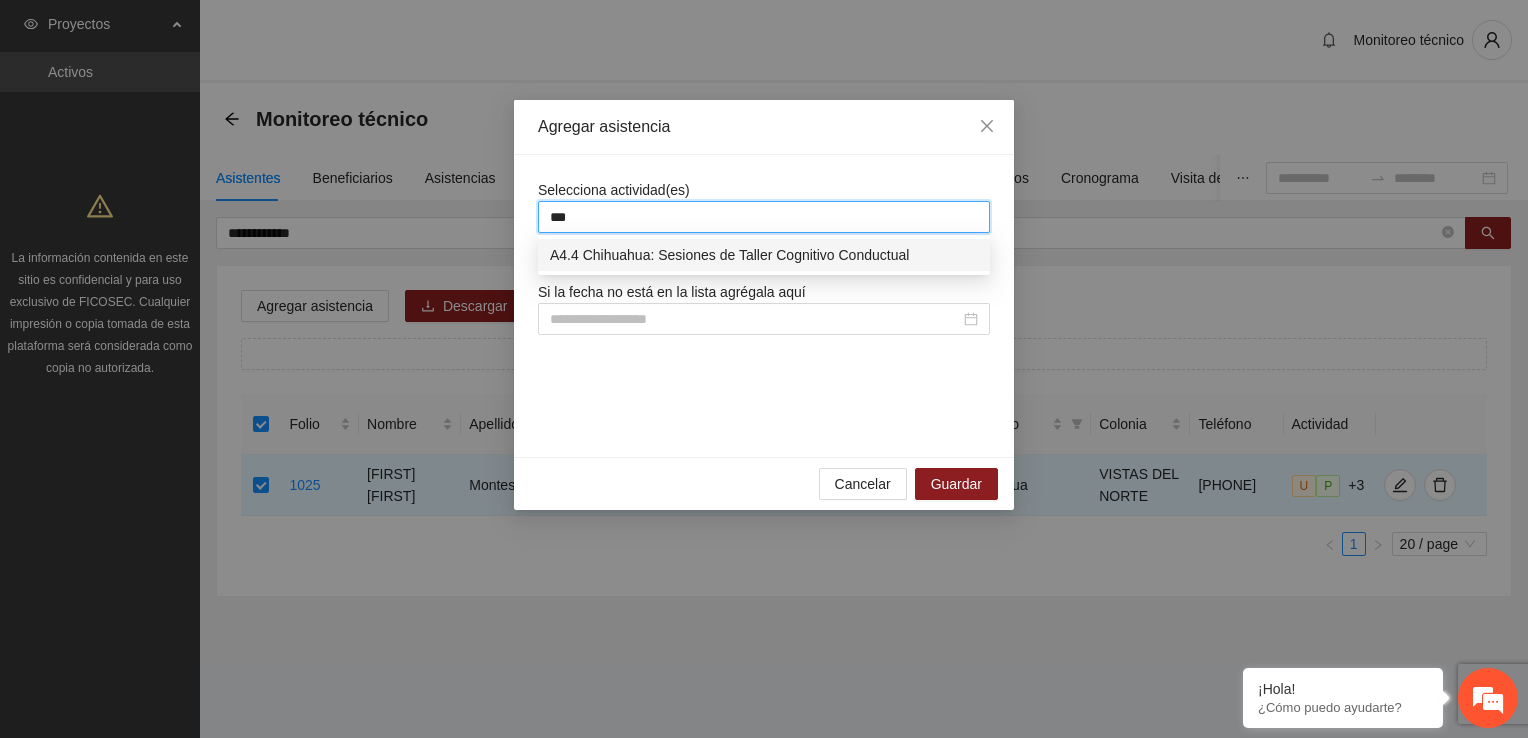 click on "A4.4 Chihuahua: Sesiones de Taller Cognitivo Conductual" at bounding box center (764, 255) 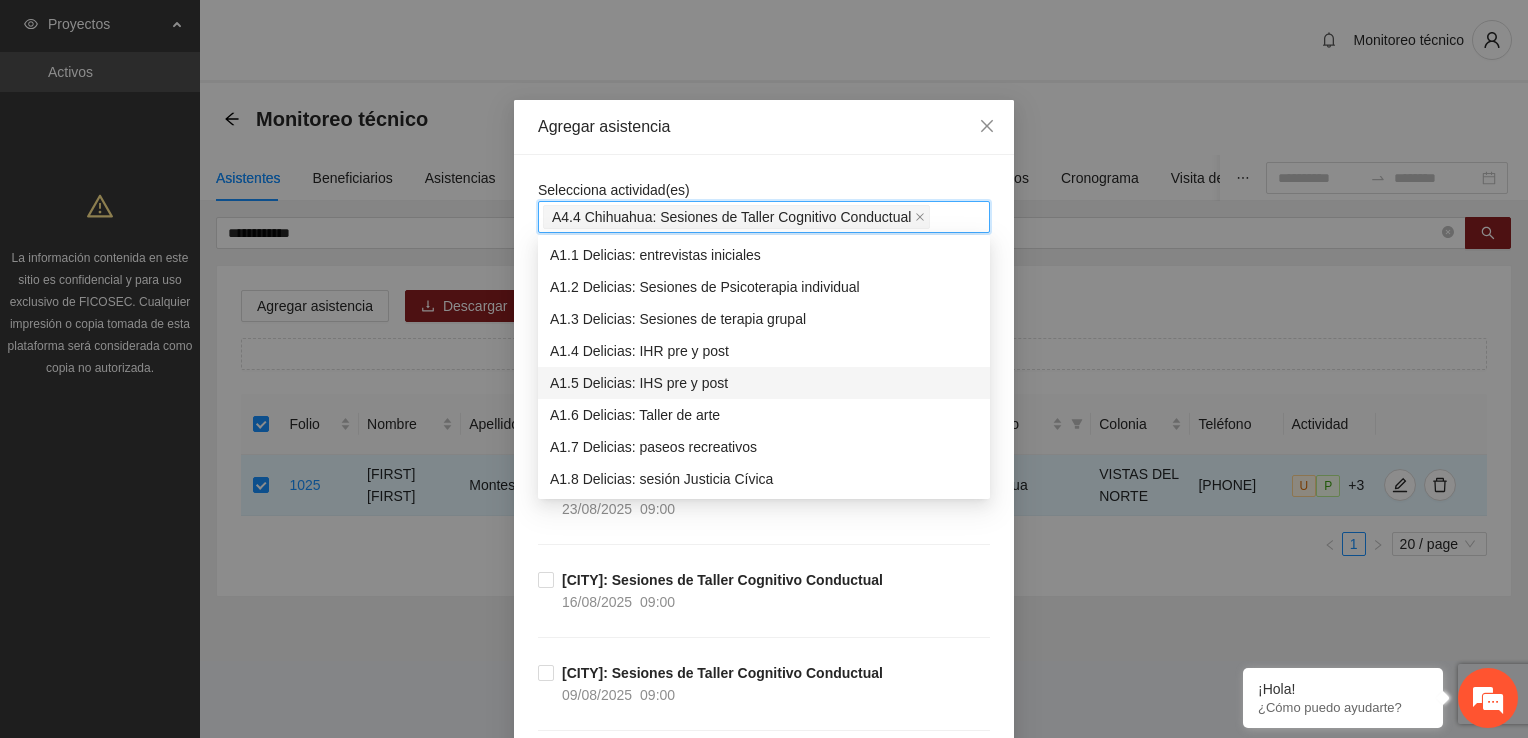 click on "Agregar asistencia Selecciona actividad(es) A4.4 [CITY]: Sesiones de Taller Cognitivo Conductual  Si la fecha no está en la lista agrégala aquí [CITY]: Sesiones de Taller Cognitivo Conductual [DATE] [TIME] [CITY]: Sesiones de Taller Cognitivo Conductual [DATE] [TIME] [CITY]: Sesiones de Taller Cognitivo Conductual [DATE] [TIME] [CITY]: Sesiones de Taller Cognitivo Conductual [DATE] [TIME] [CITY]: Sesiones de Taller Cognitivo Conductual [DATE] [TIME] [CITY]: Sesiones de Taller Cognitivo Conductual [DATE] [TIME] [CITY]: Sesiones de Taller Cognitivo Conductual [DATE] [TIME] [CITY]: Sesiones de Taller Cognitivo Conductual [DATE] [TIME] [CITY]: Sesiones de Taller Cognitivo Conductual [DATE] [TIME] [CITY]: Sesiones de Taller Cognitivo Conductual [DATE] [TIME] [CITY]: Sesiones de Taller Cognitivo Conductual [DATE] [TIME] [CITY]: Sesiones de Taller Cognitivo Conductual [DATE] [TIME] [CITY]: Sesiones de Taller Cognitivo Conductual [DATE] [TIME] [CITY]: Sesiones de Taller Cognitivo Conductual [TIME]" at bounding box center (764, 369) 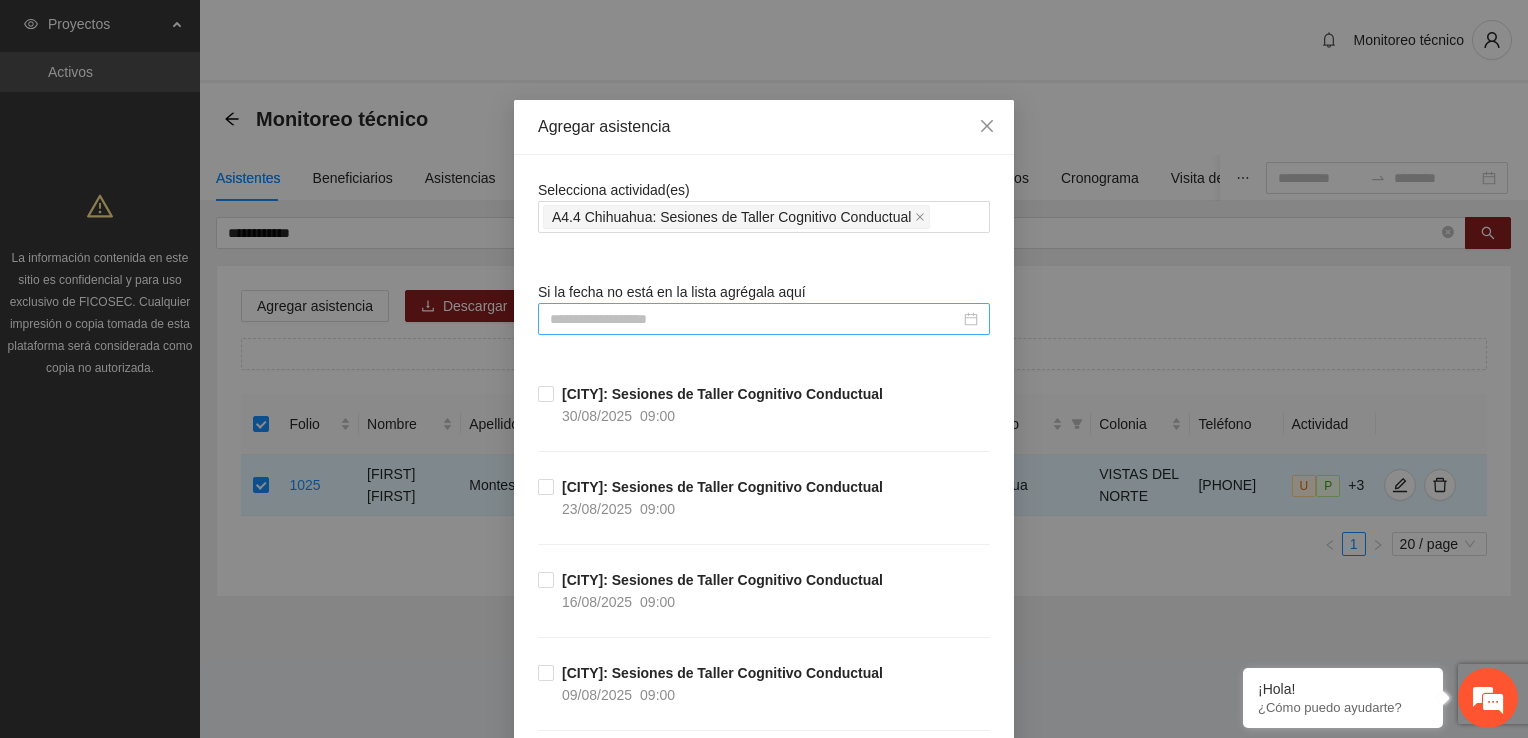 click at bounding box center [755, 319] 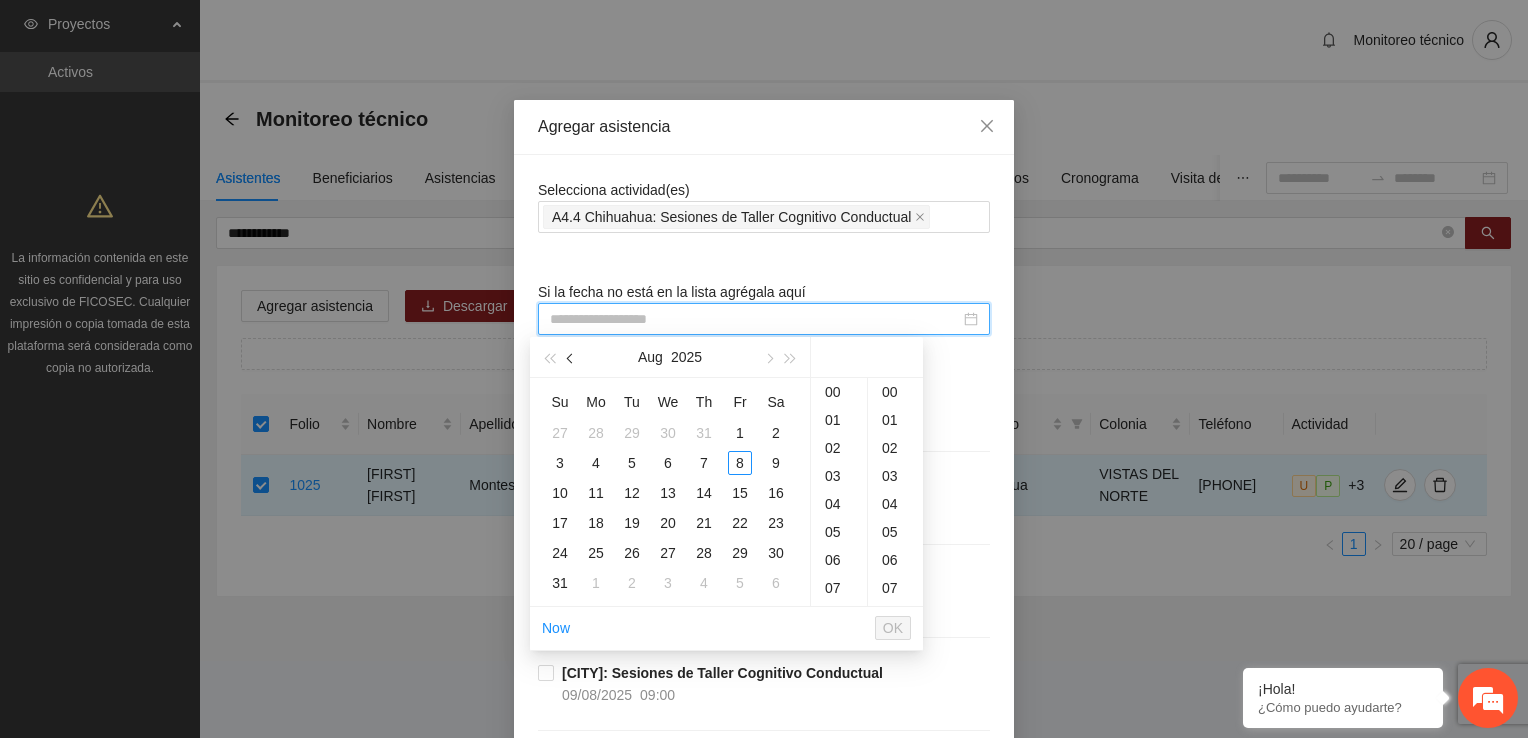 click at bounding box center [572, 359] 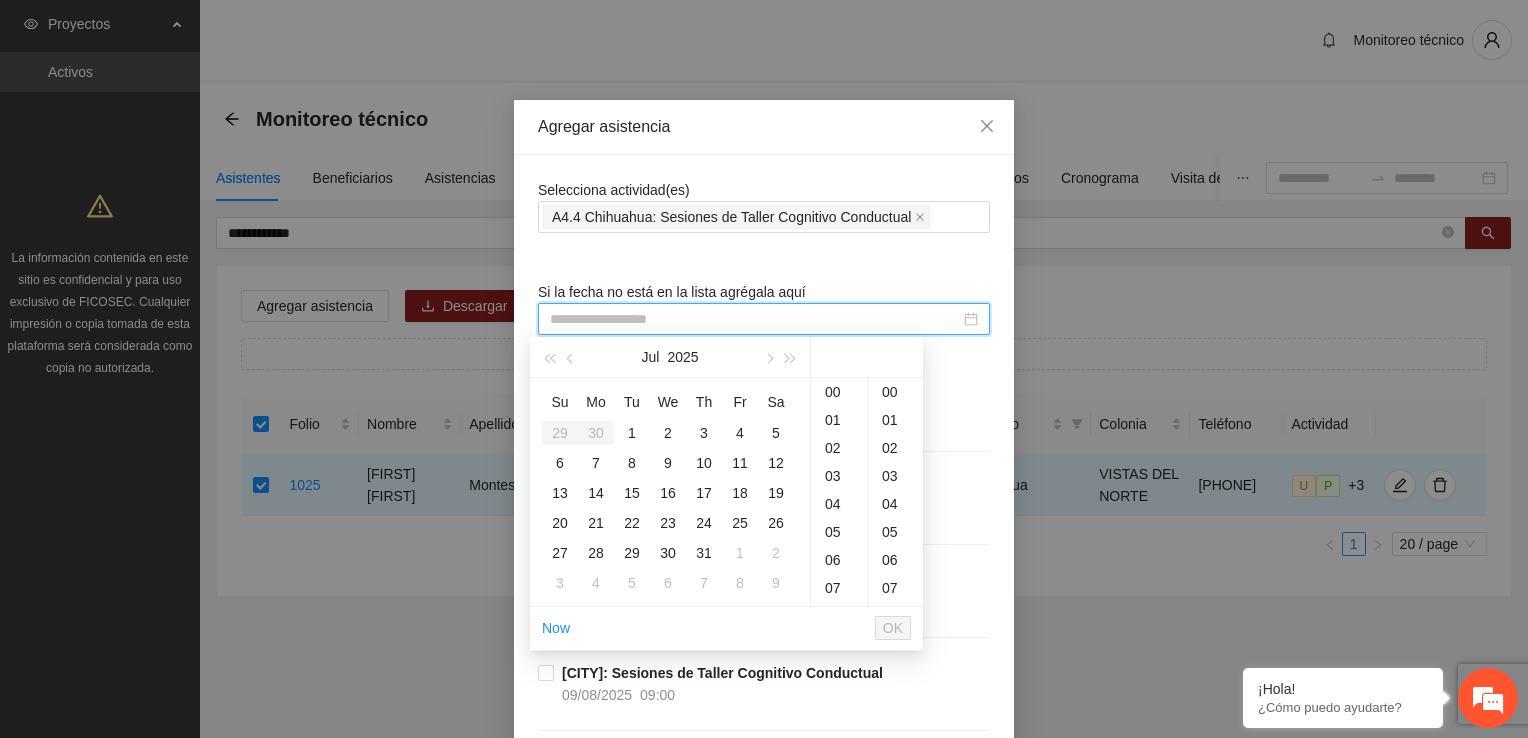 type on "**********" 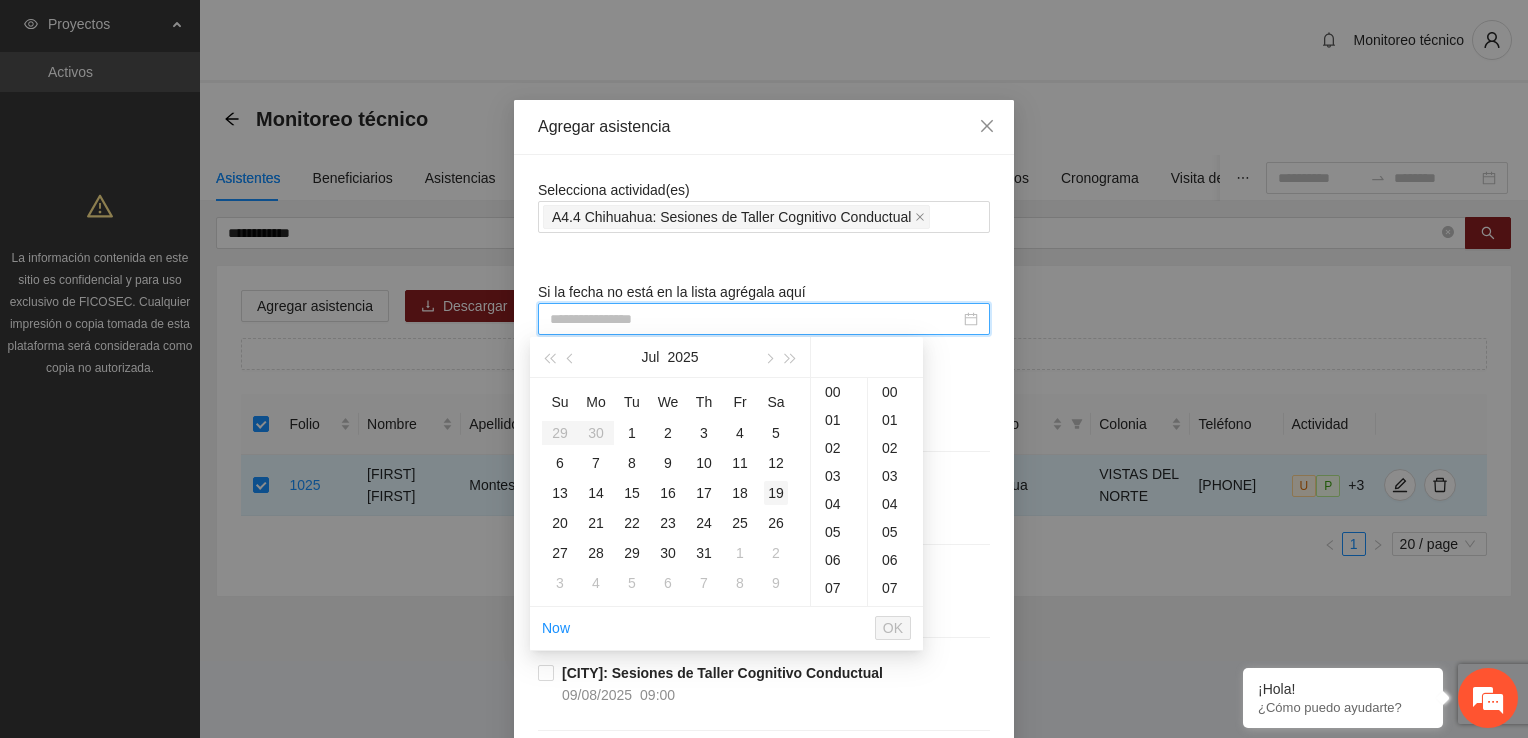 click on "19" at bounding box center [776, 493] 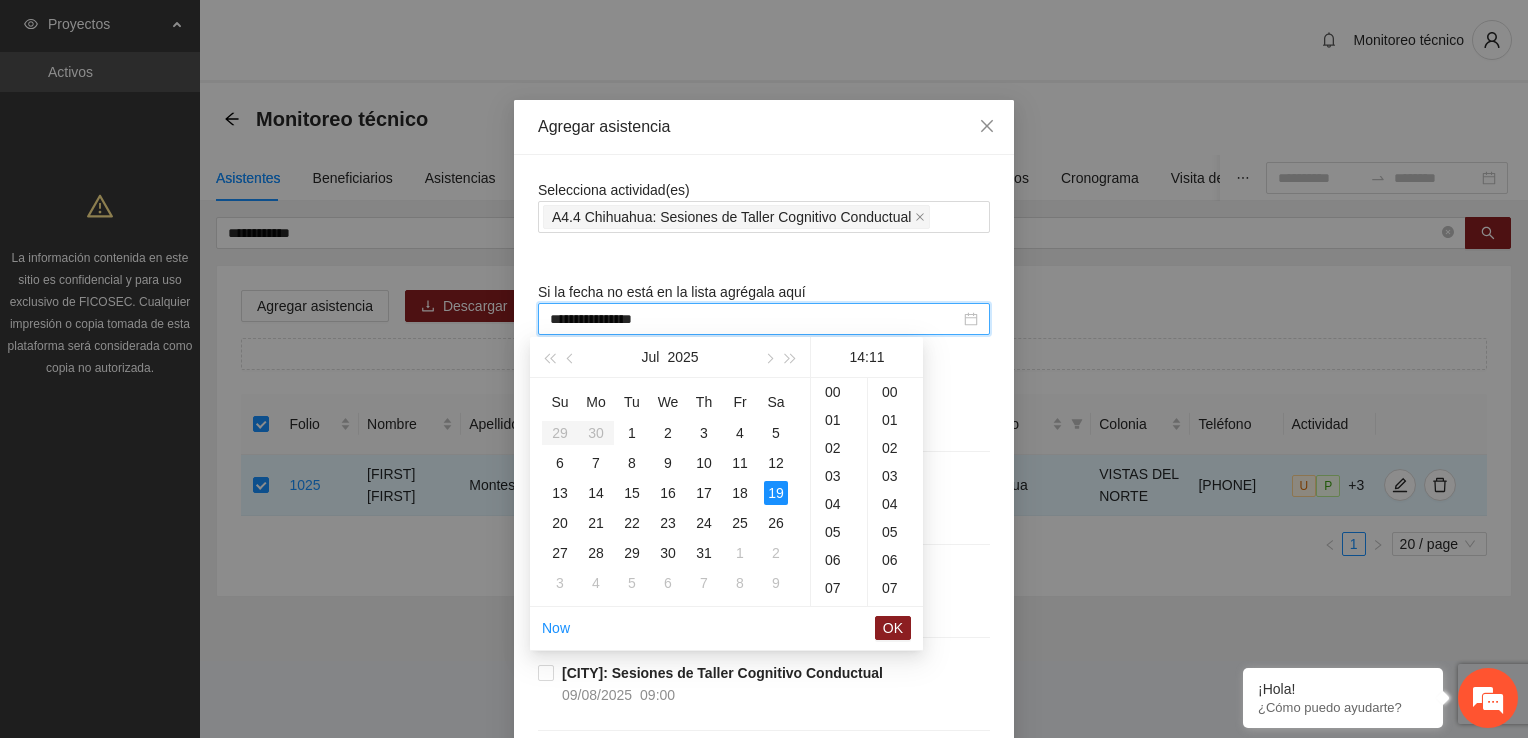 scroll, scrollTop: 392, scrollLeft: 0, axis: vertical 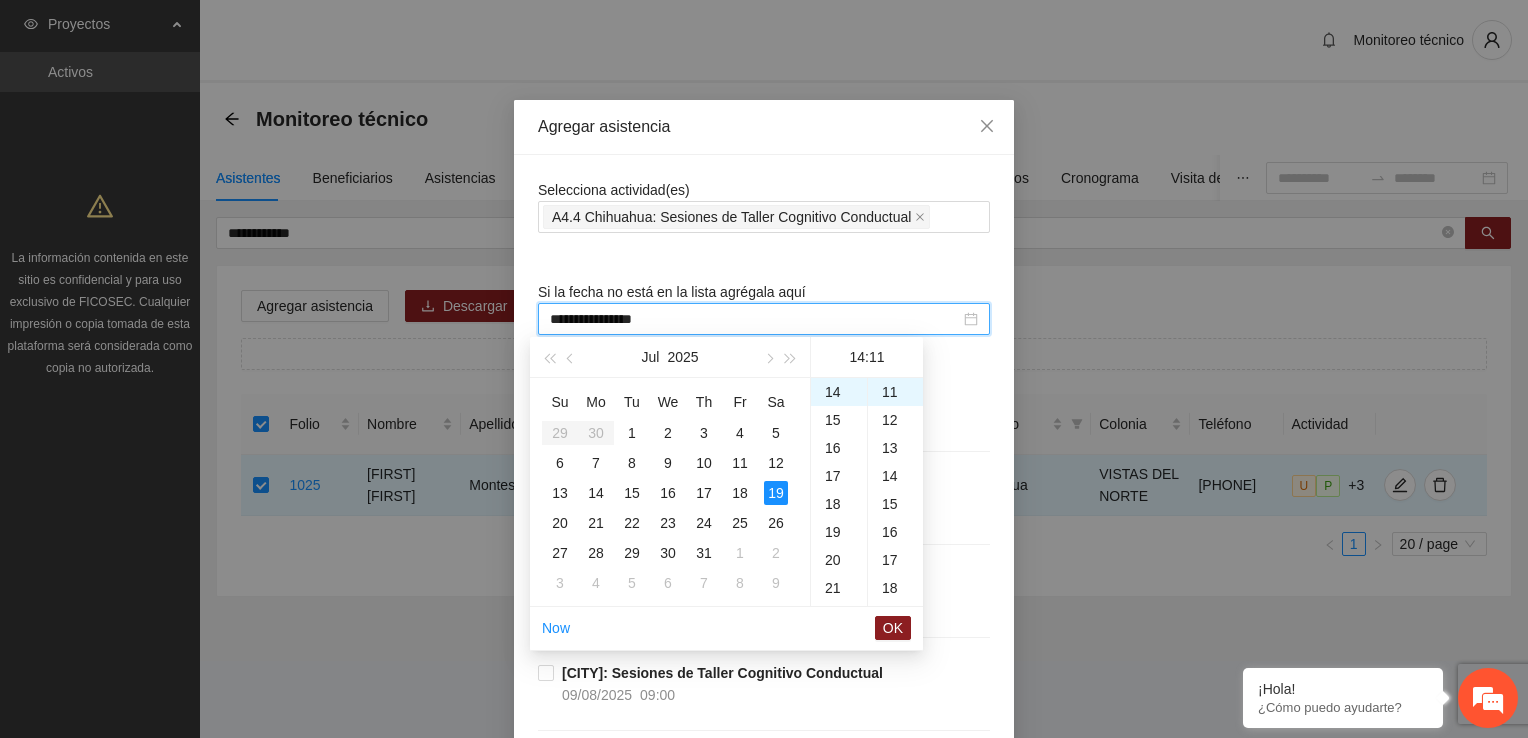 click on "14:11" at bounding box center (867, 357) 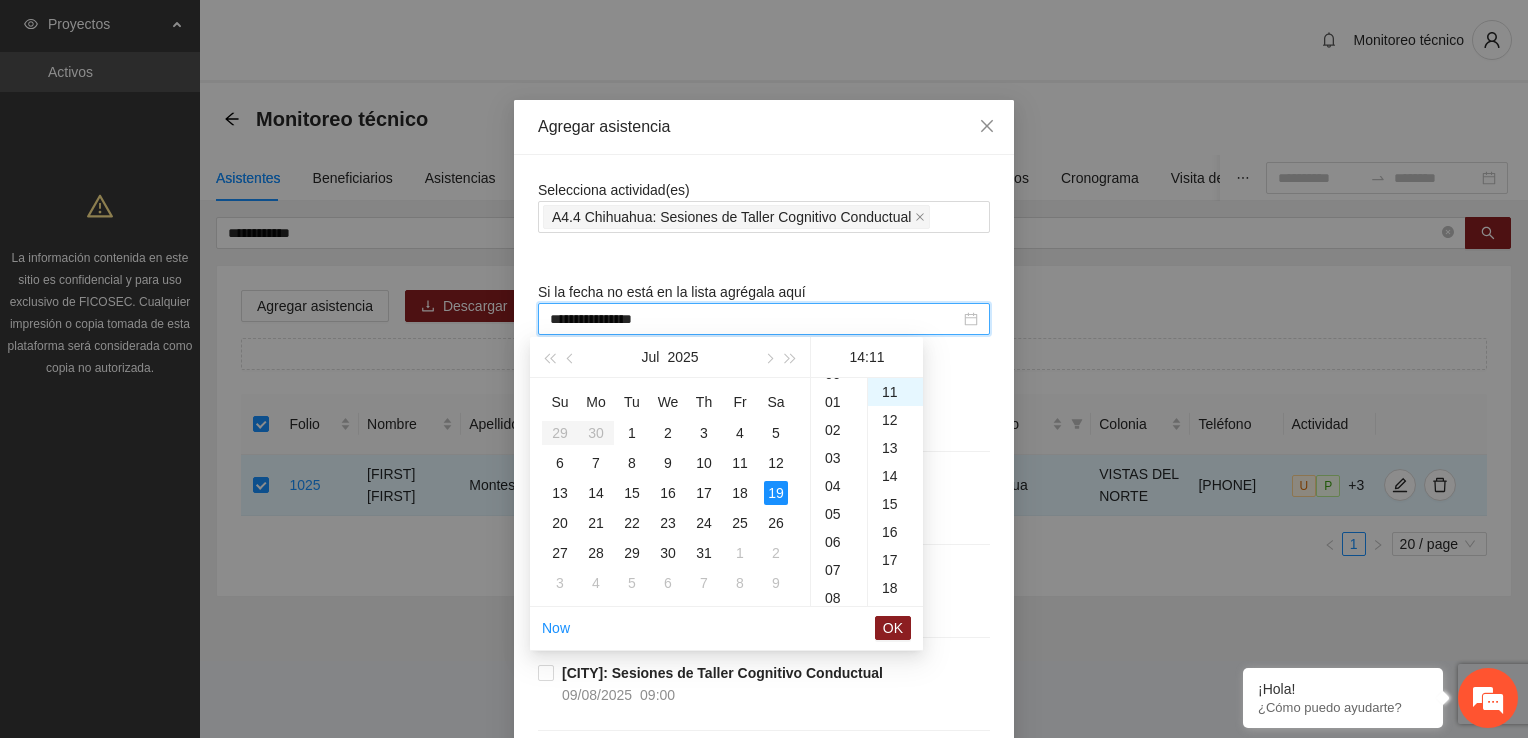 scroll, scrollTop: 0, scrollLeft: 0, axis: both 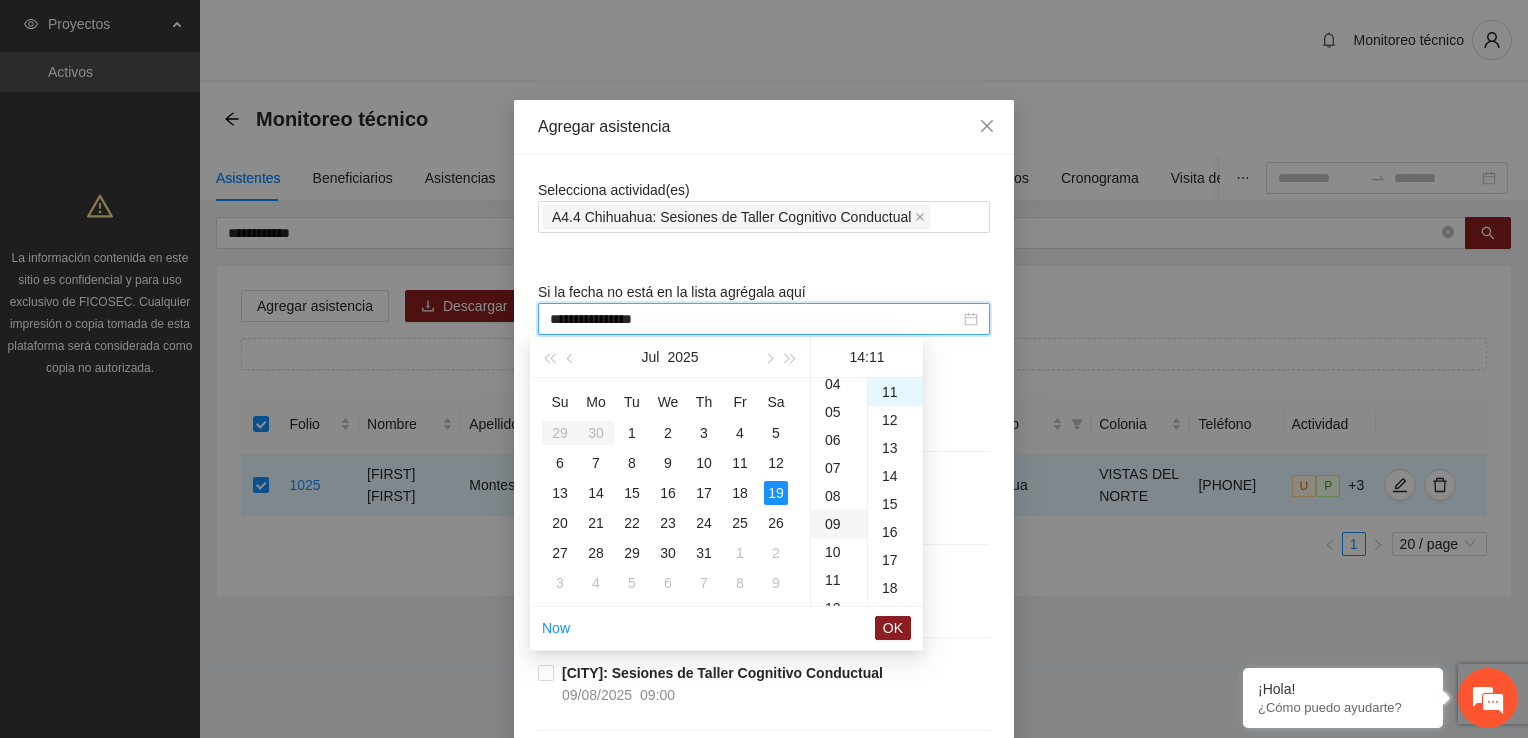 click on "09" at bounding box center (839, 524) 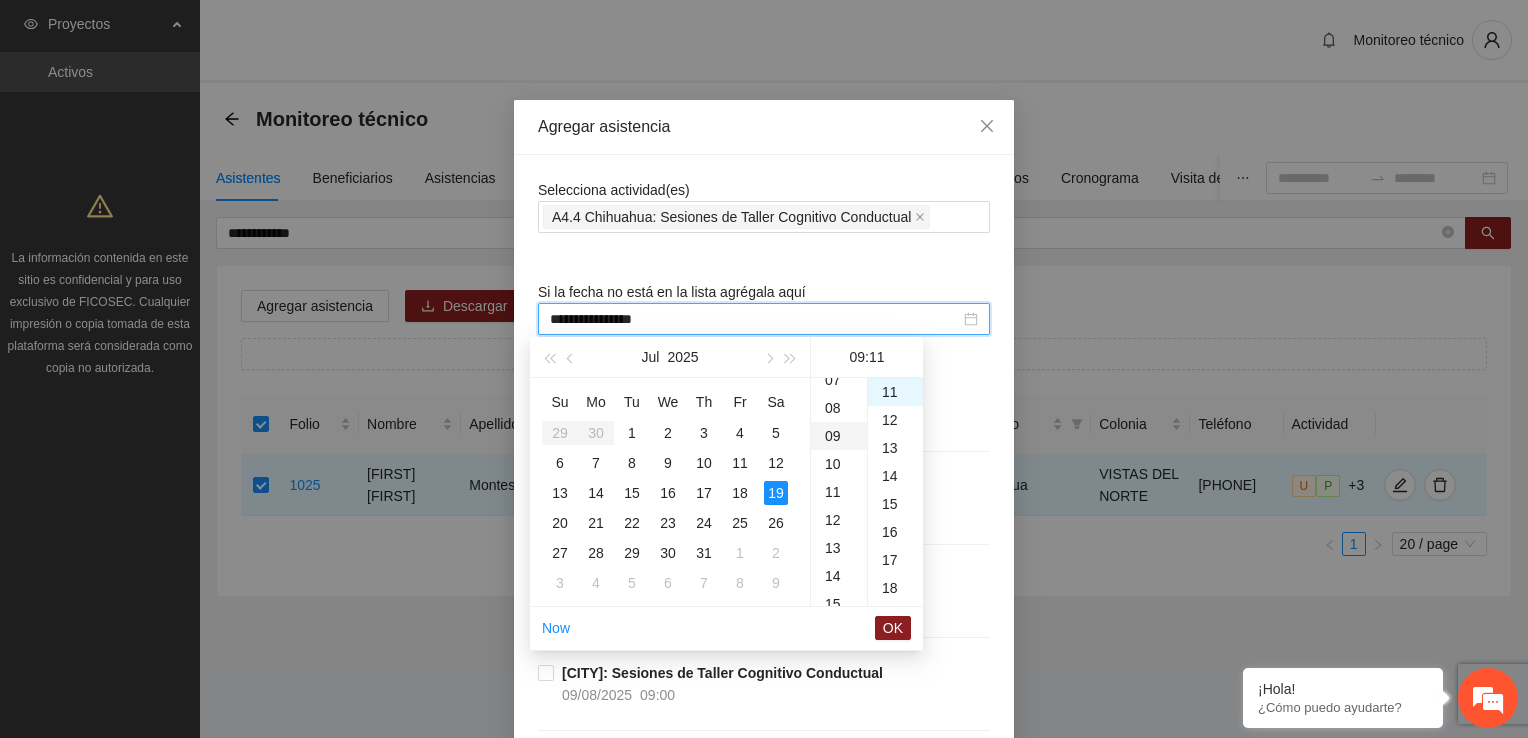 scroll, scrollTop: 252, scrollLeft: 0, axis: vertical 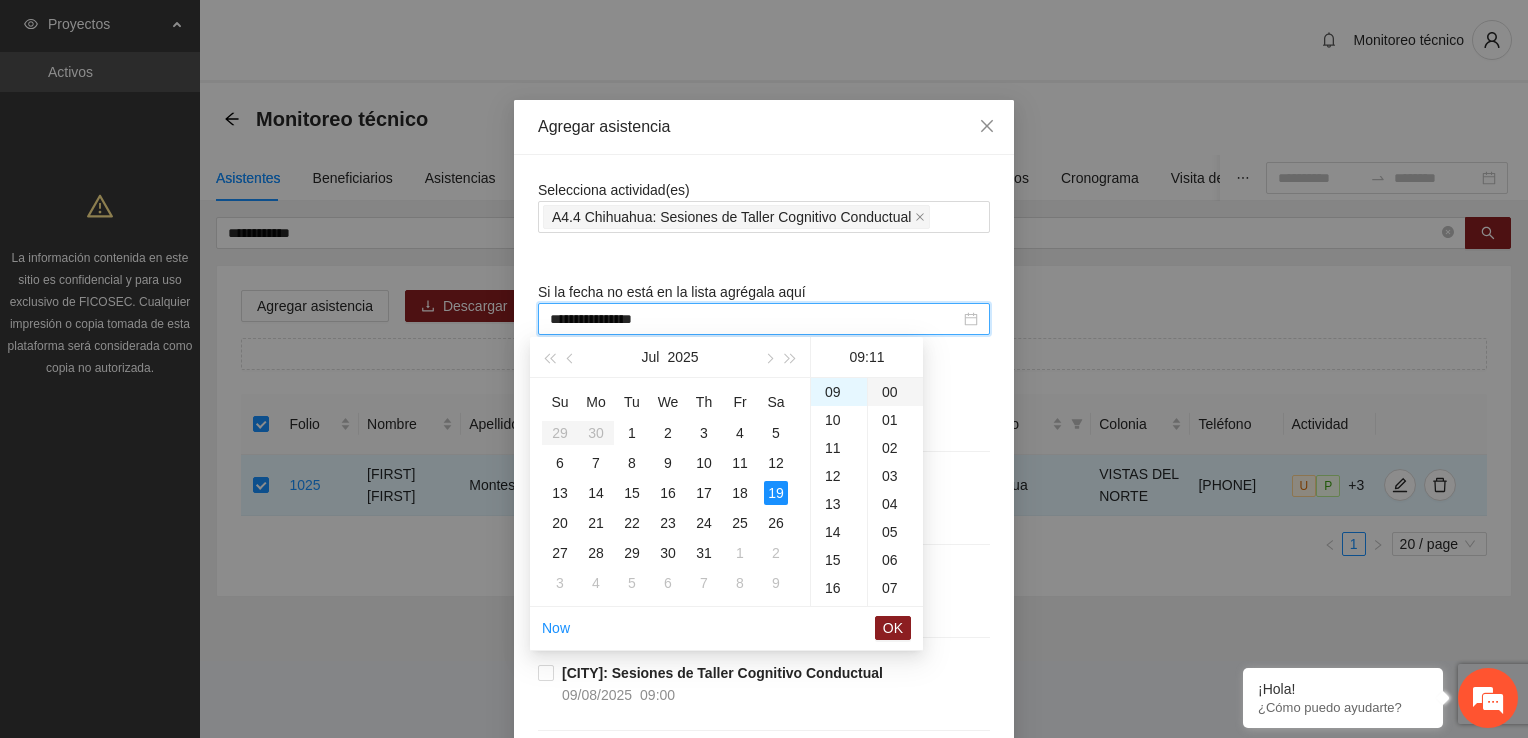 click on "00" at bounding box center [895, 392] 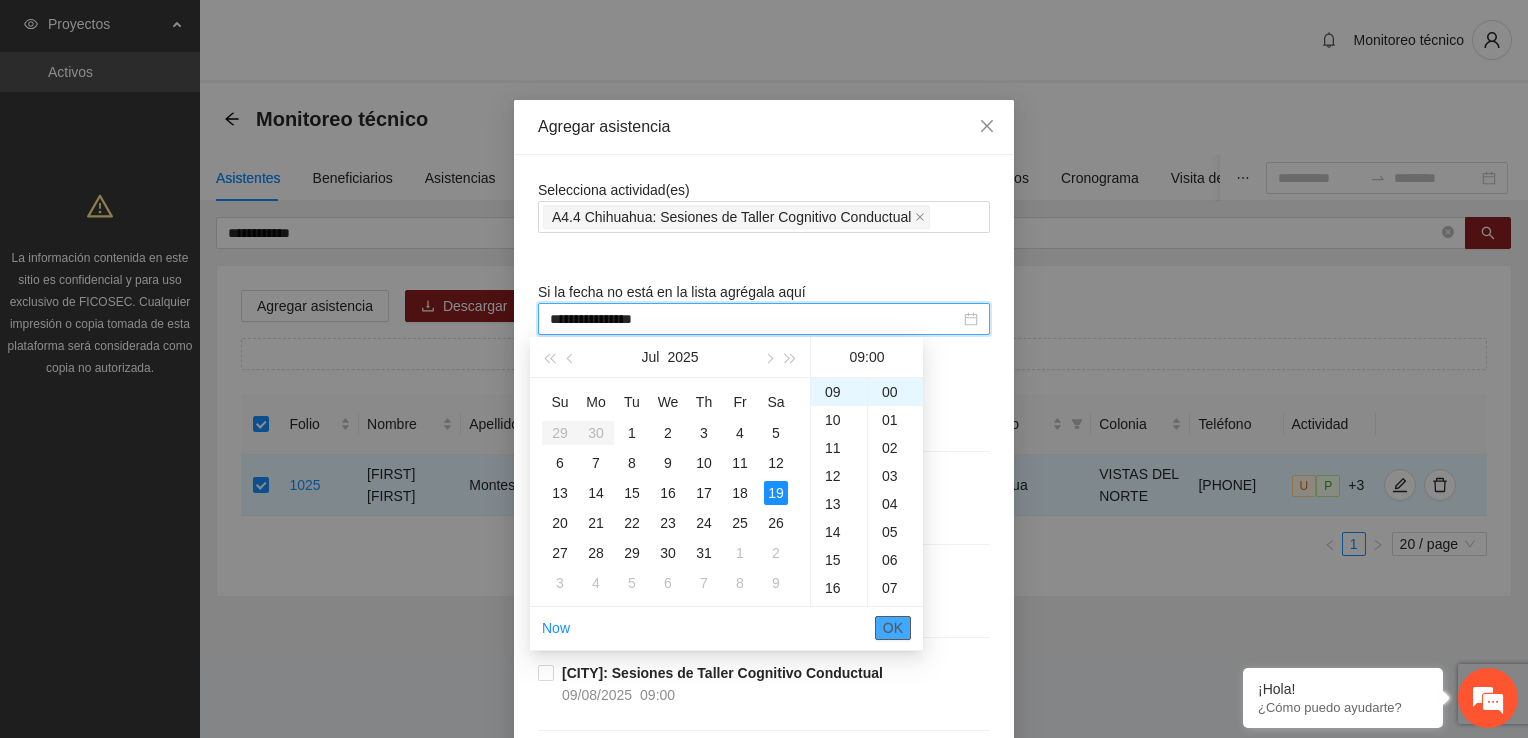 click on "OK" at bounding box center (893, 628) 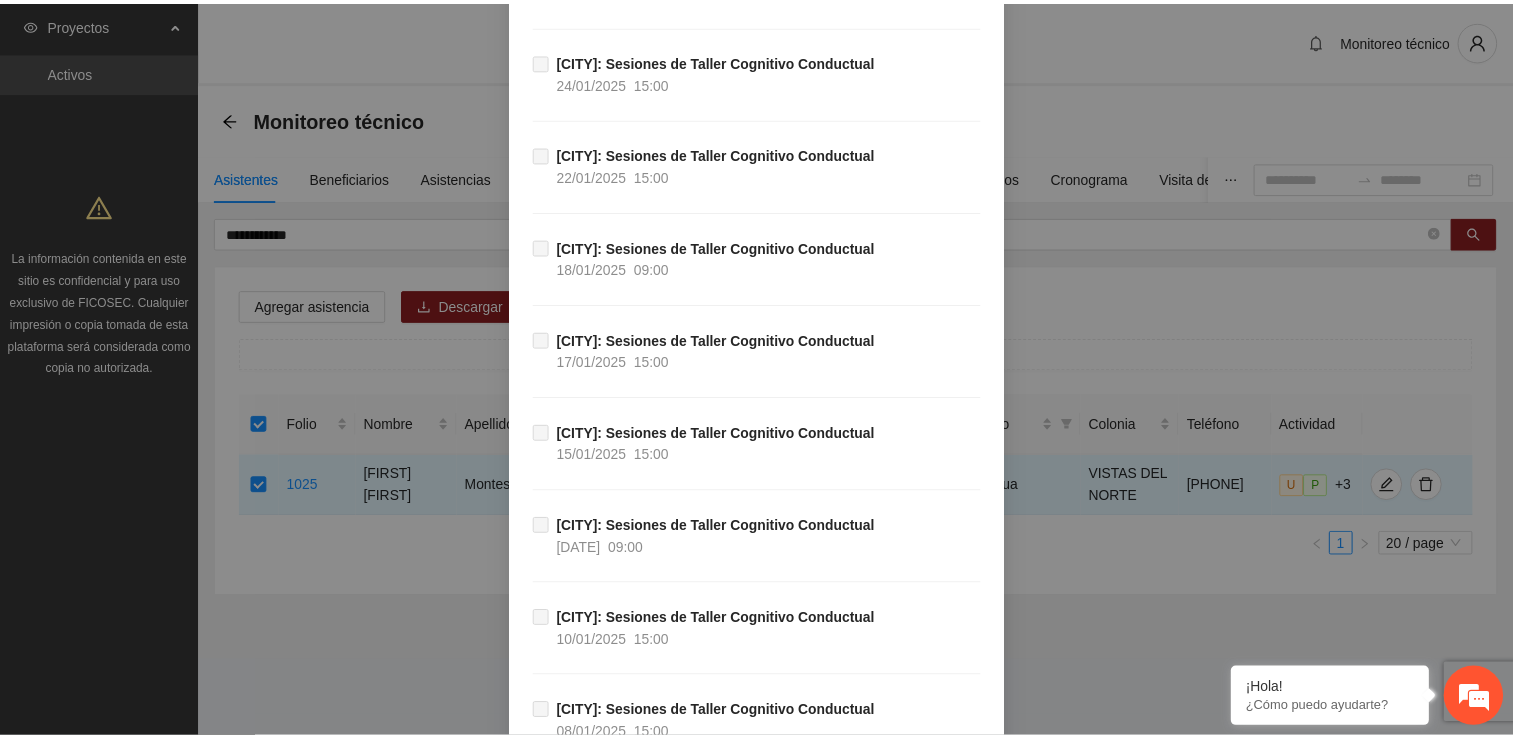 scroll, scrollTop: 2299, scrollLeft: 0, axis: vertical 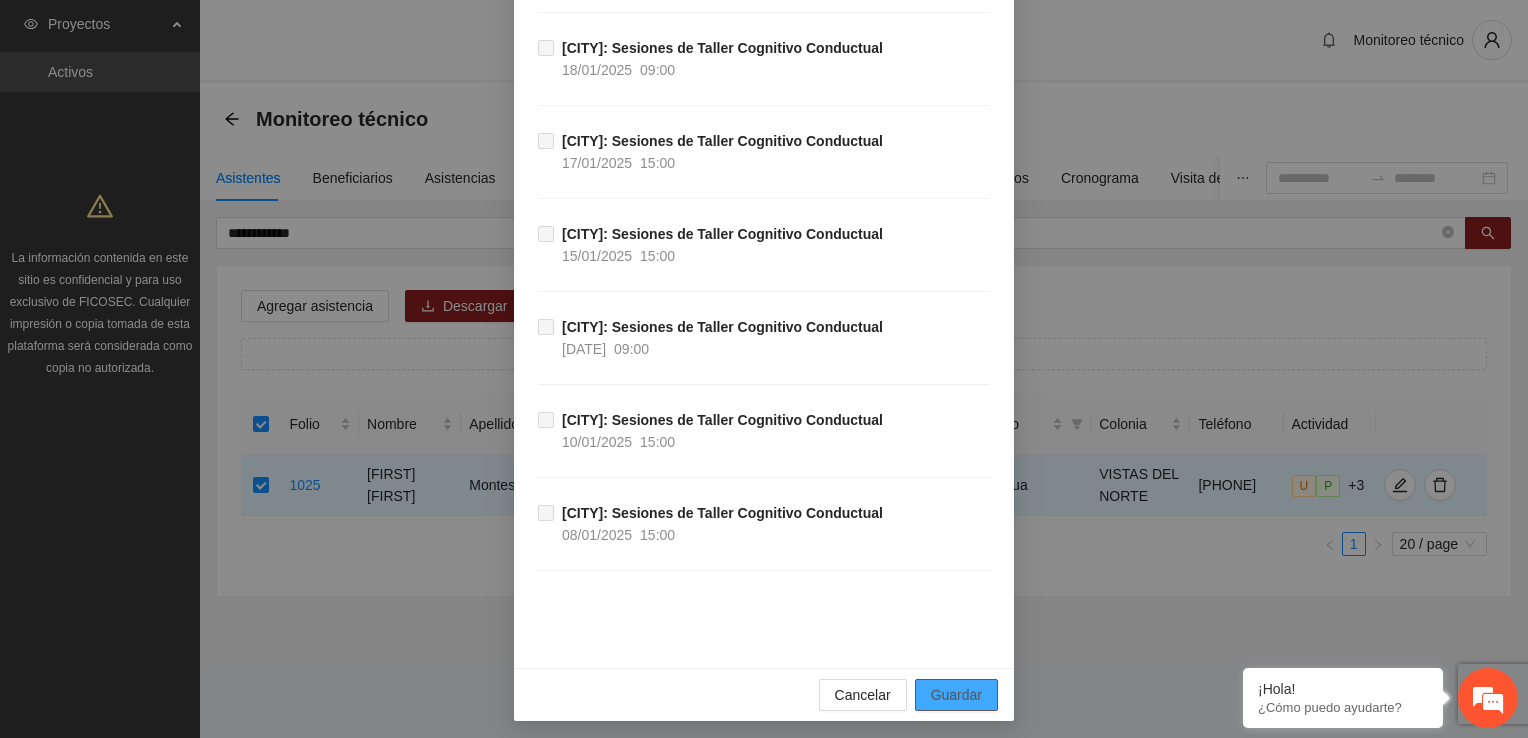 click on "Guardar" at bounding box center (956, 695) 